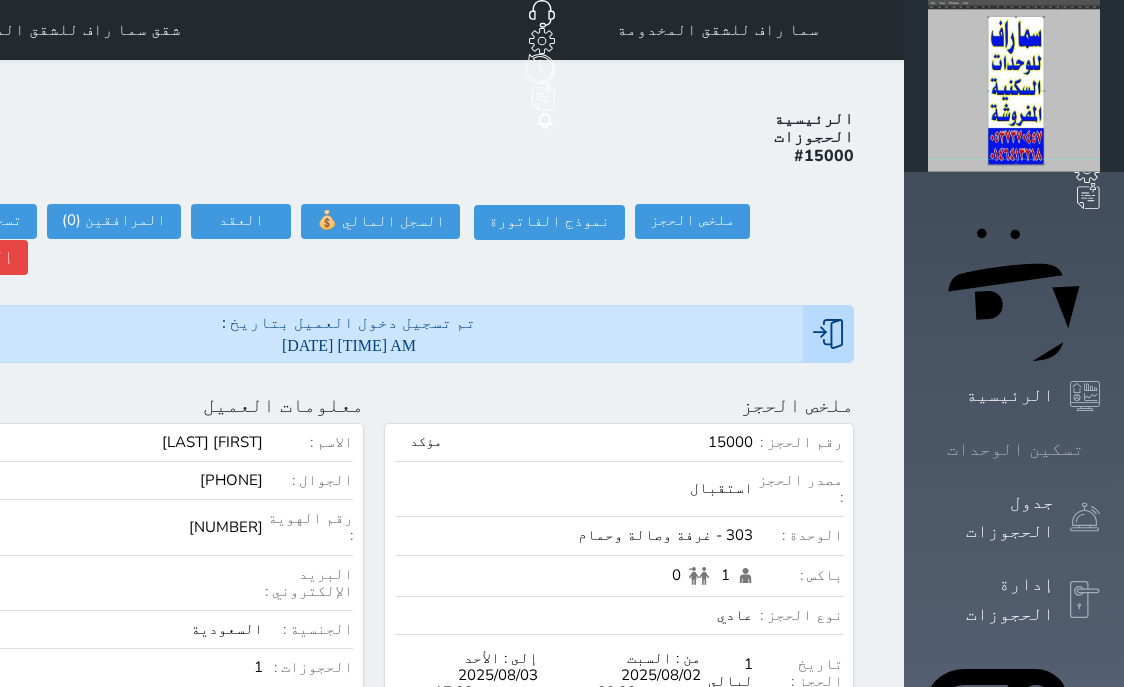 click on "تسكين الوحدات" at bounding box center [1015, 449] 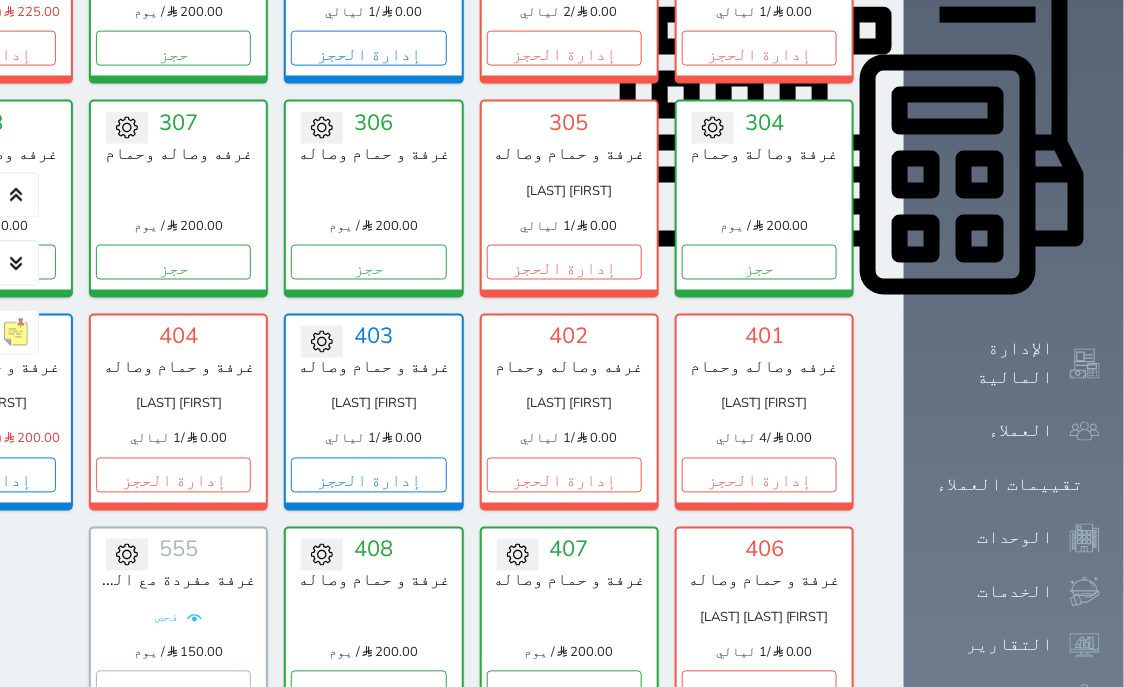 scroll, scrollTop: 714, scrollLeft: 0, axis: vertical 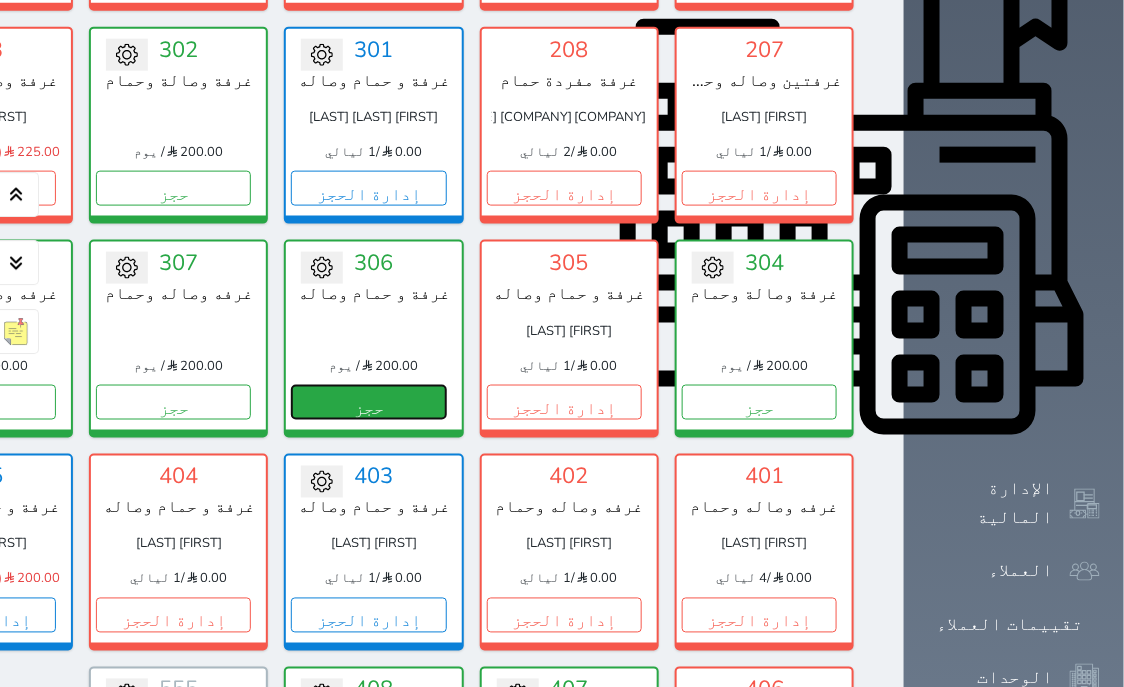 click on "حجز" at bounding box center (368, 402) 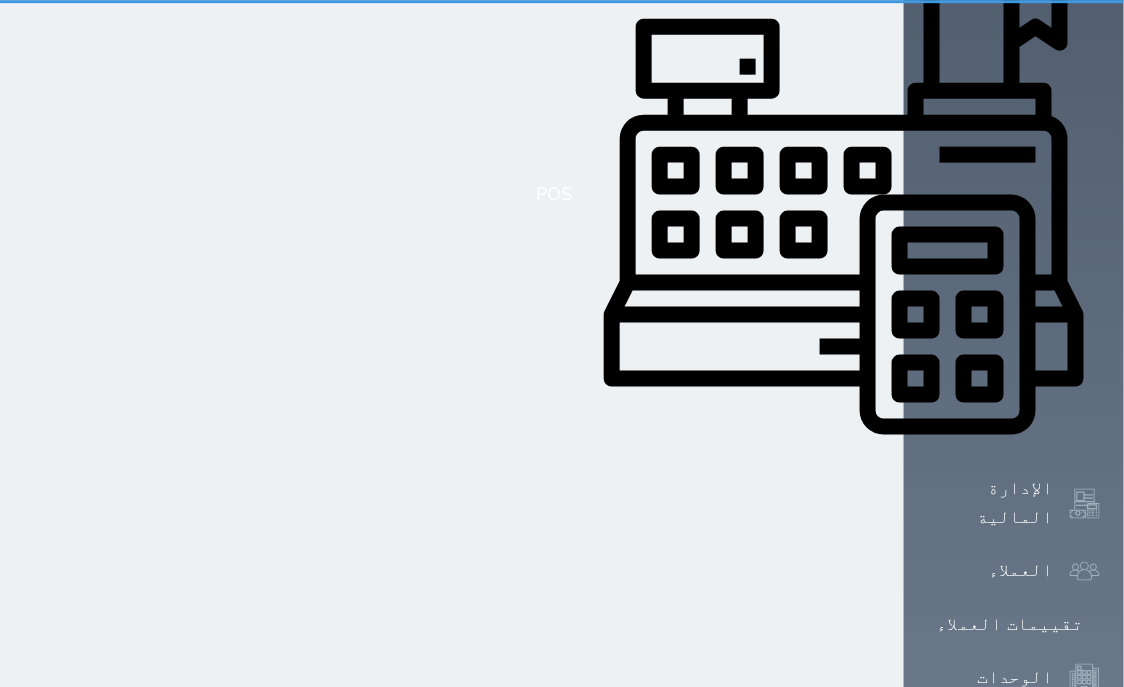 scroll, scrollTop: 147, scrollLeft: 0, axis: vertical 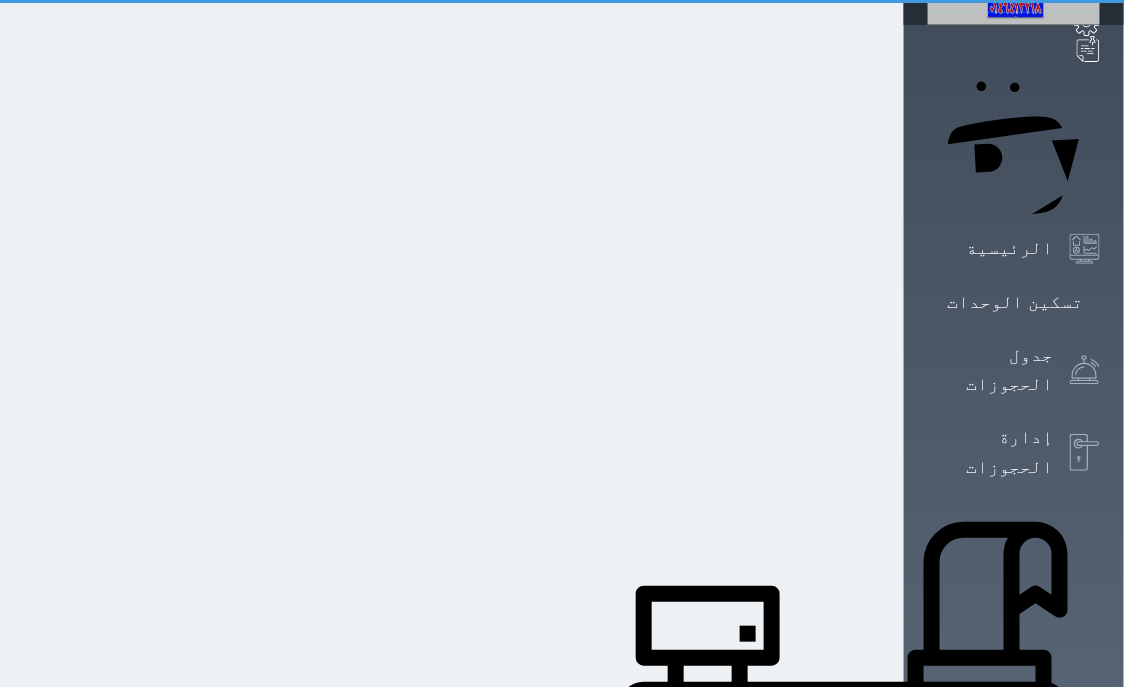 select on "1" 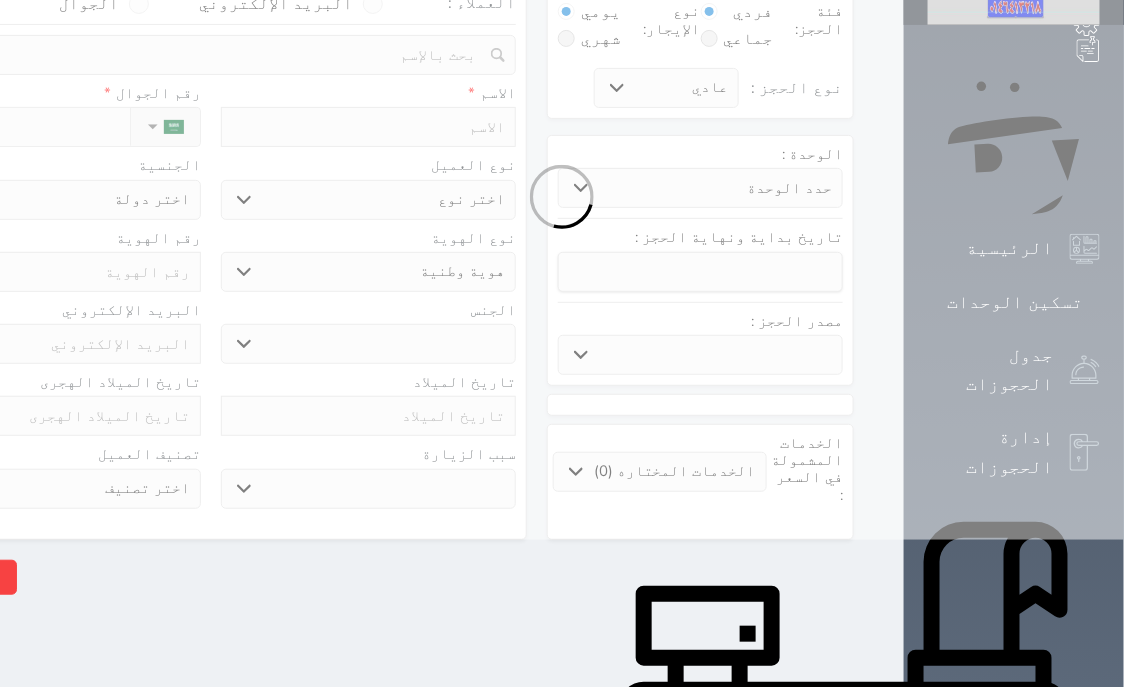 scroll, scrollTop: 0, scrollLeft: 0, axis: both 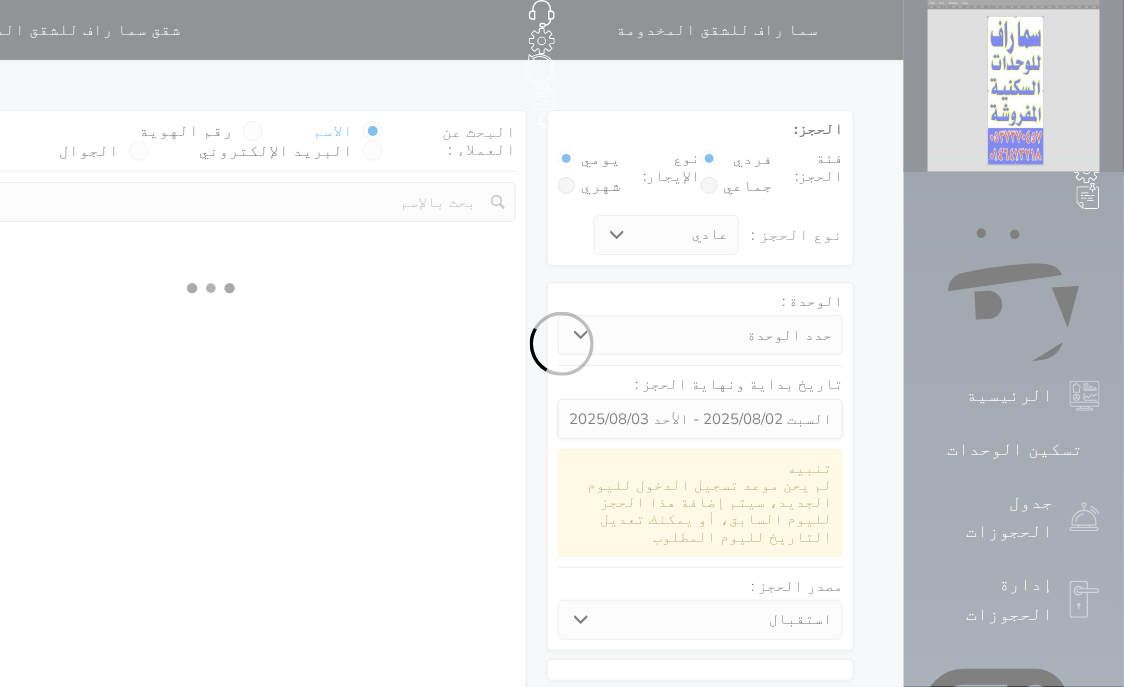 select 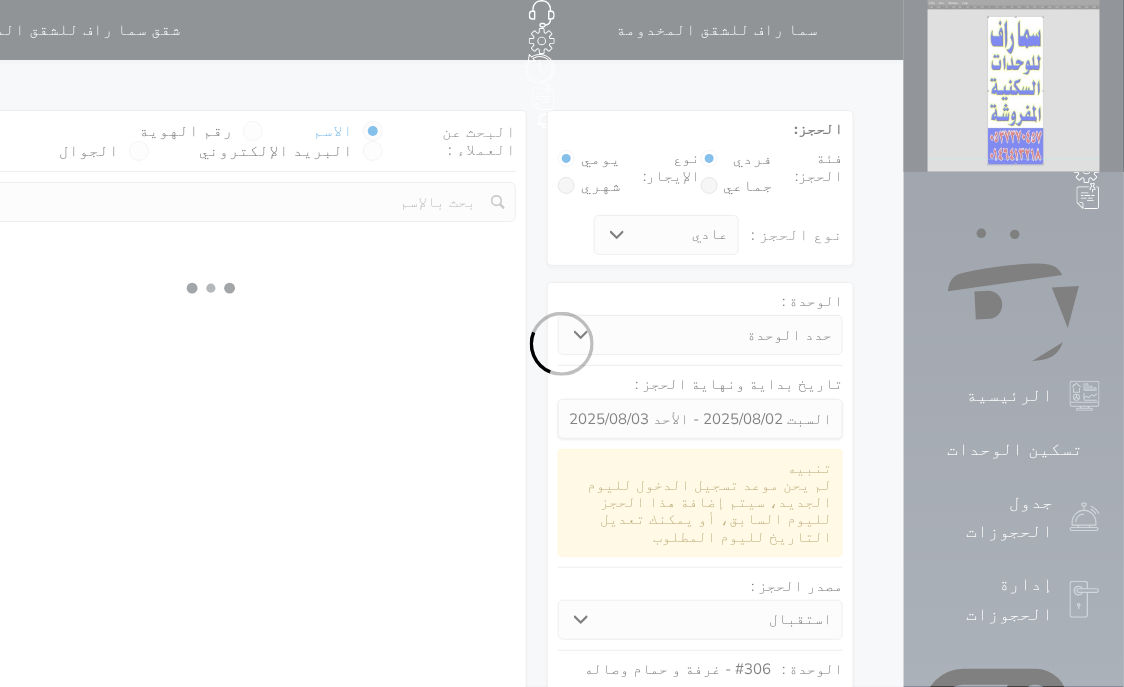 select on "1" 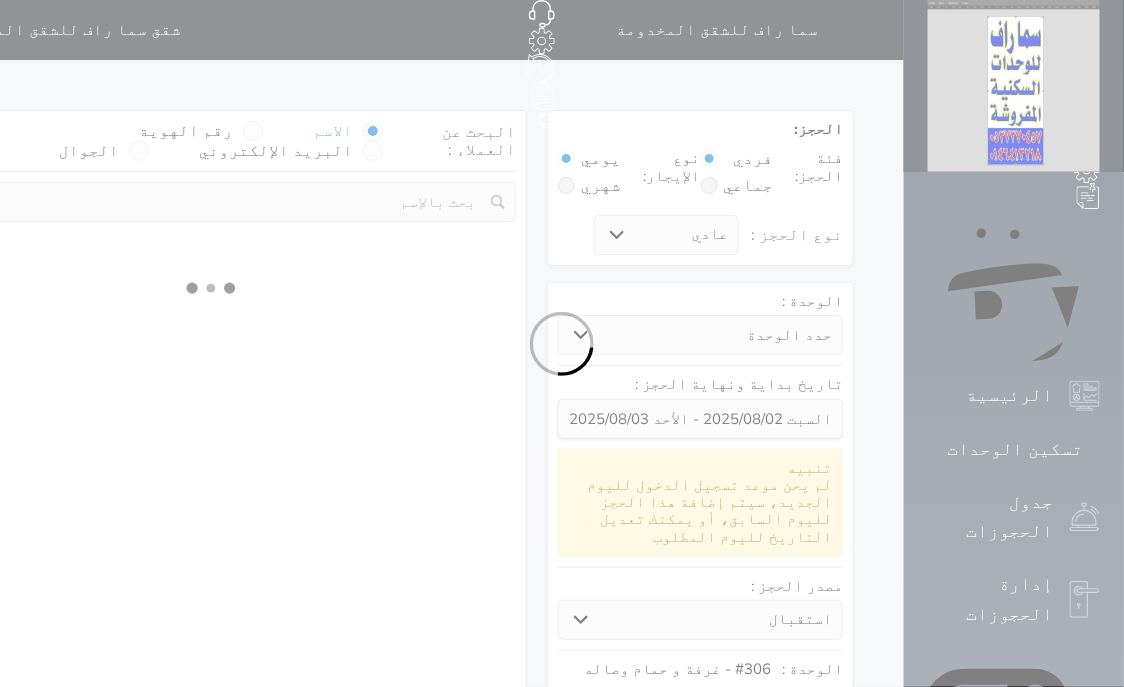 select on "113" 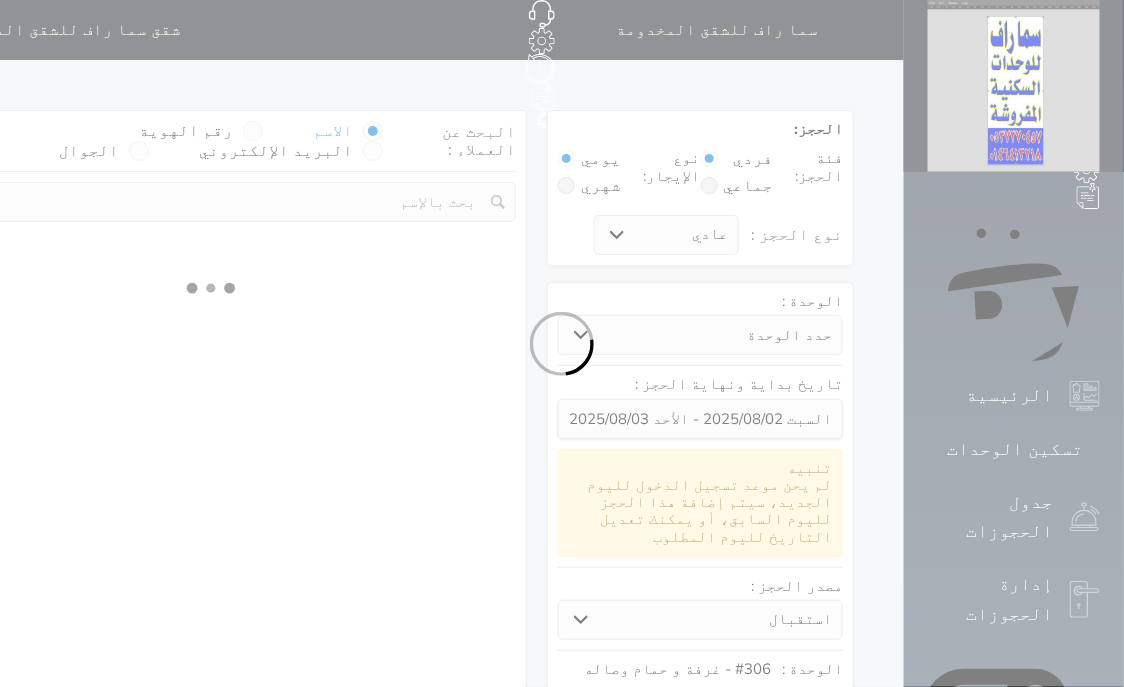 select on "1" 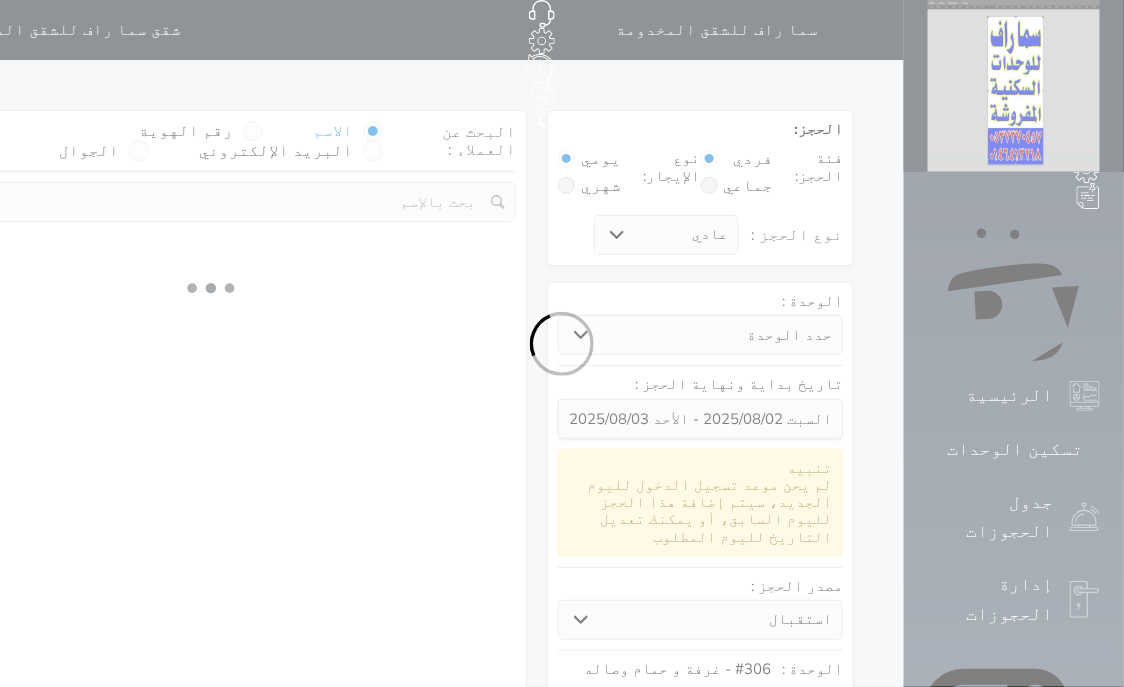 select 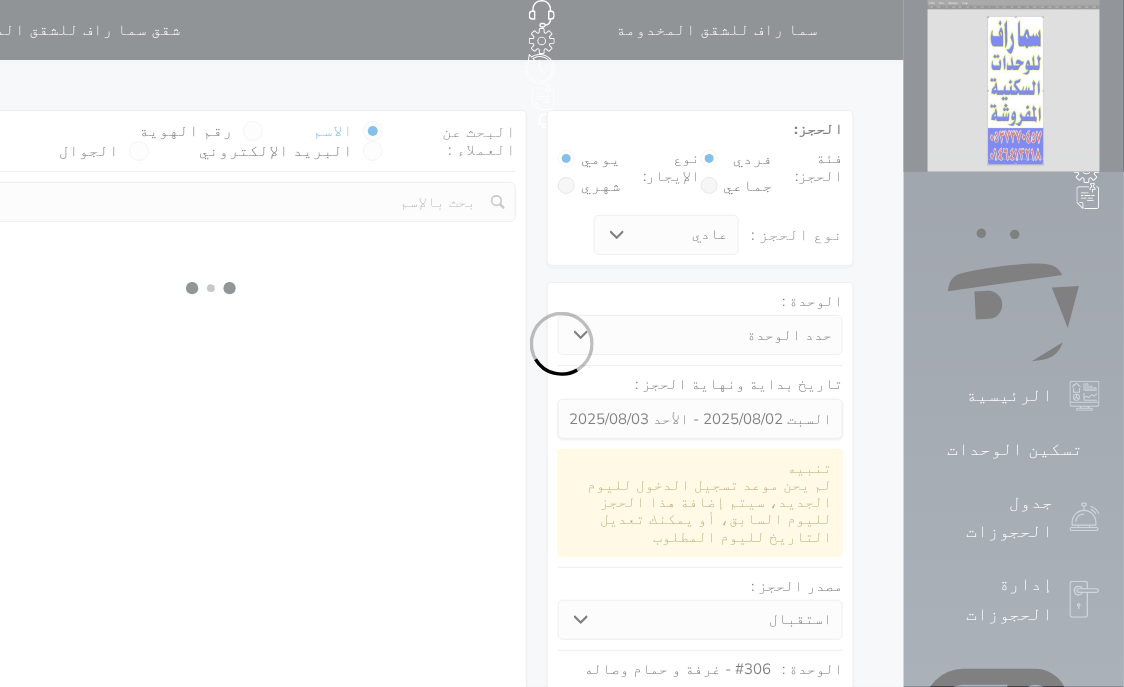 select on "7" 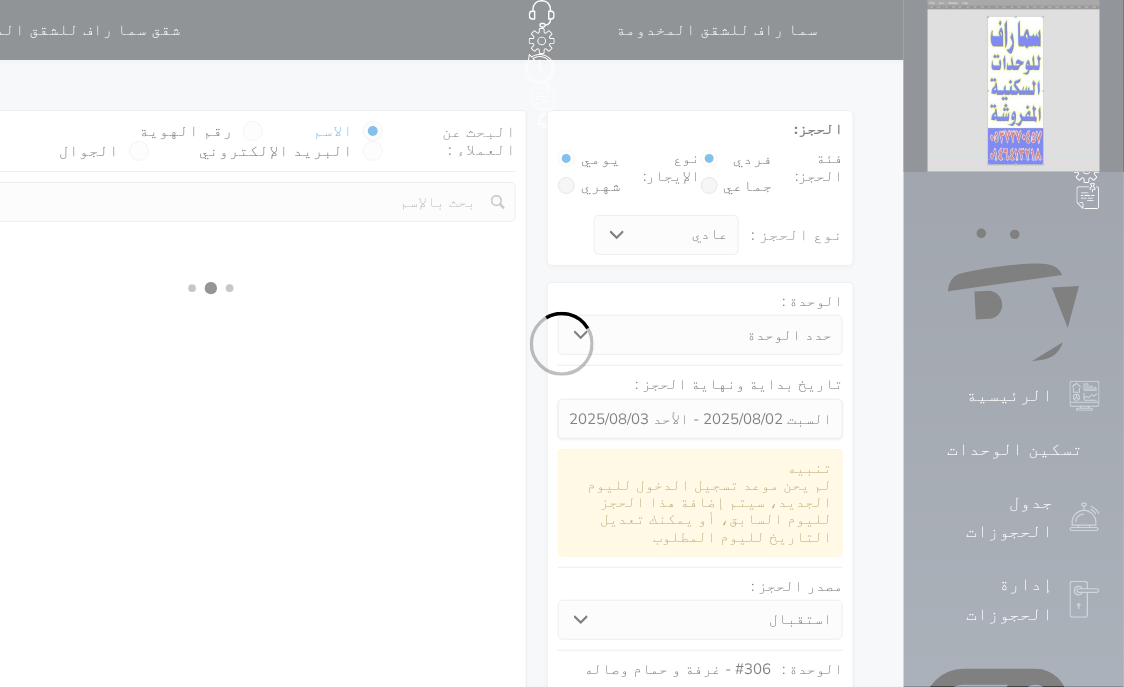 select 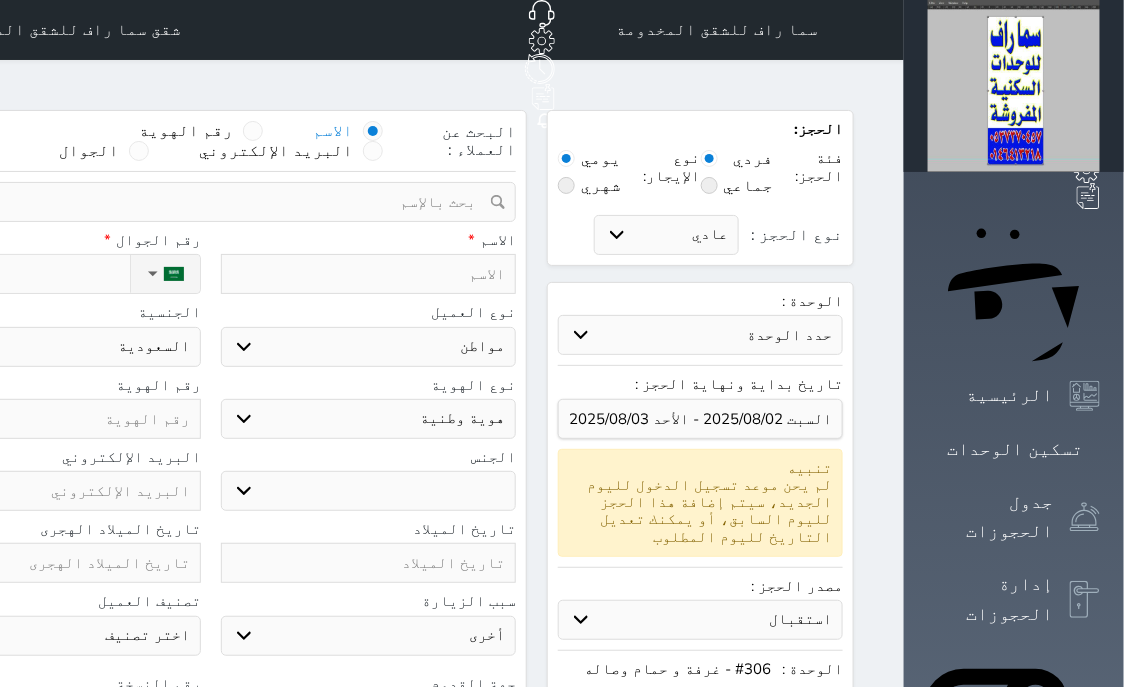 select 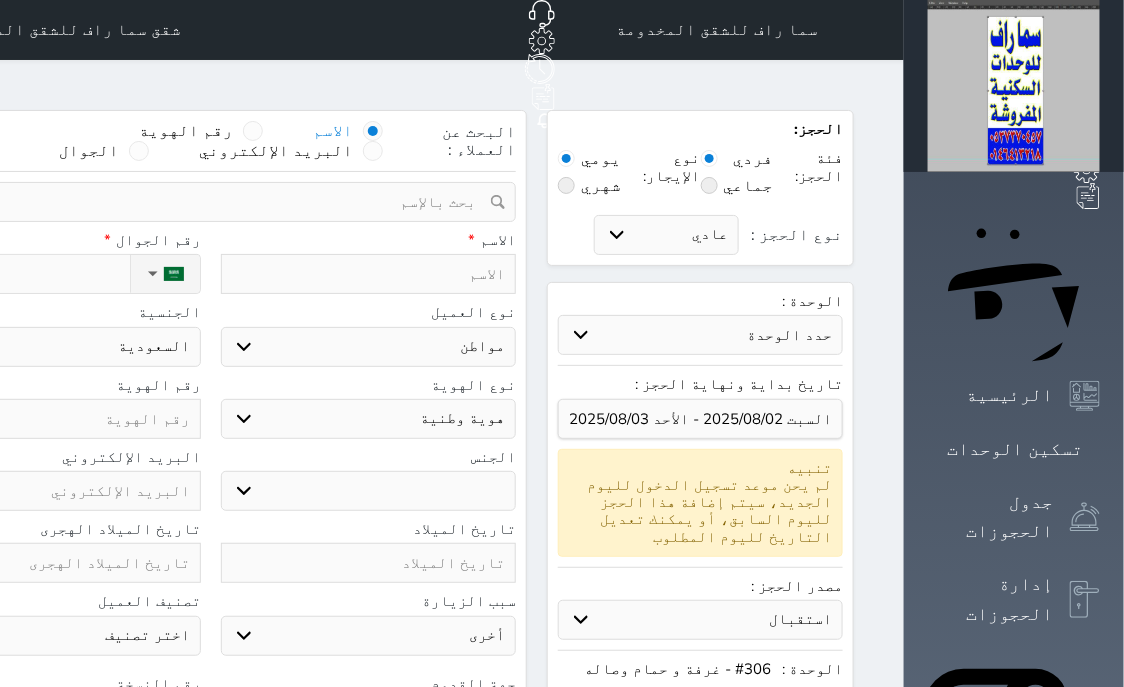 select 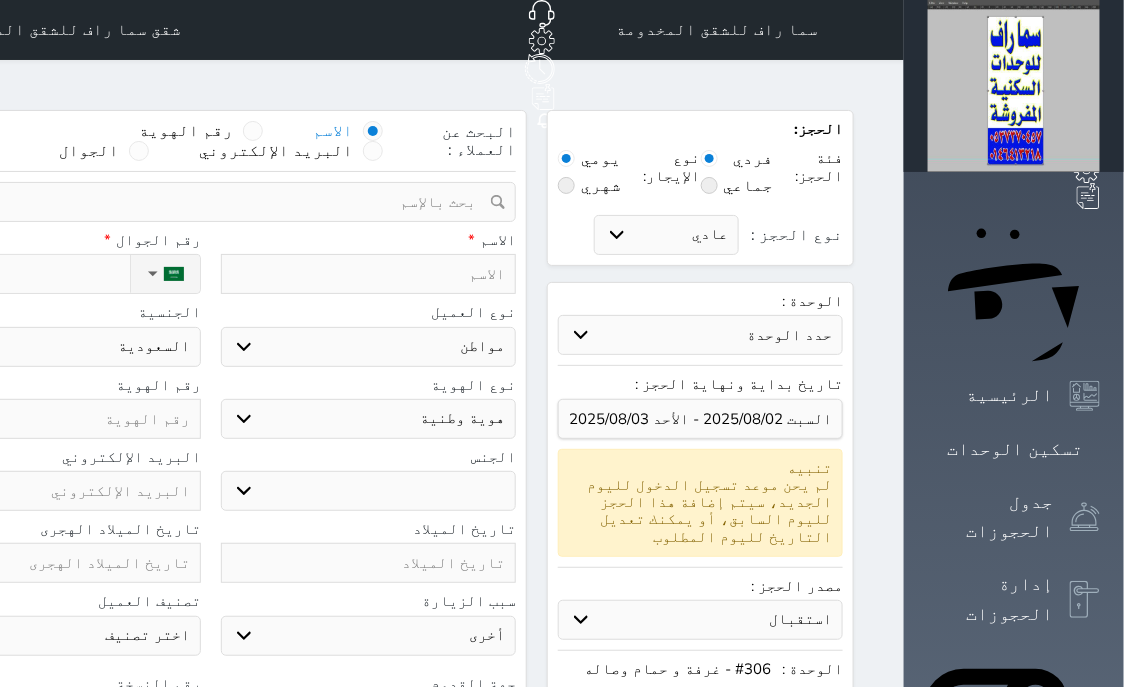 select 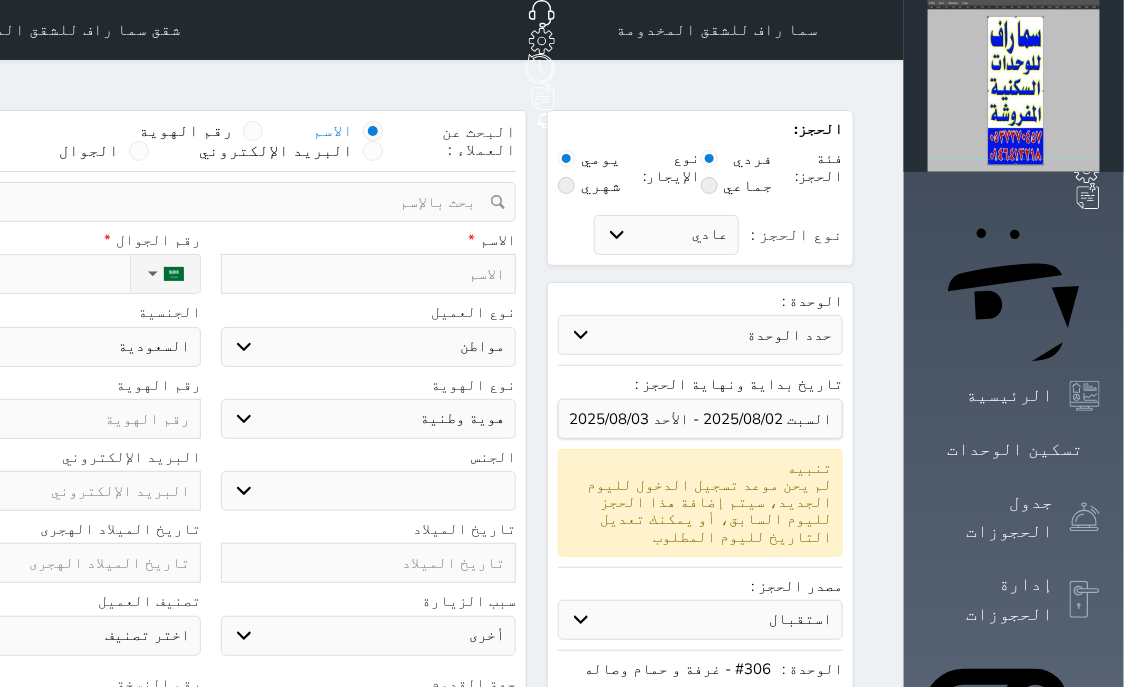 select 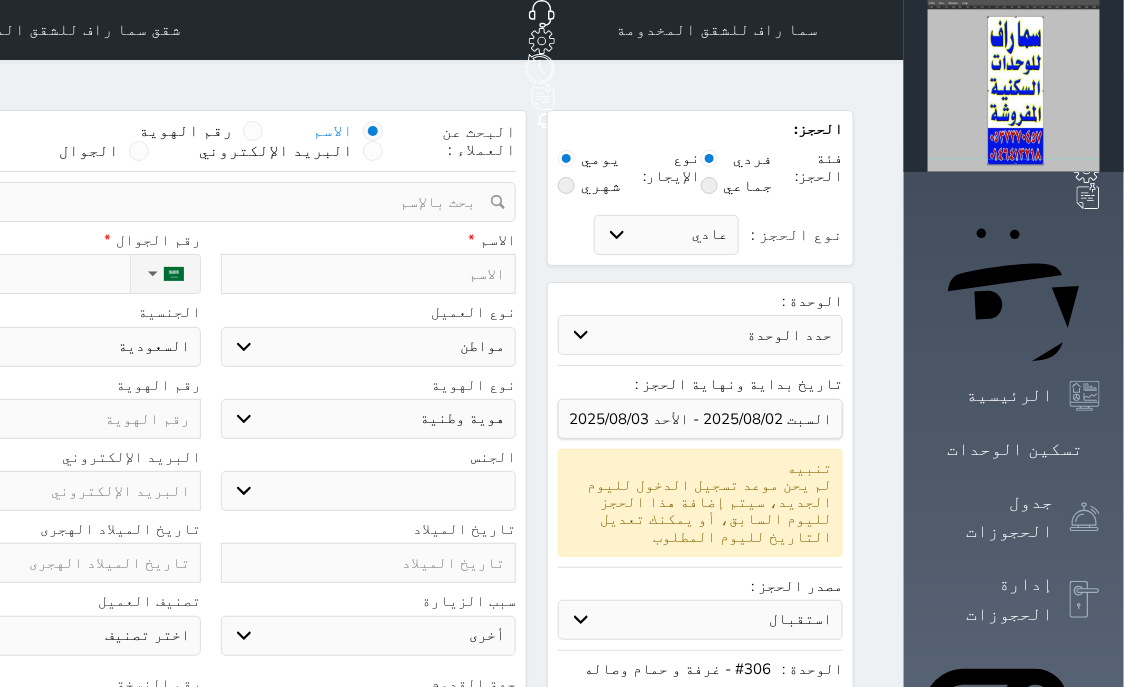 select 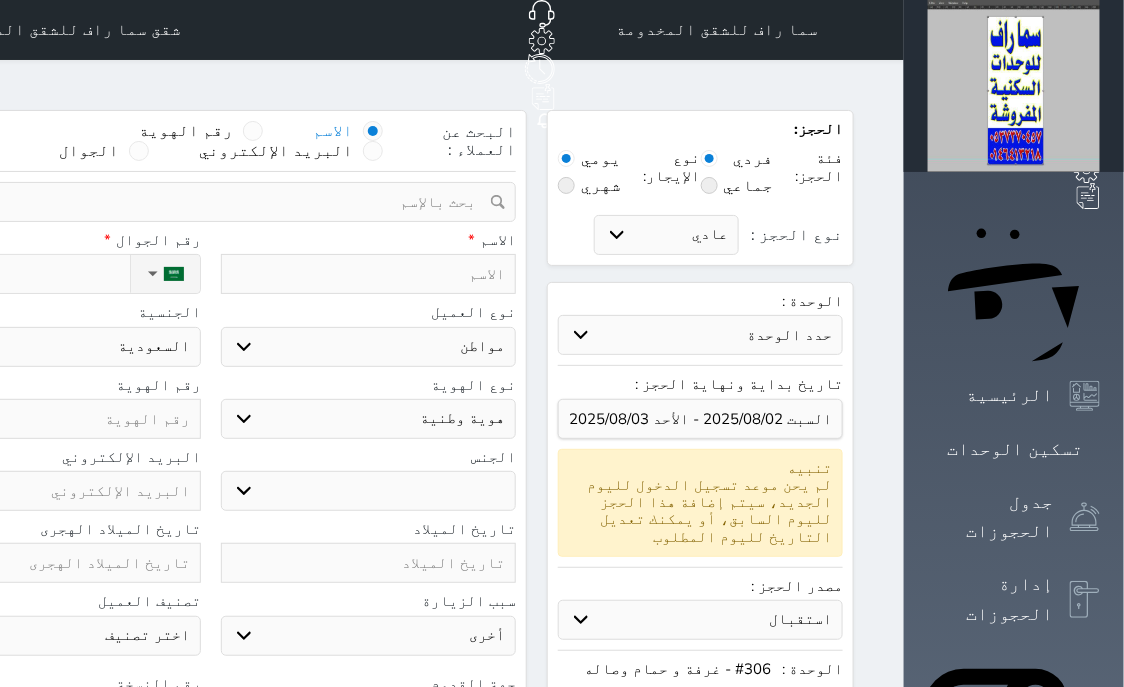 click on "نوع الحجز :" at bounding box center (17, 274) 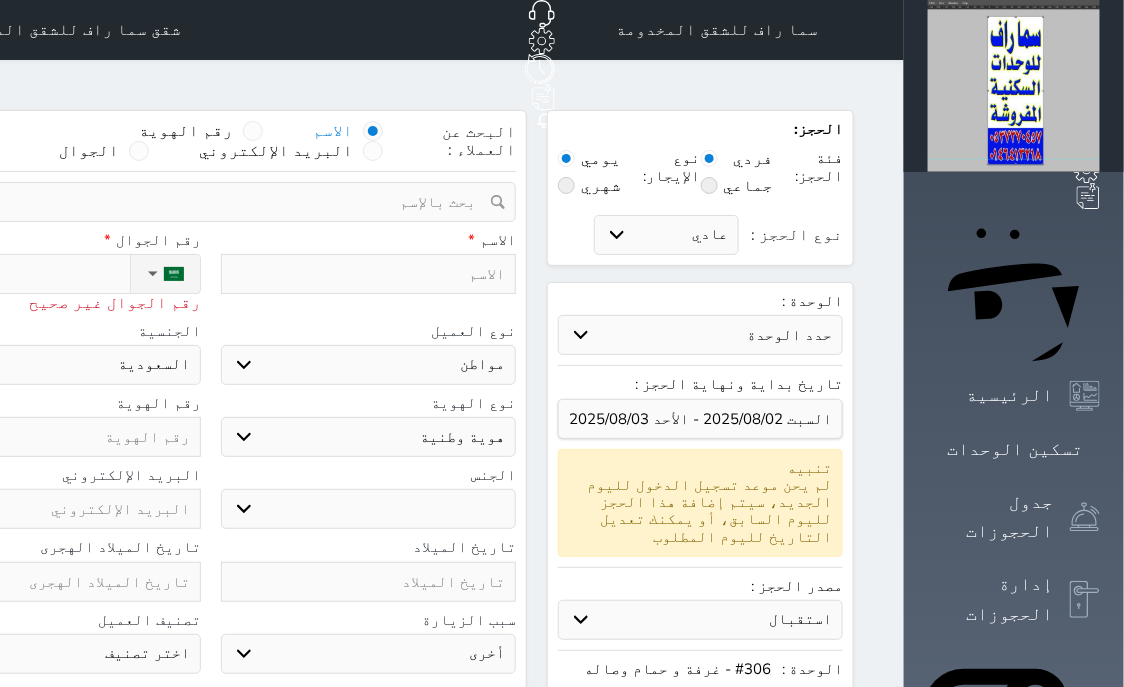 type on "+9" 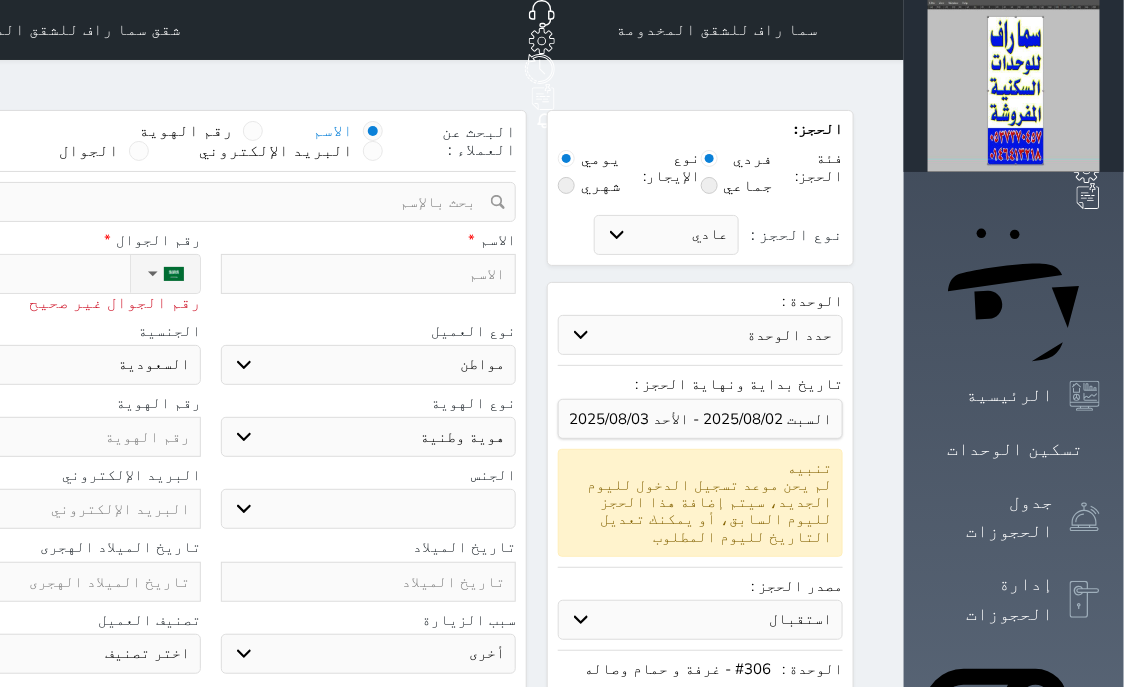 select 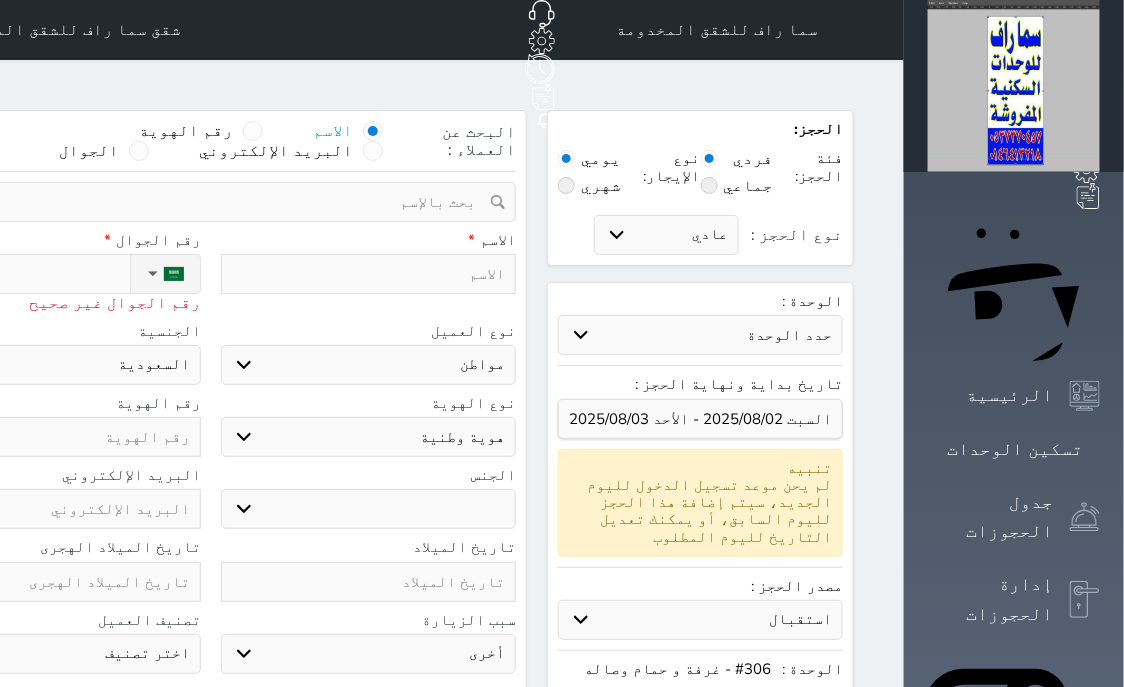 type on "+96" 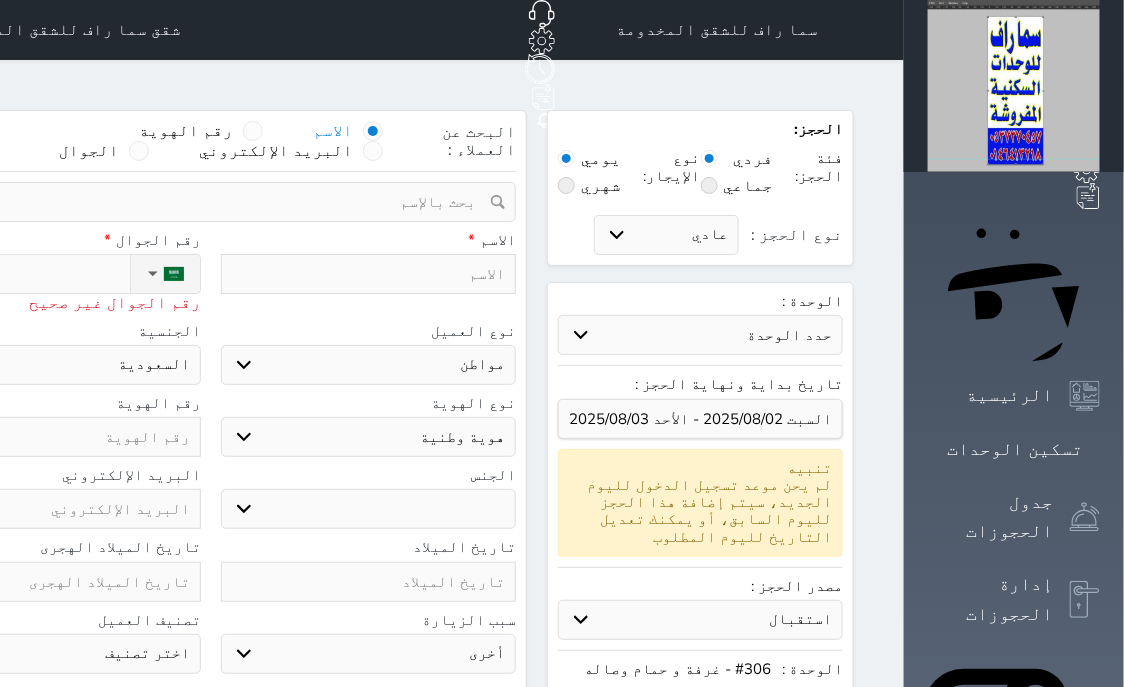select 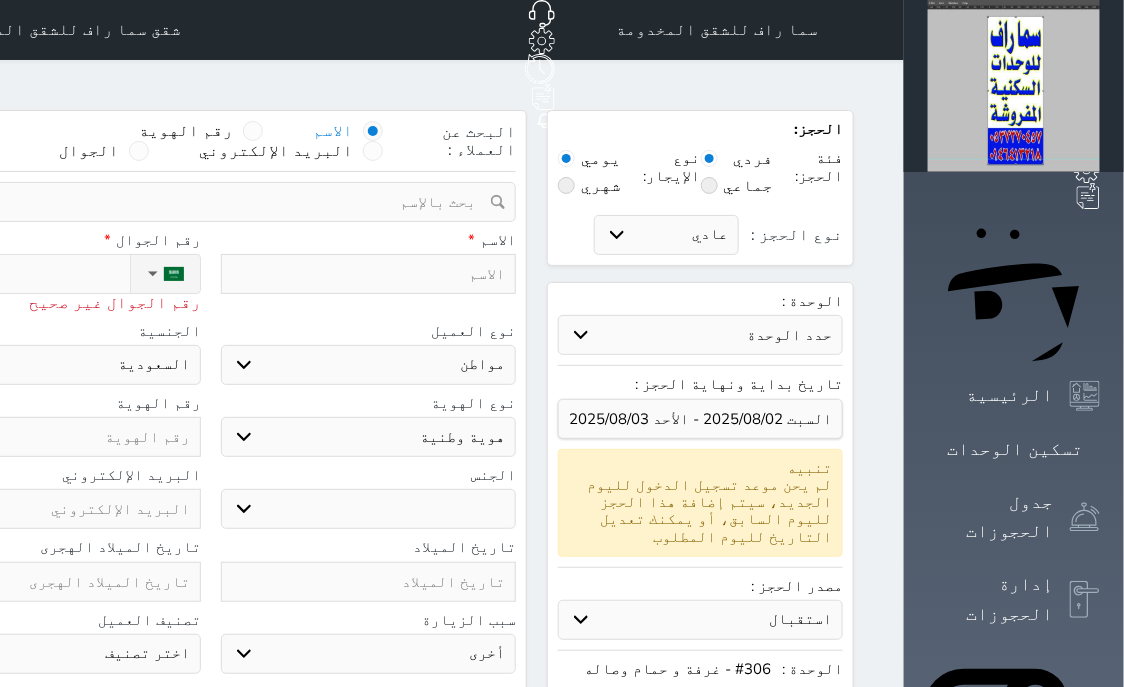 type on "+962" 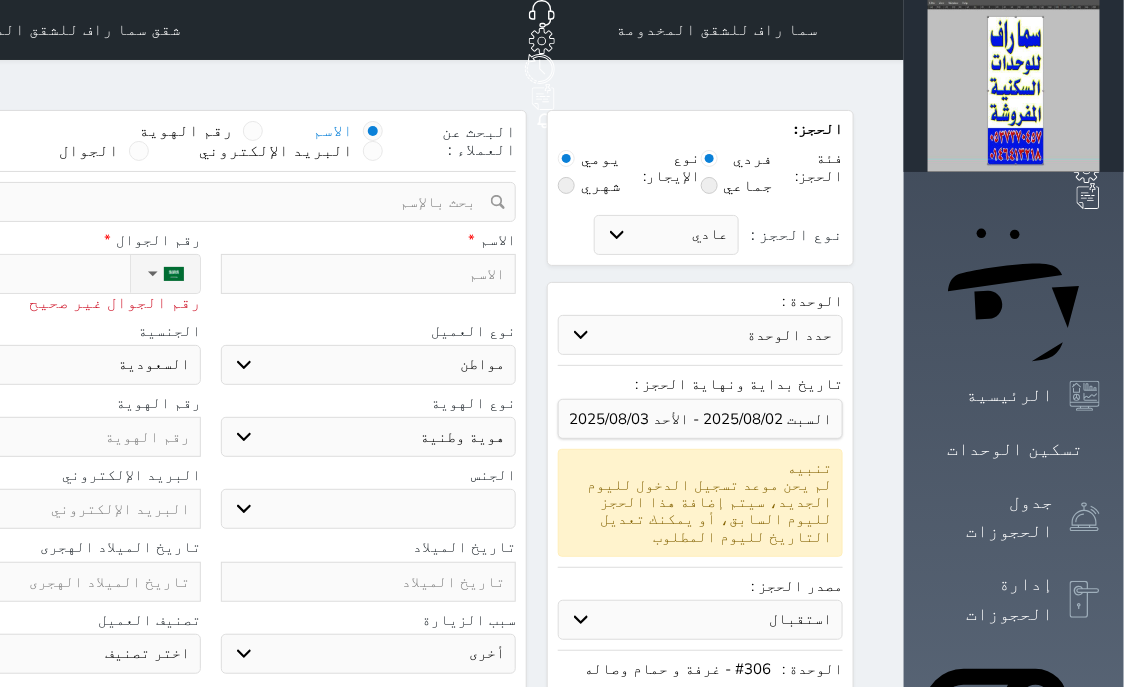 select 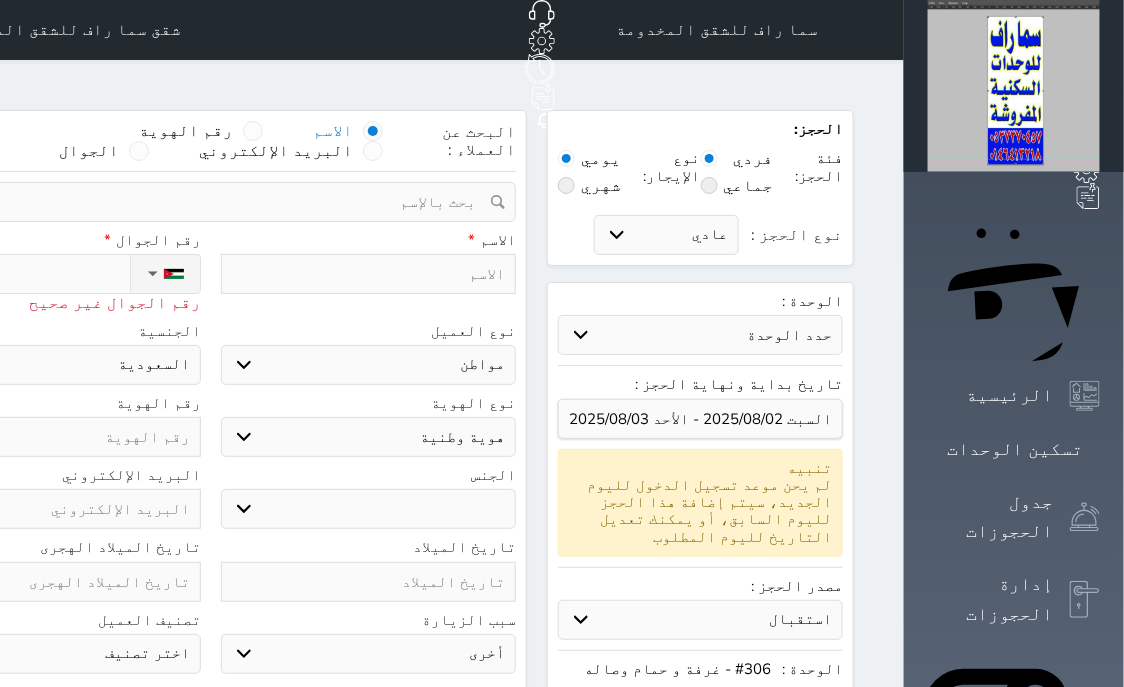 select 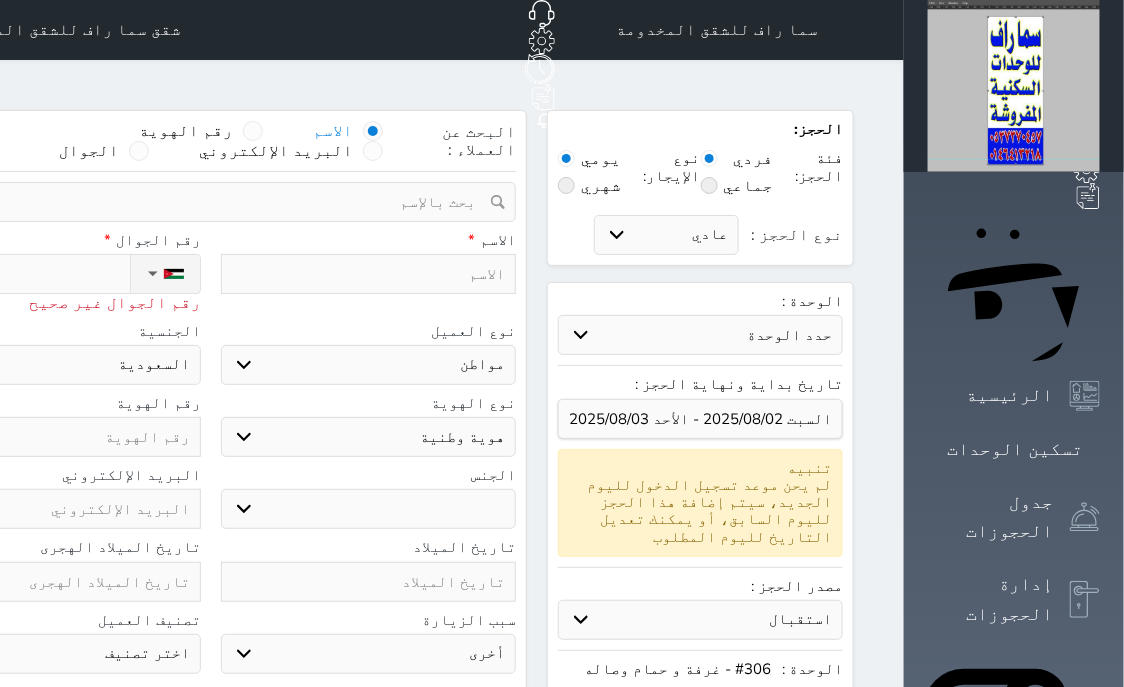 select 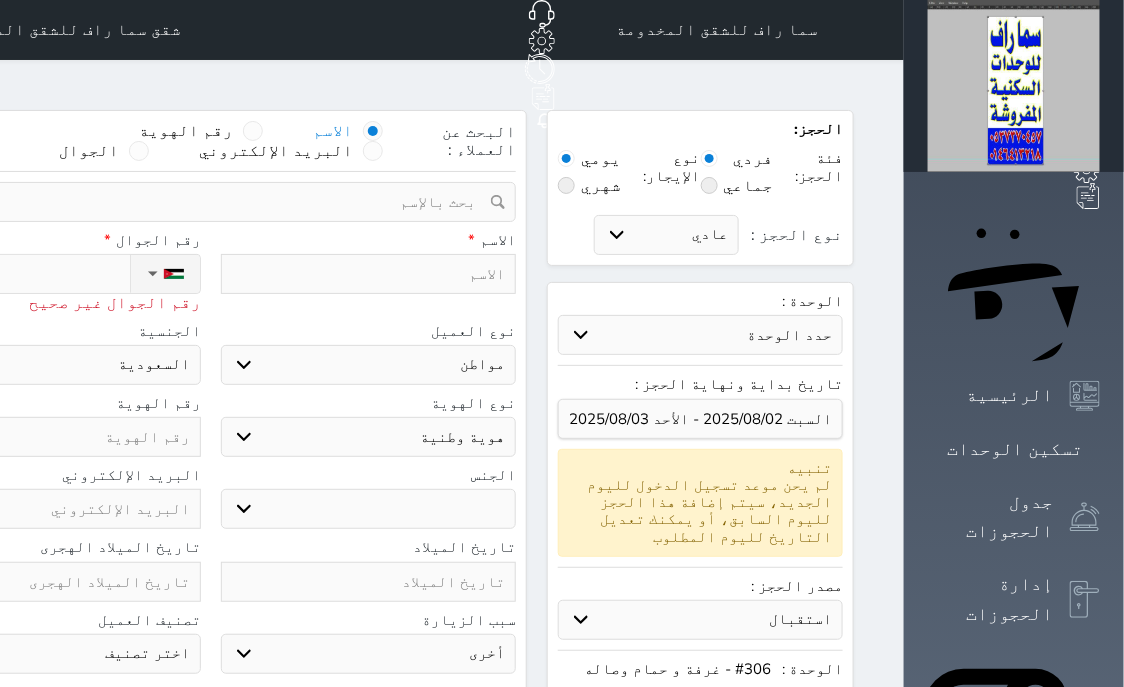 type on "[PHONE]" 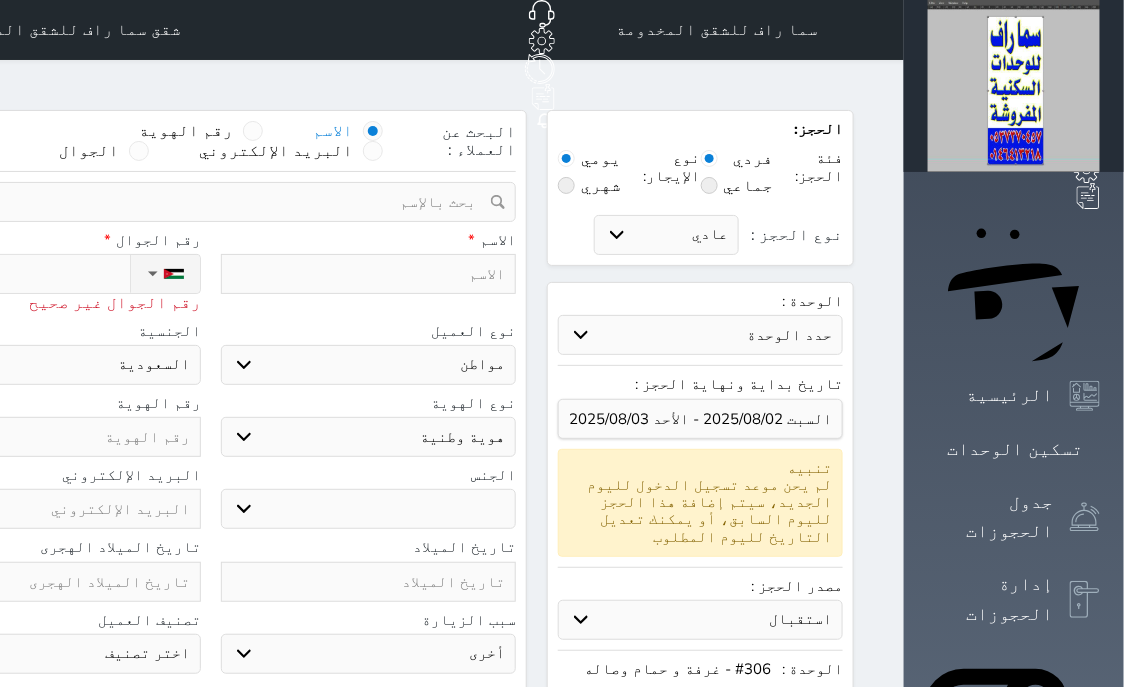 select 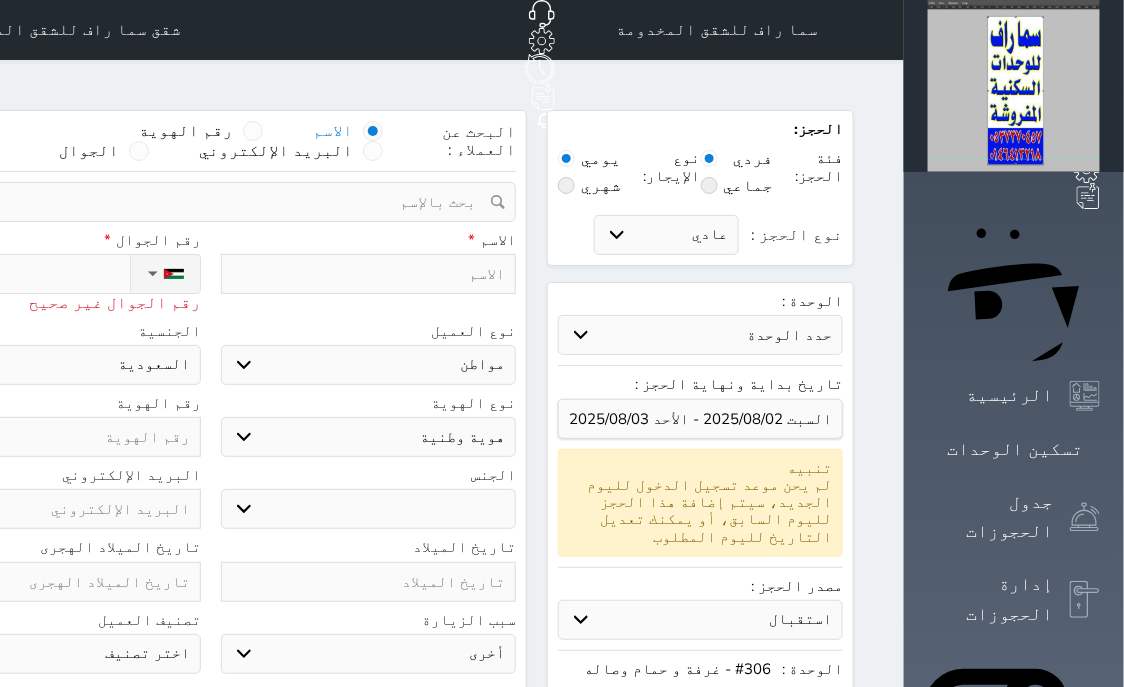 type on "[PHONE]" 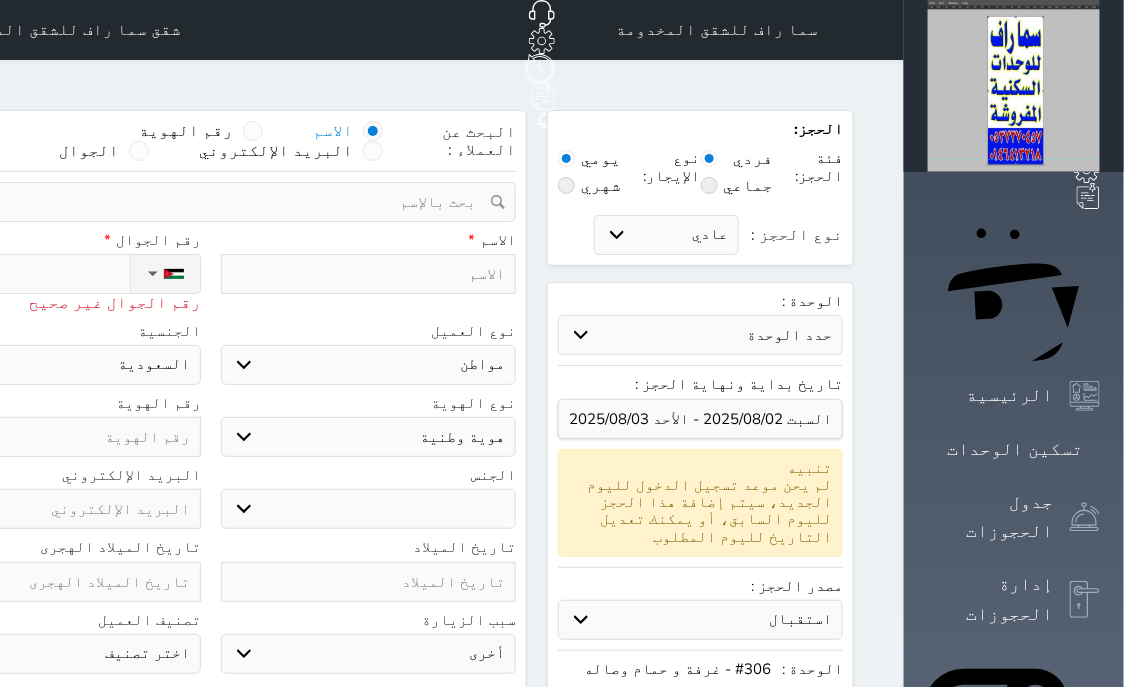 select 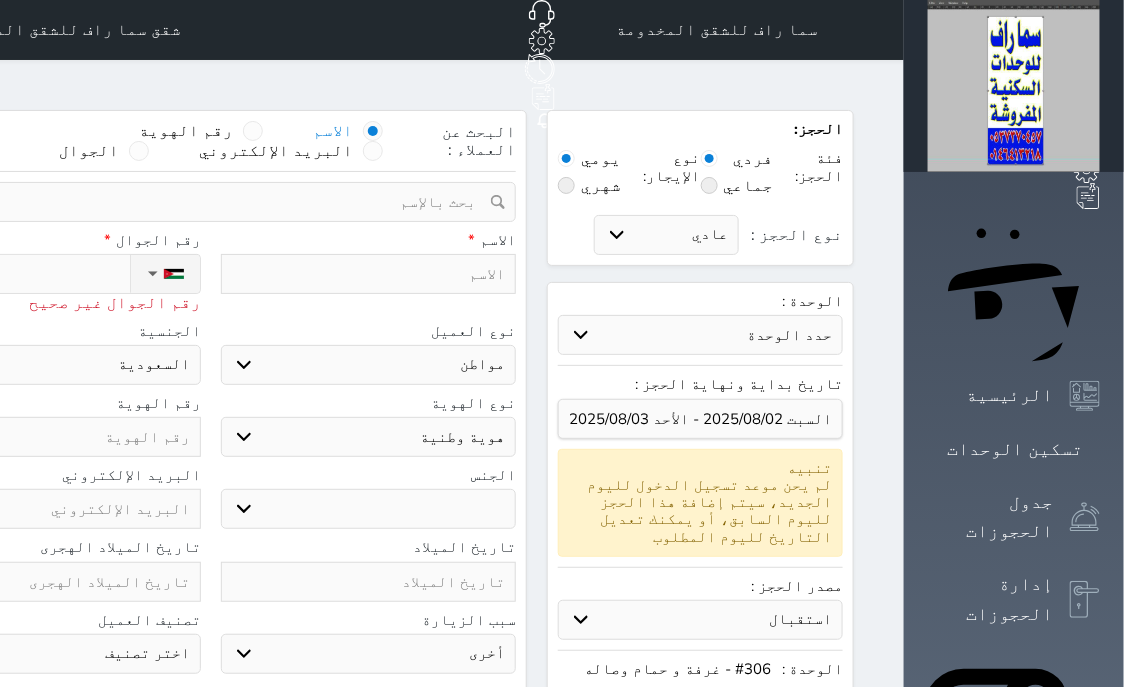 select 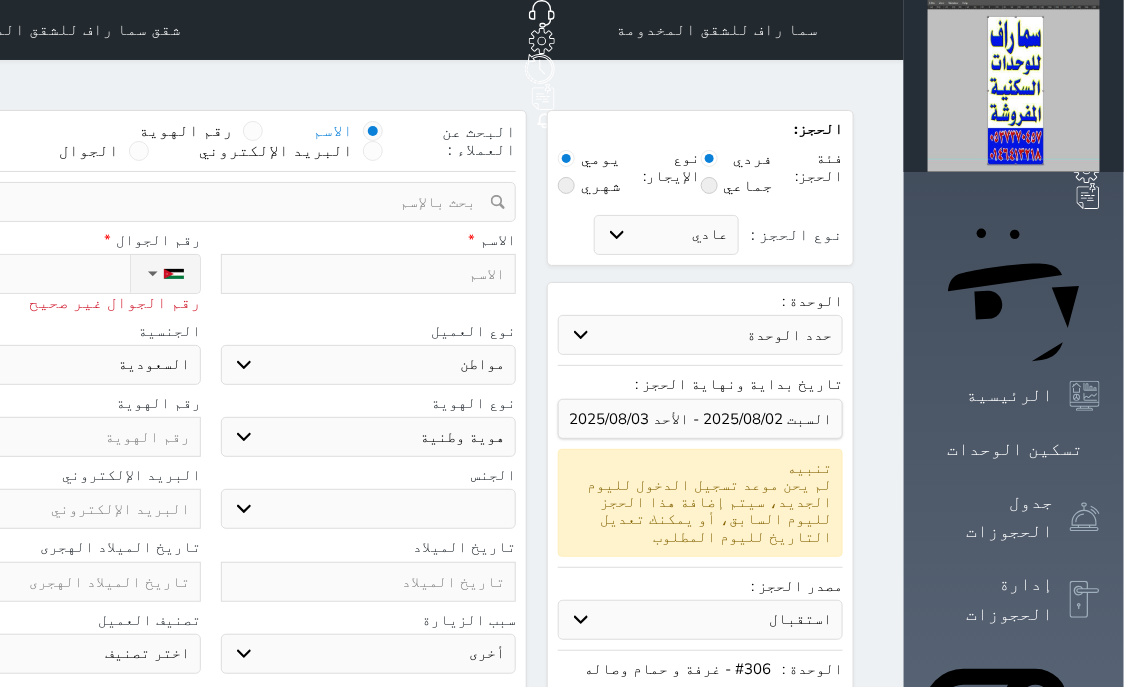 type on "[PHONE]" 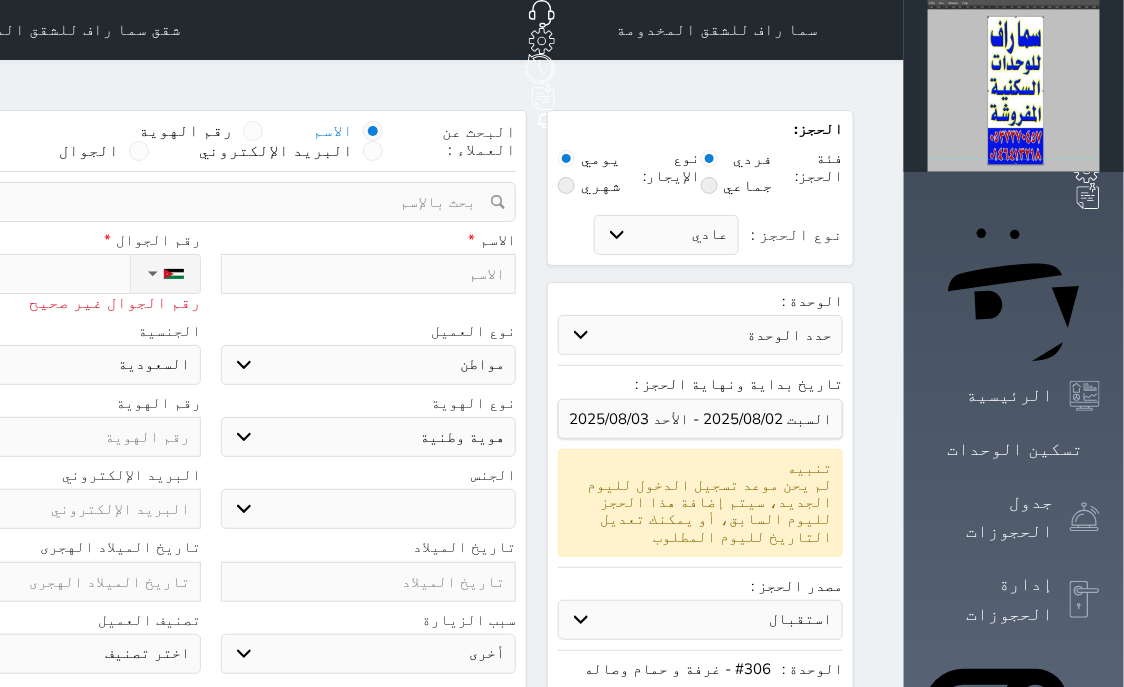 select 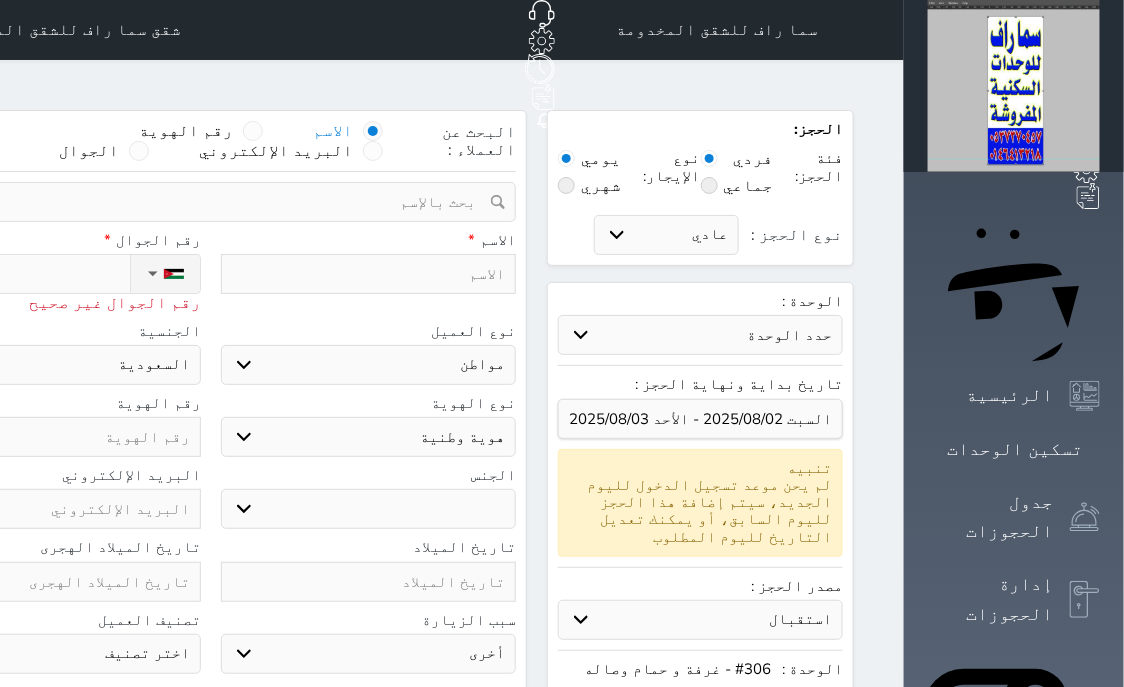 type on "[PHONE]" 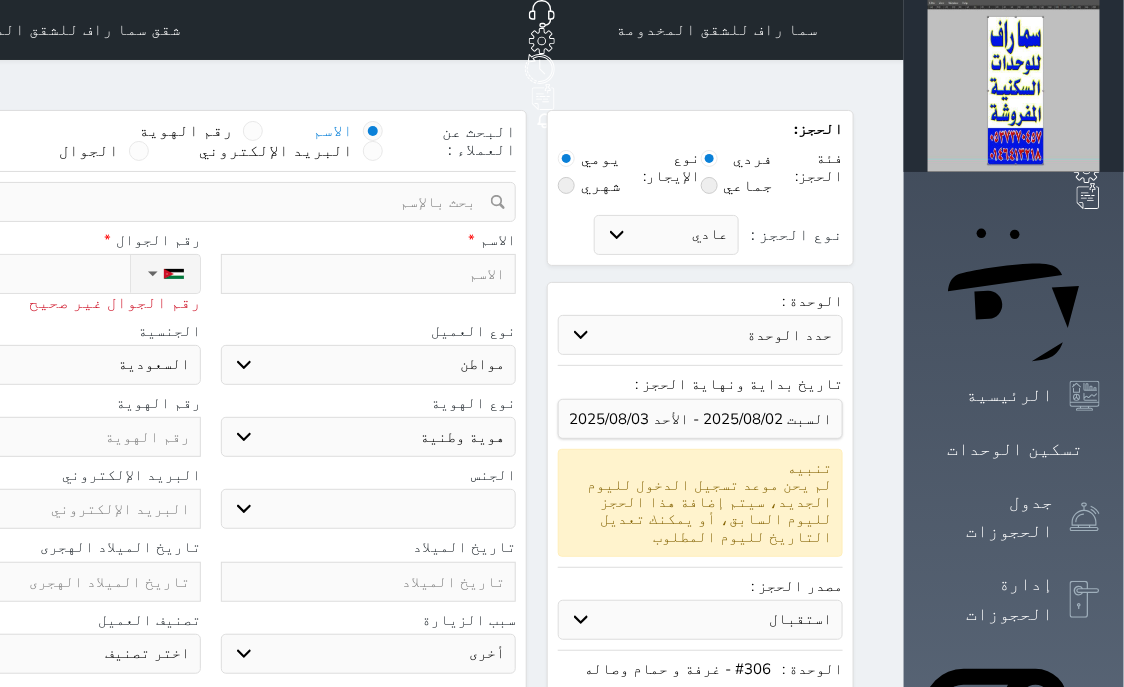 select 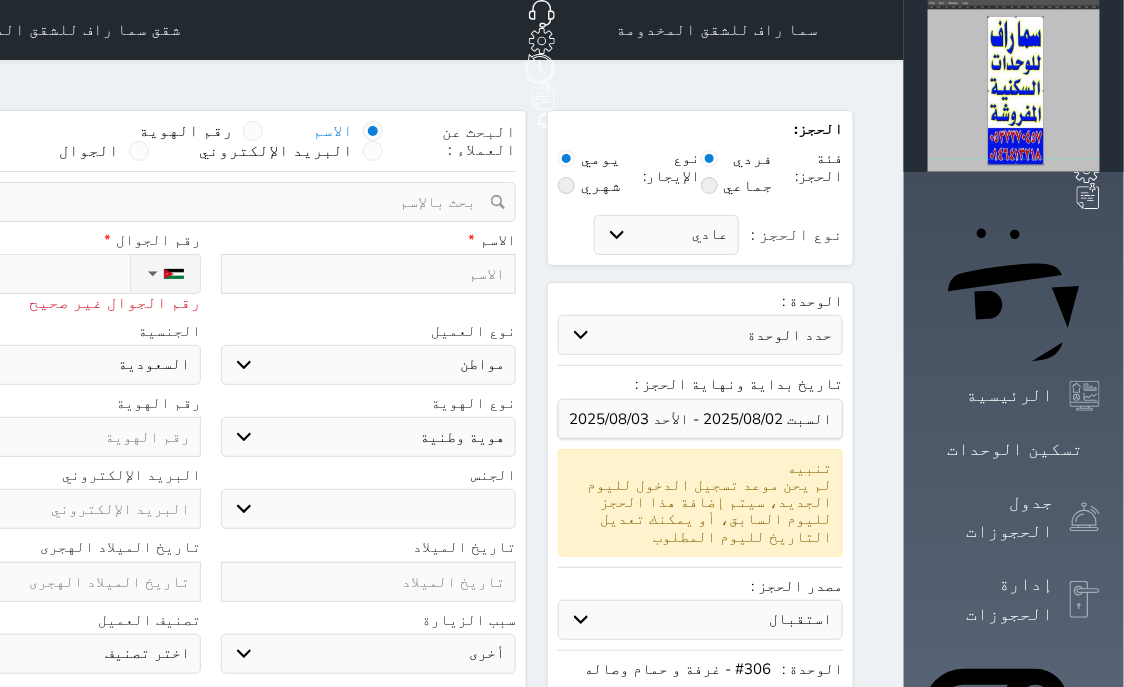 type on "+962" 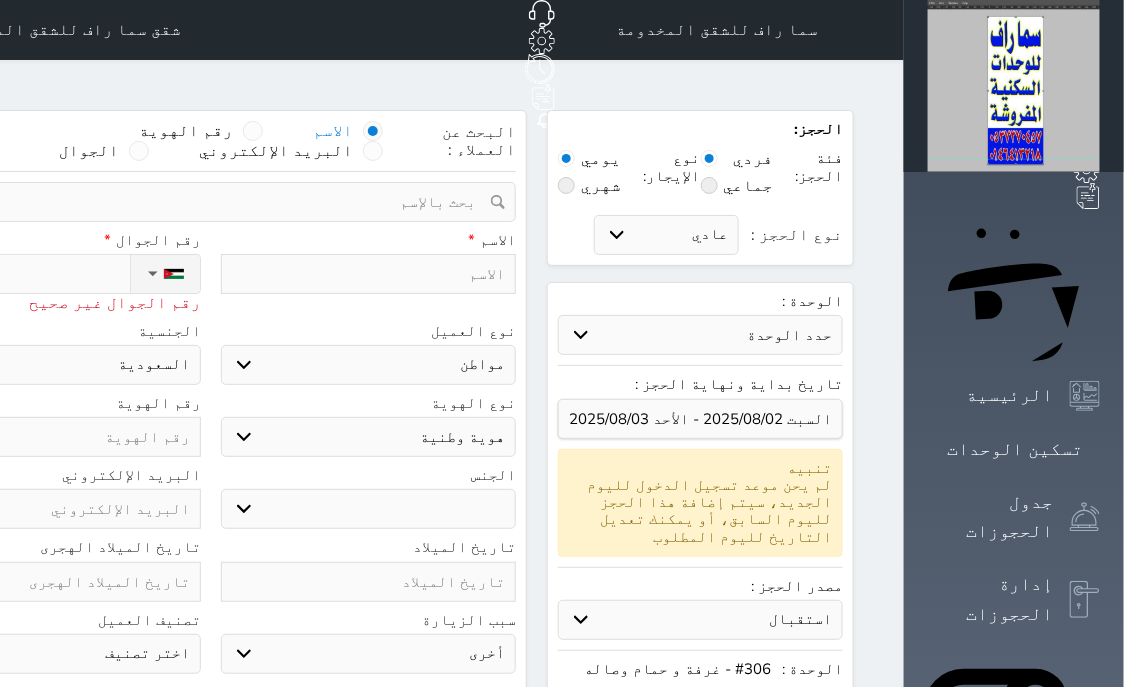 select 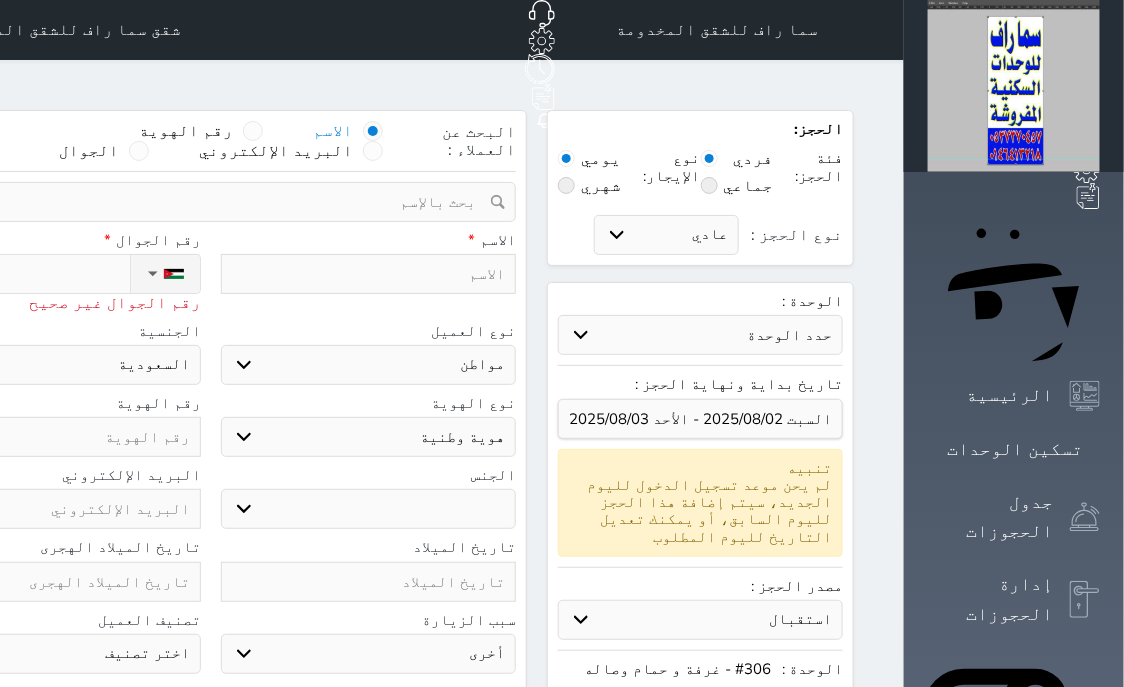 type on "+96" 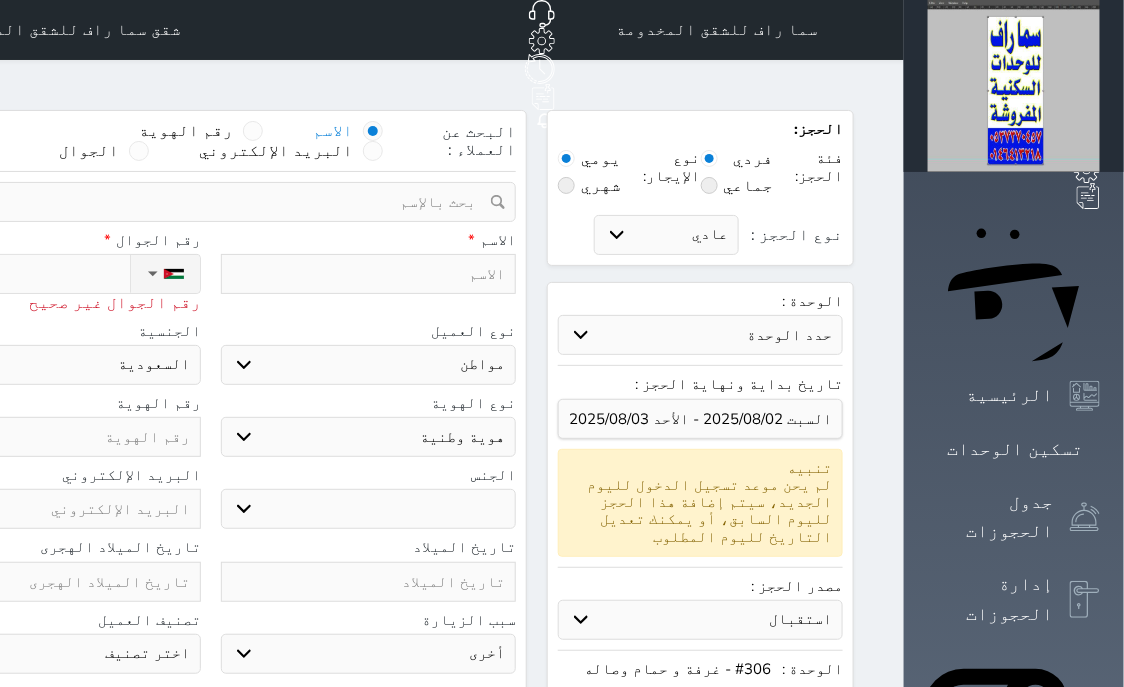 select 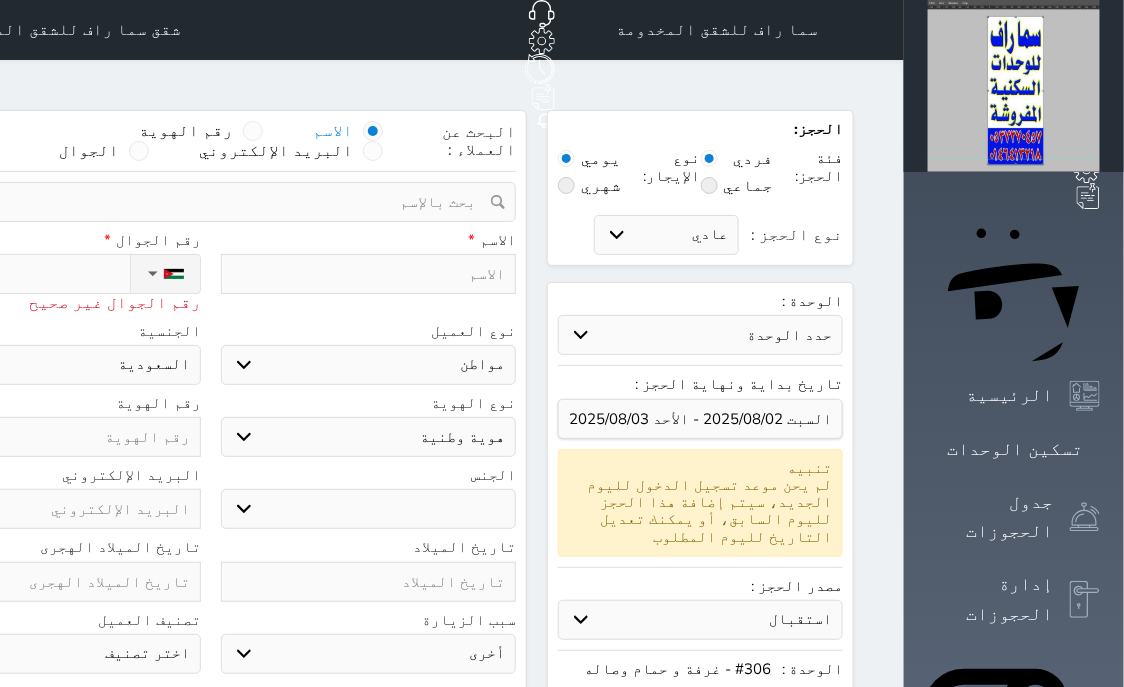 select 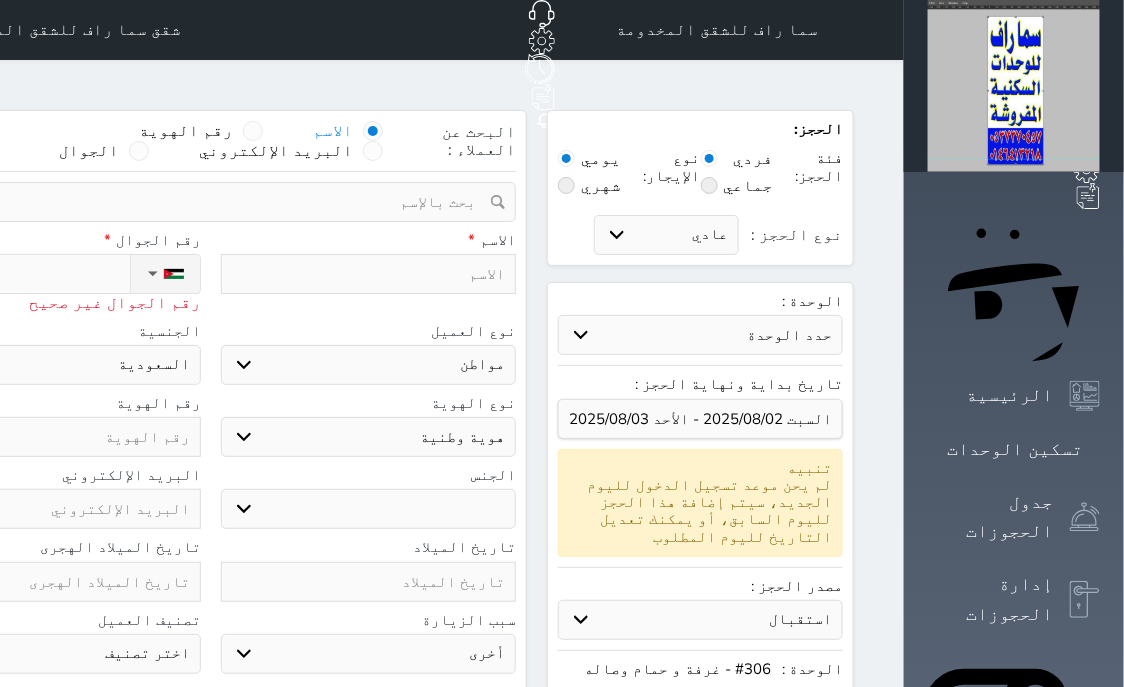 select 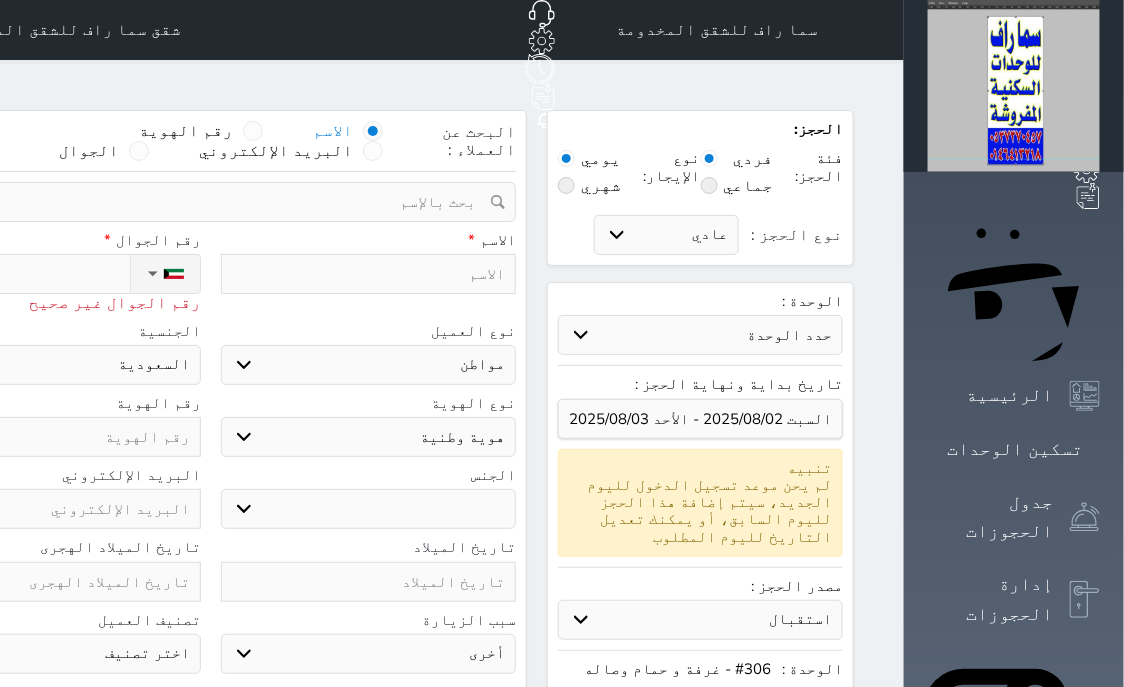 type on "[PHONE]" 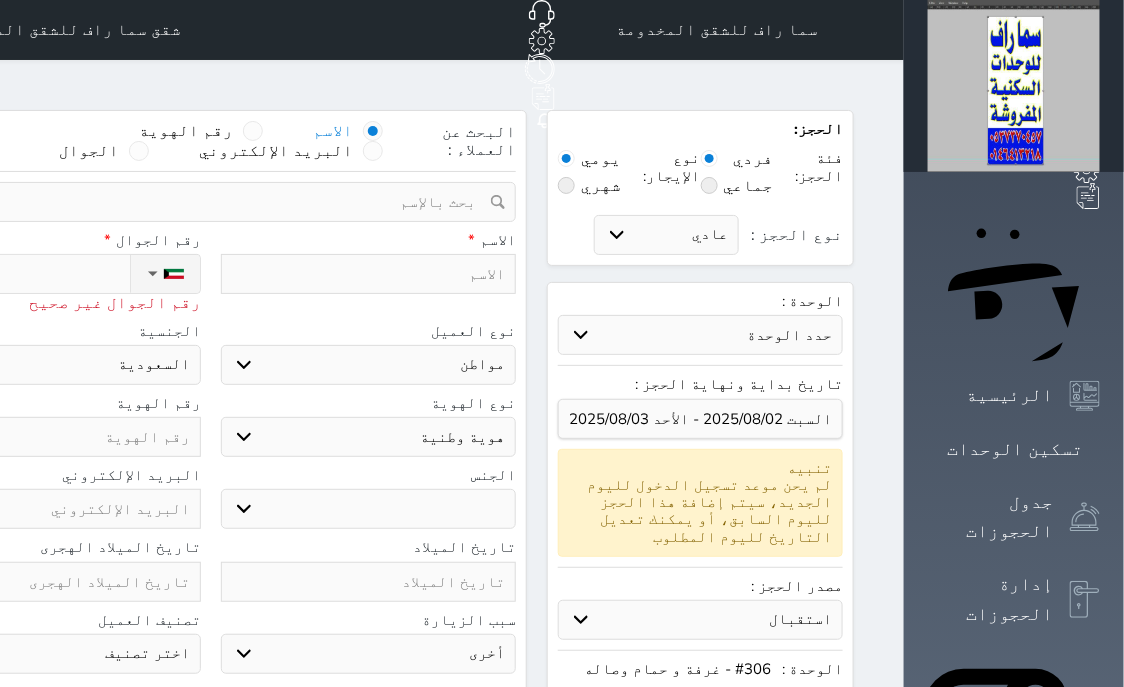 select 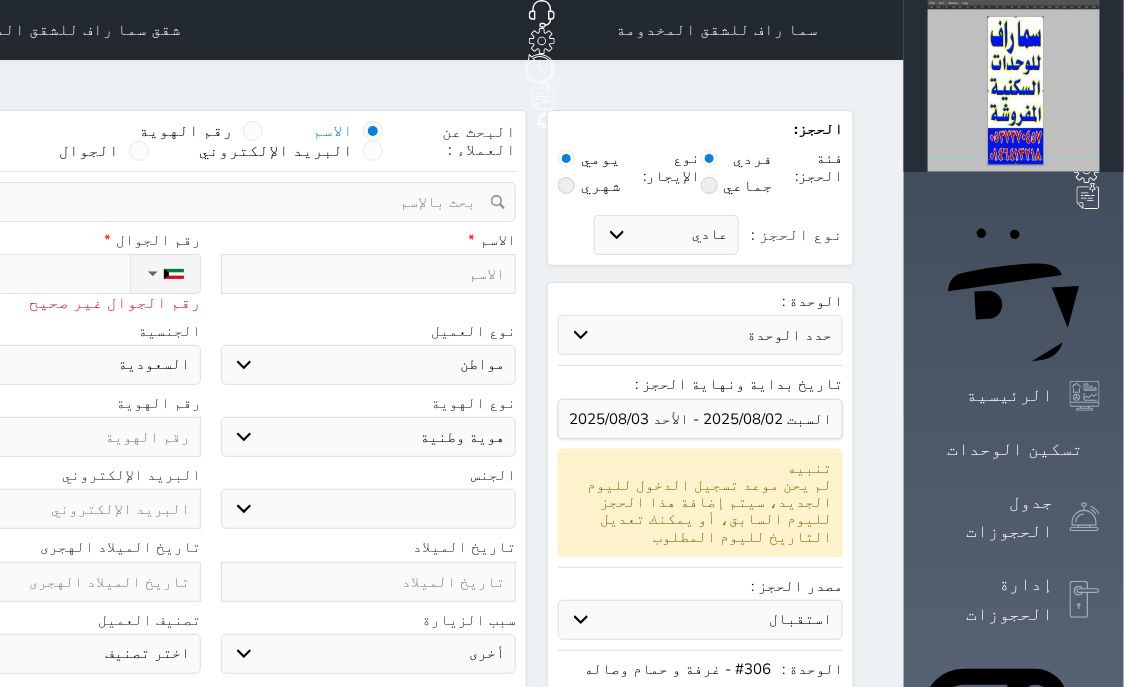 type on "[PHONE]" 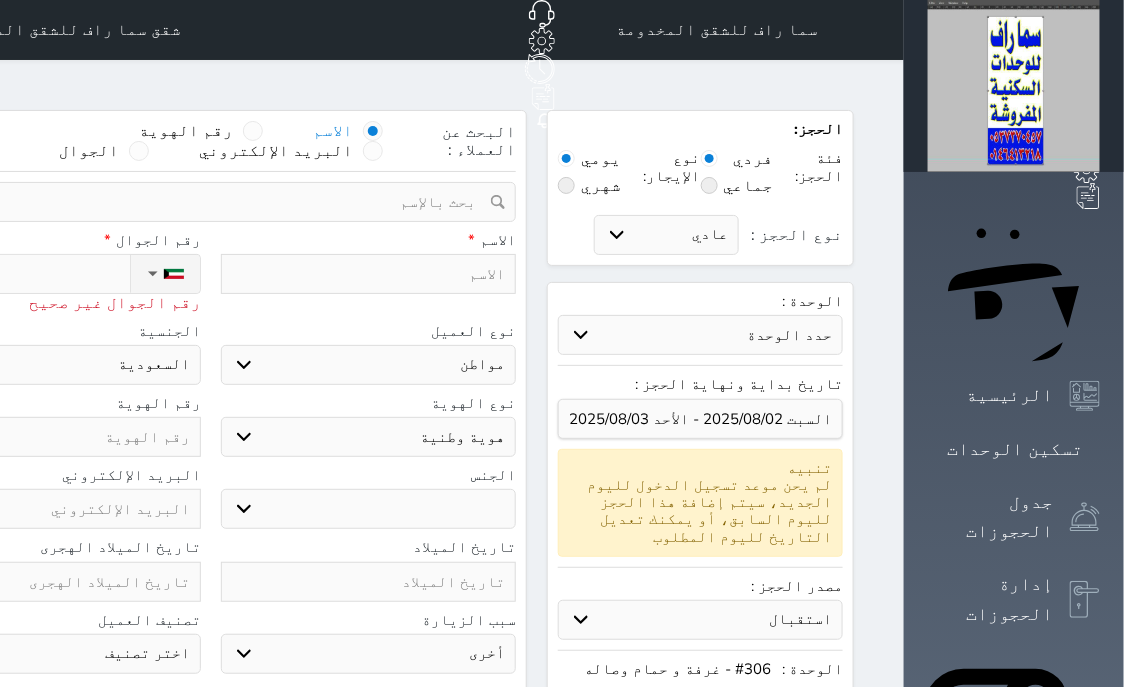 select 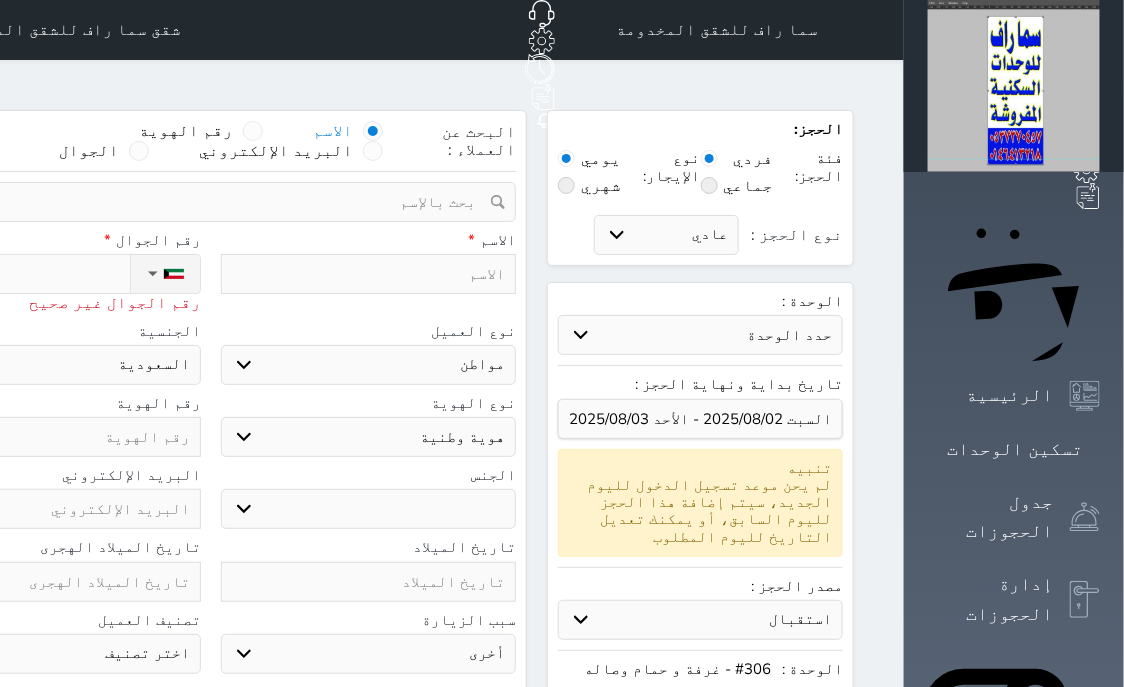 type on "[PHONE]" 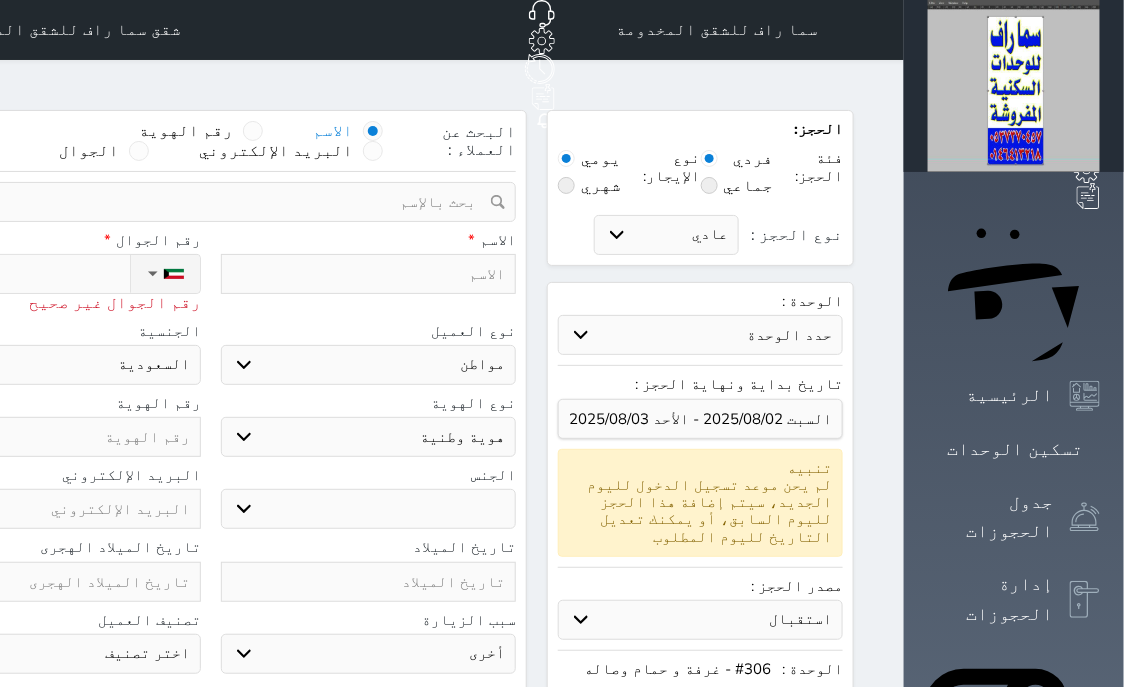 select 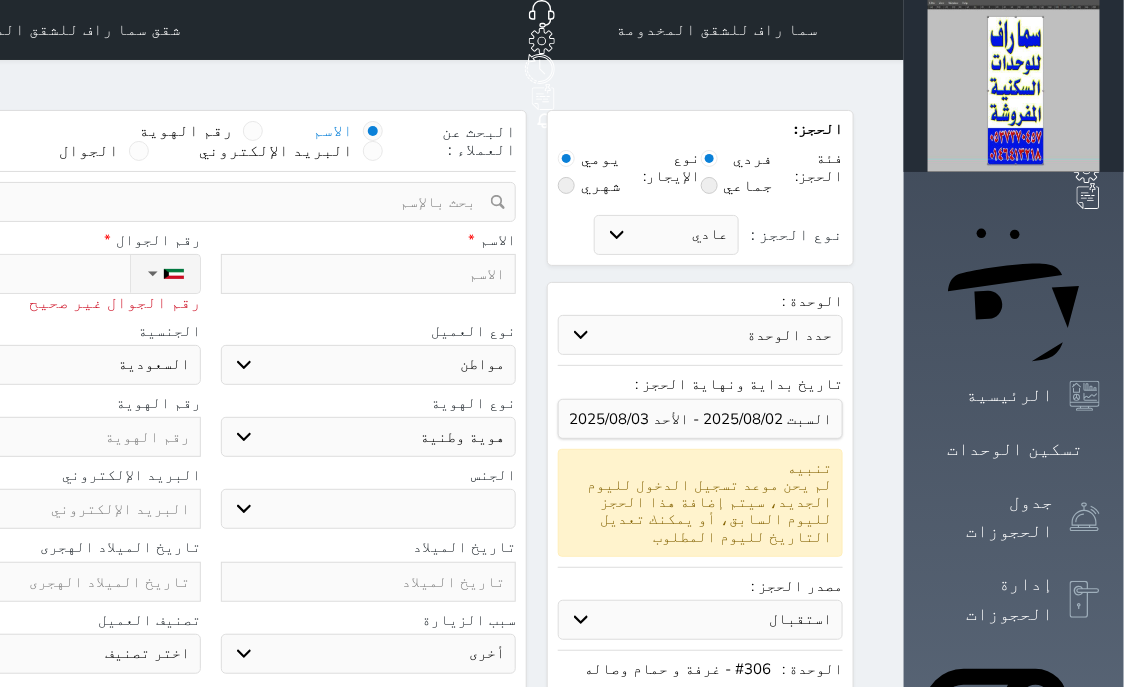 select 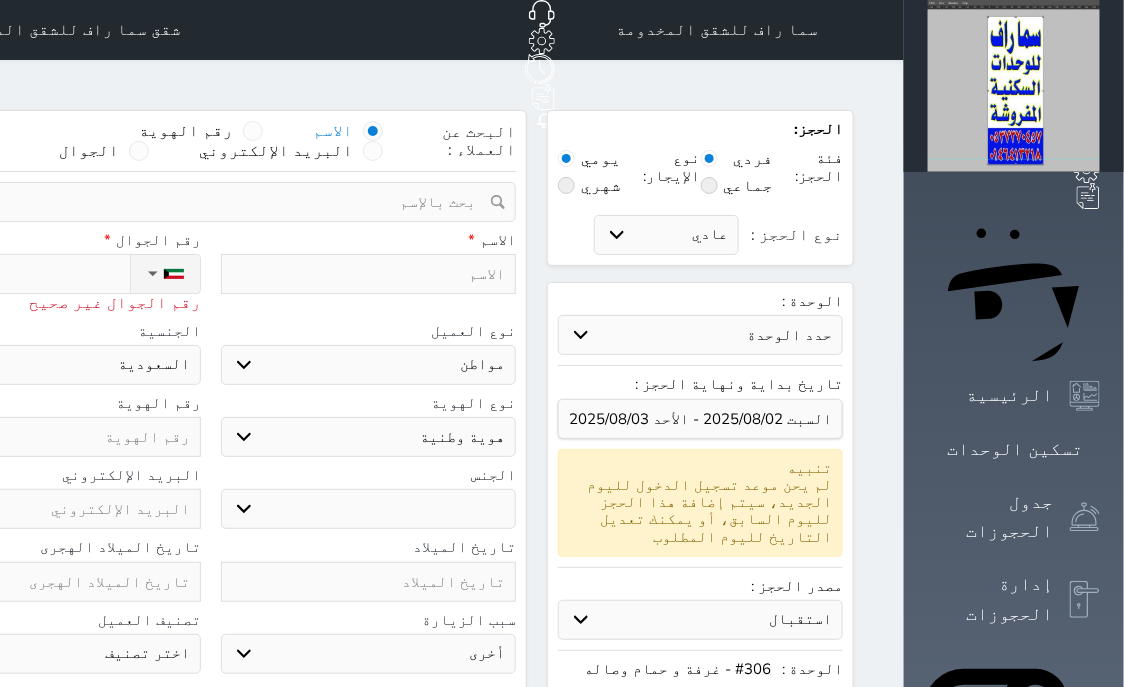 type on "[PHONE]" 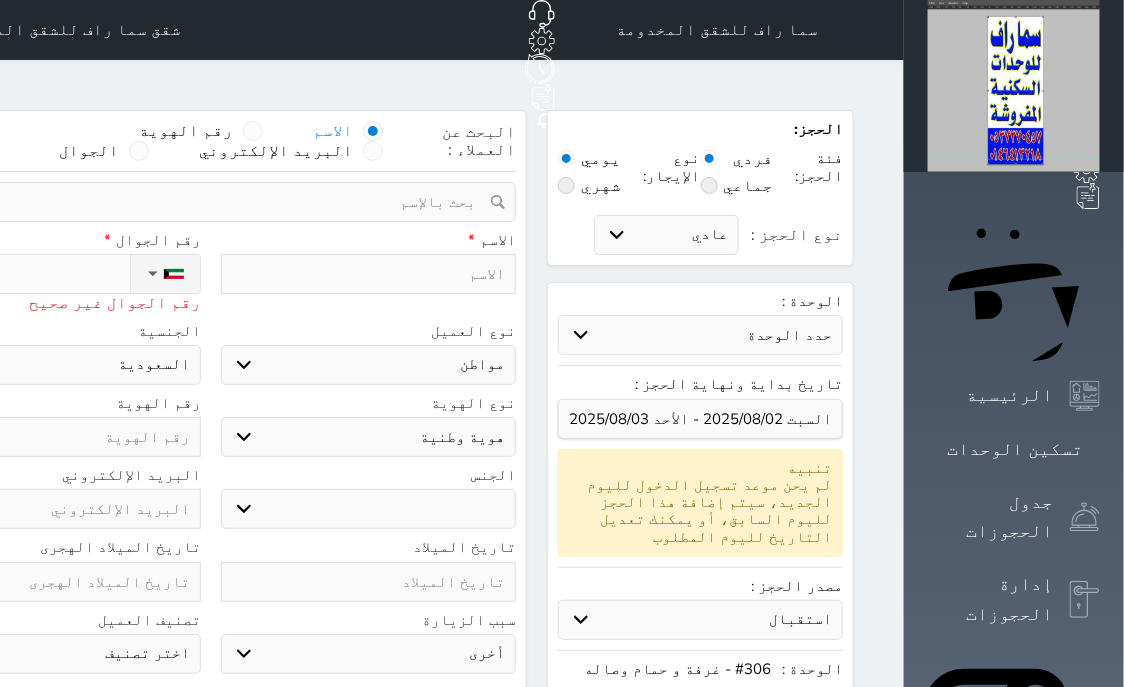 select 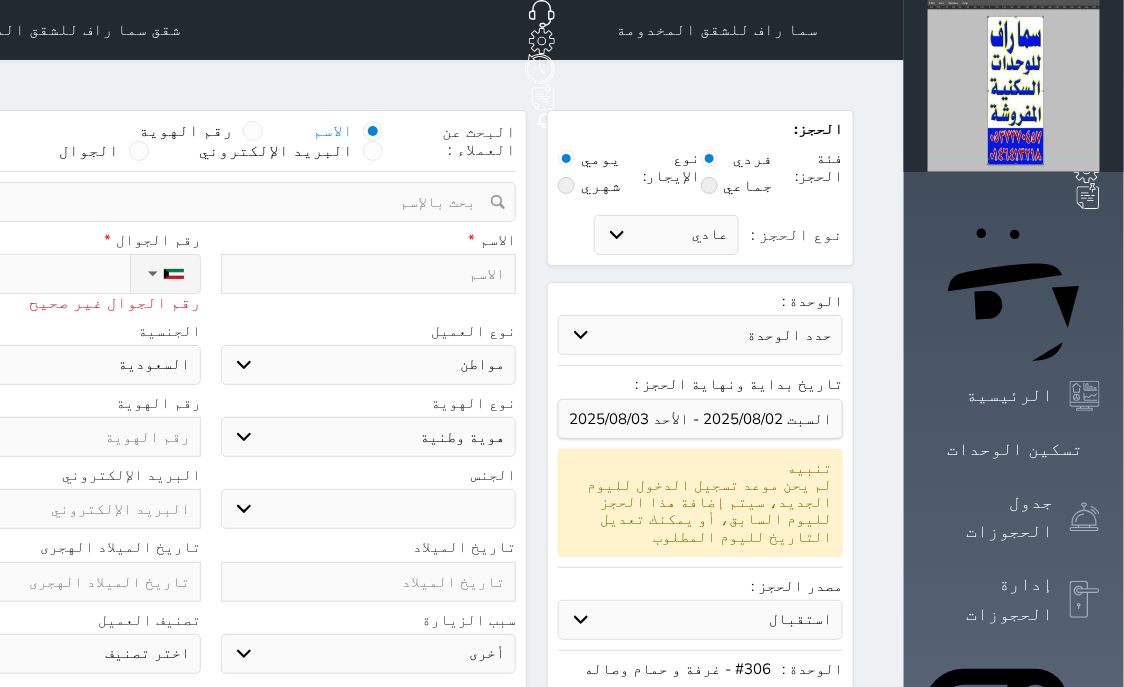 type on "[PHONE]" 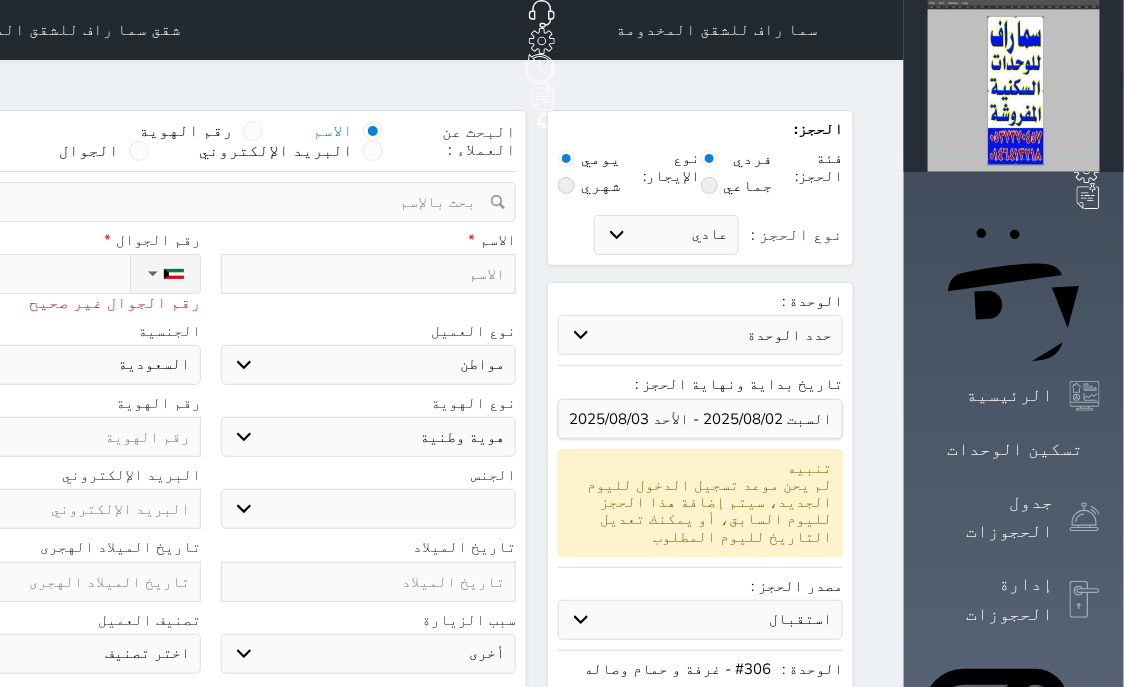 select 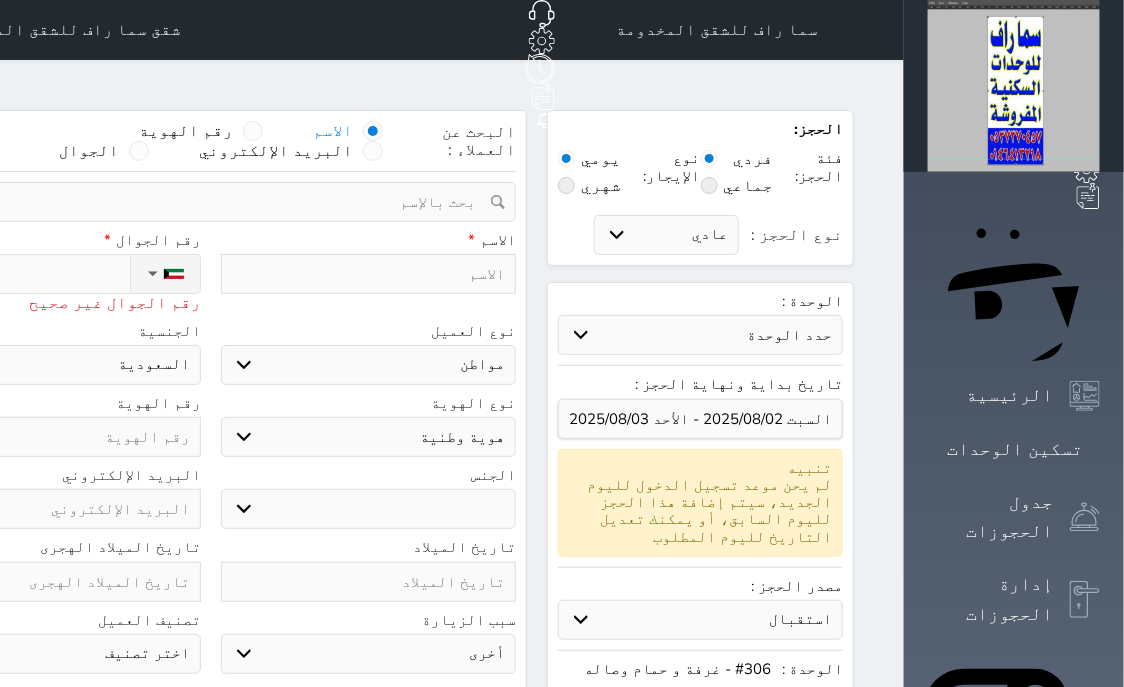 type on "[PHONE]" 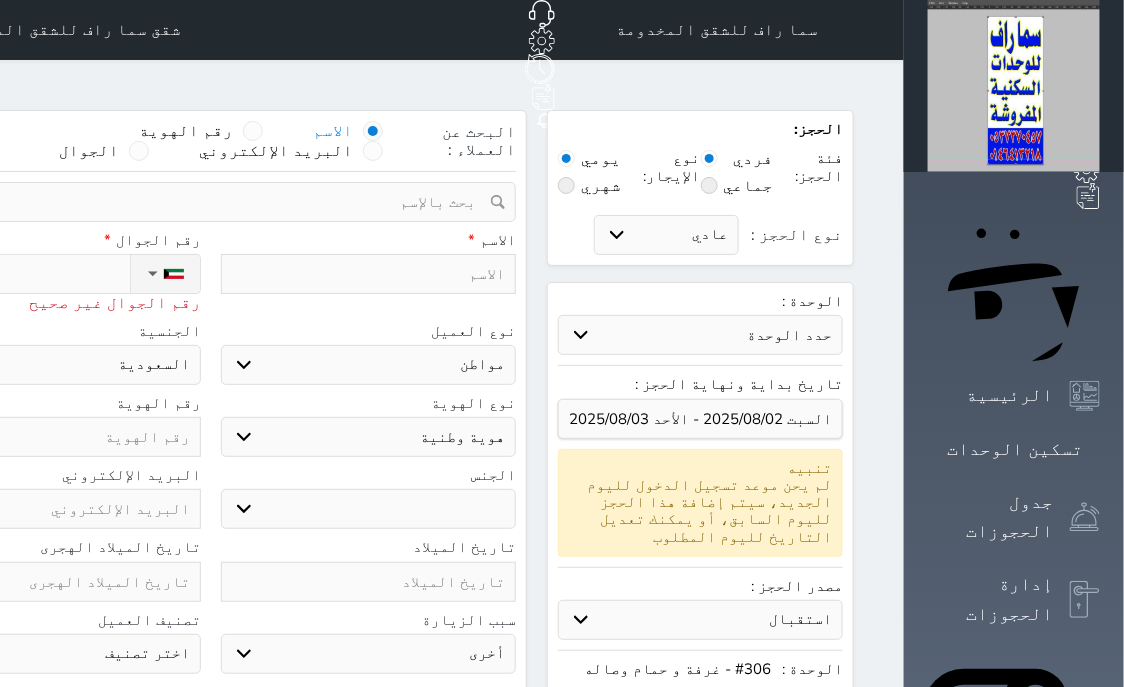 select 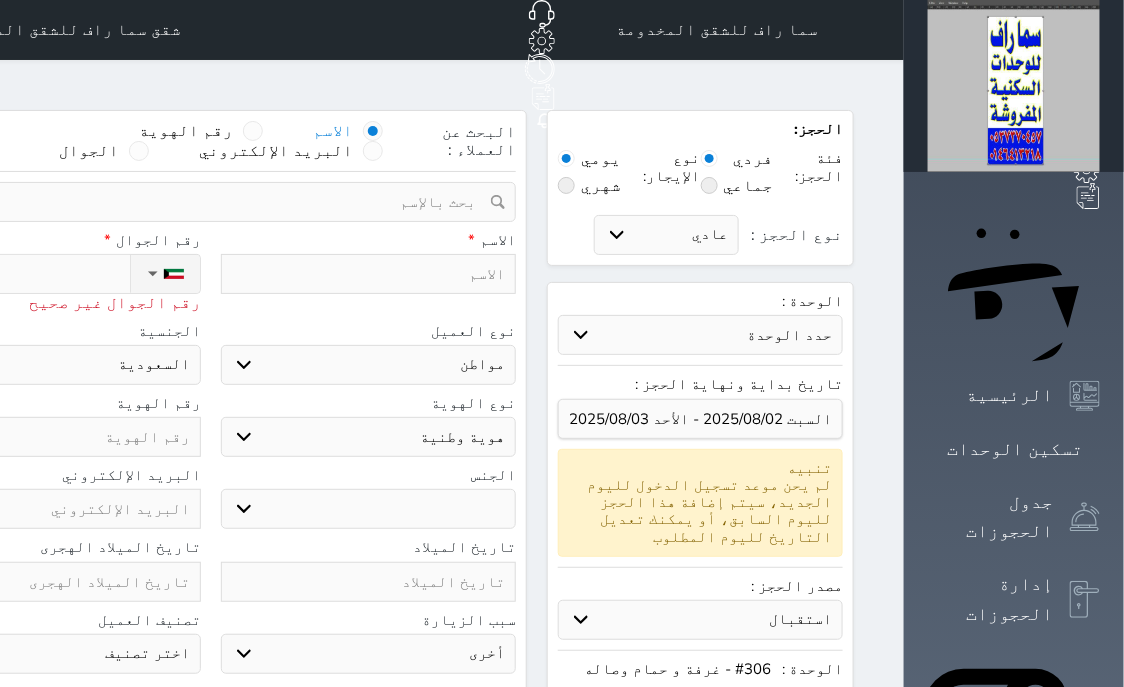 type on "[PHONE]" 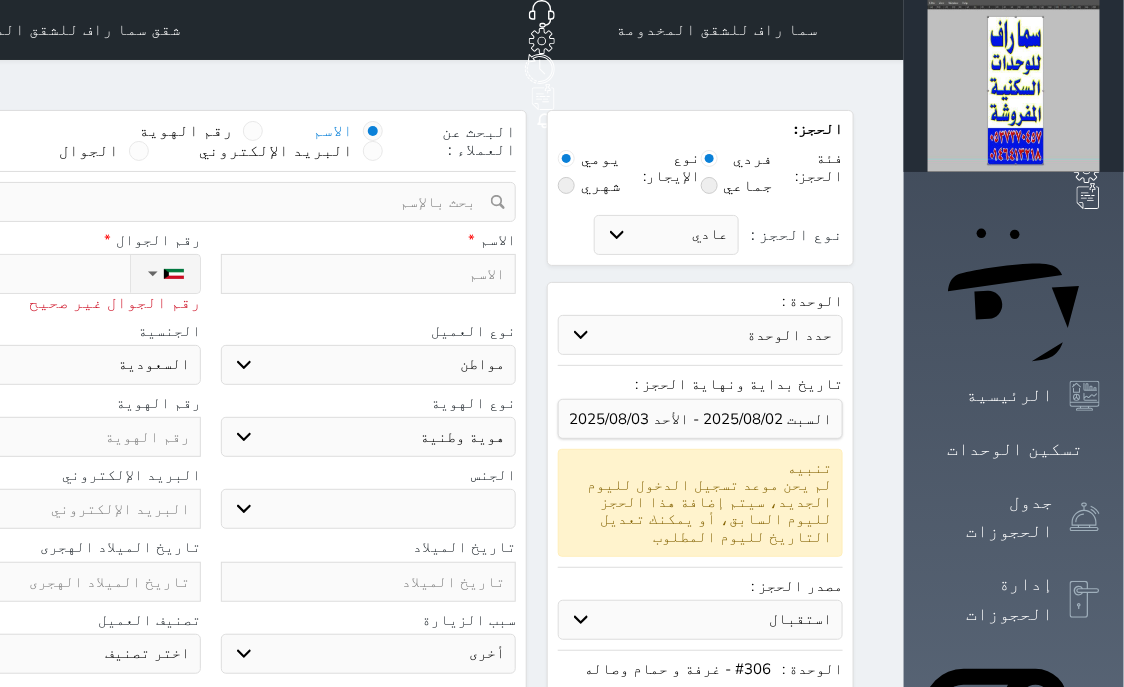 select 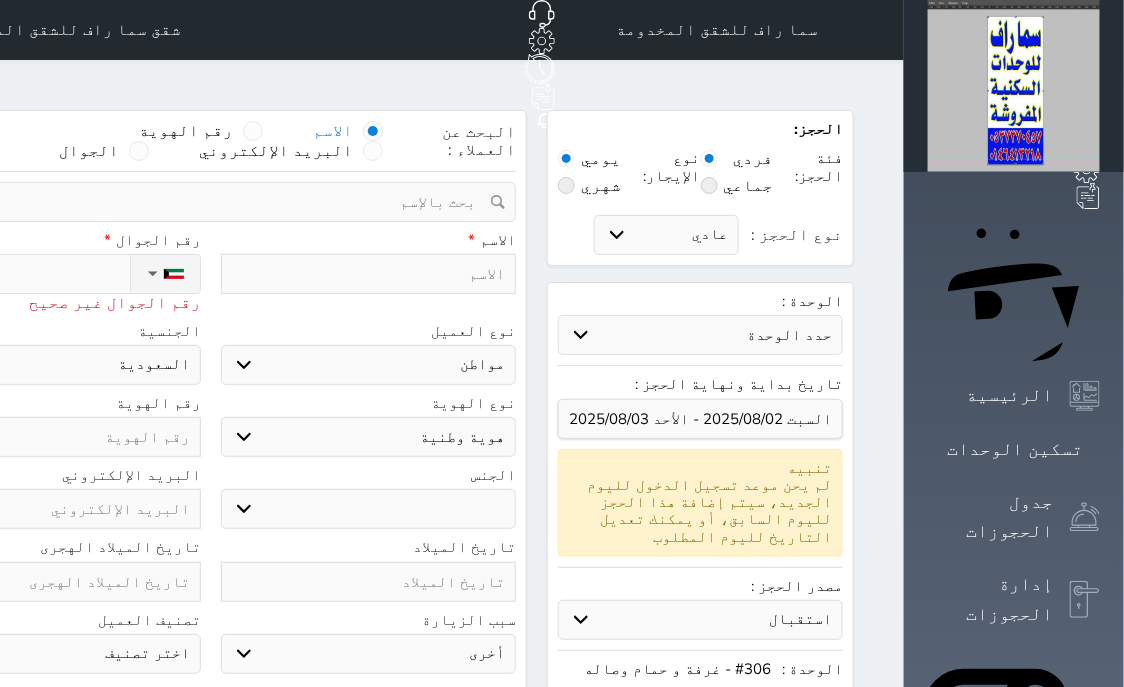 type on "[PHONE]" 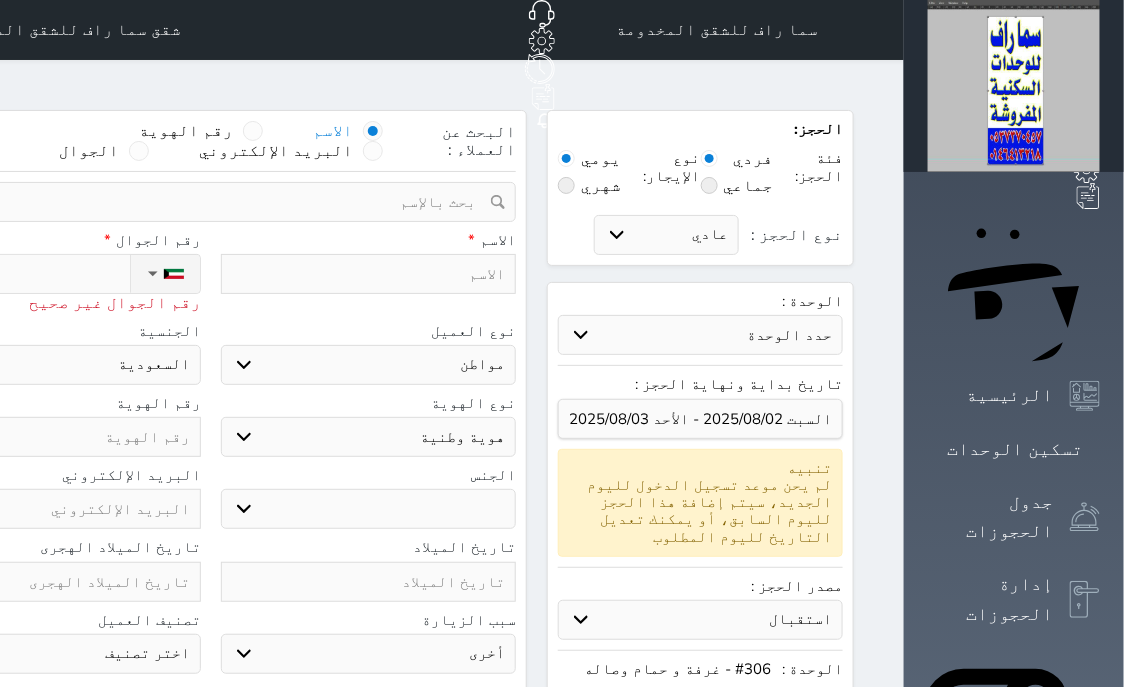 select 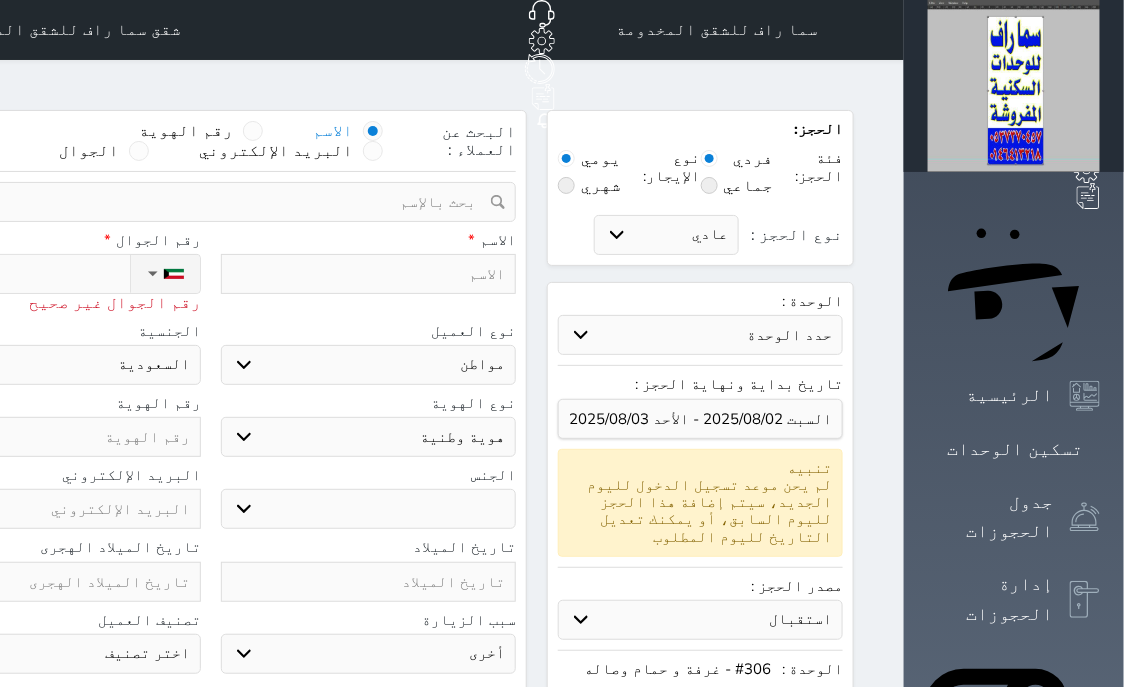 select 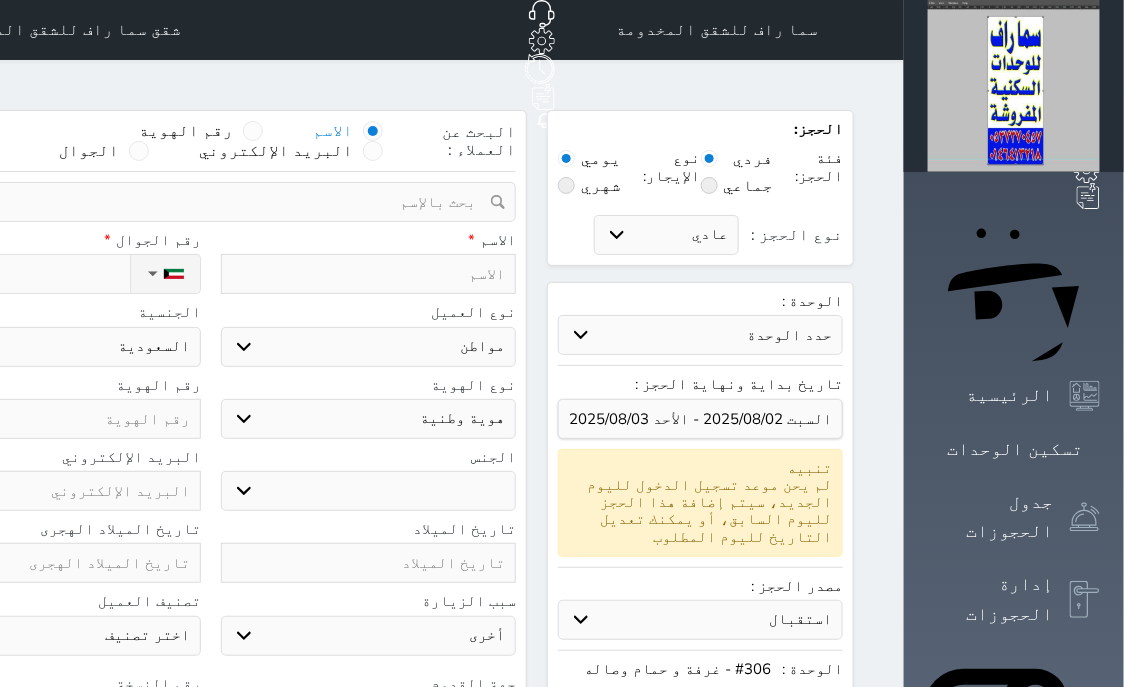type on "[PHONE]" 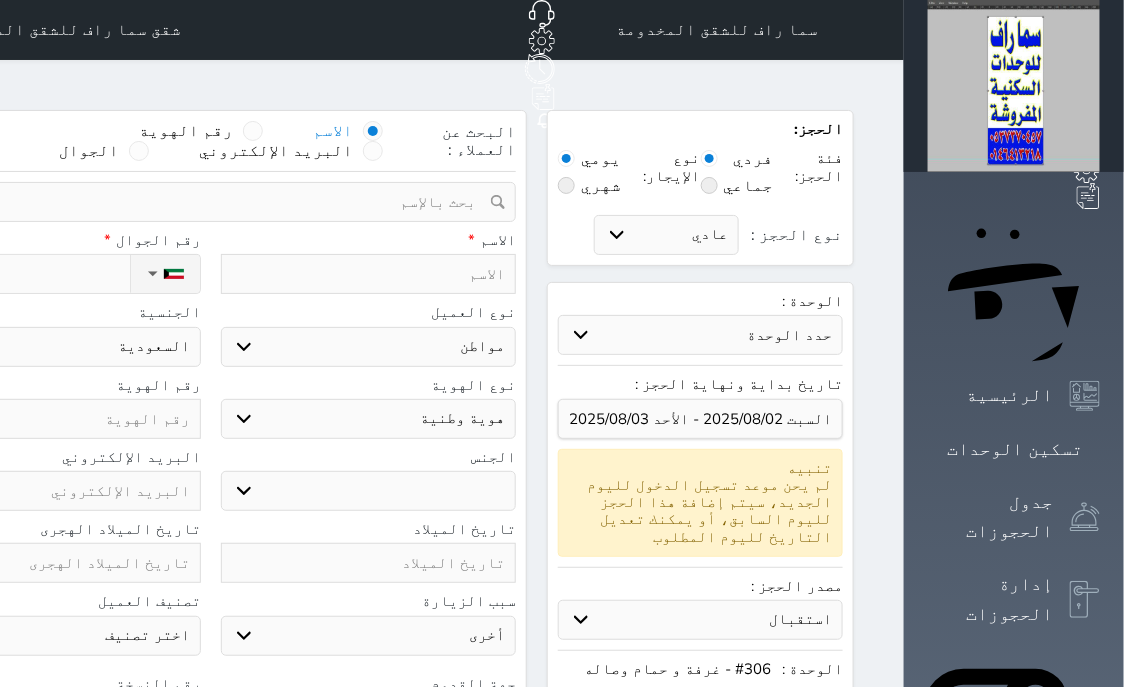 click at bounding box center [369, 274] 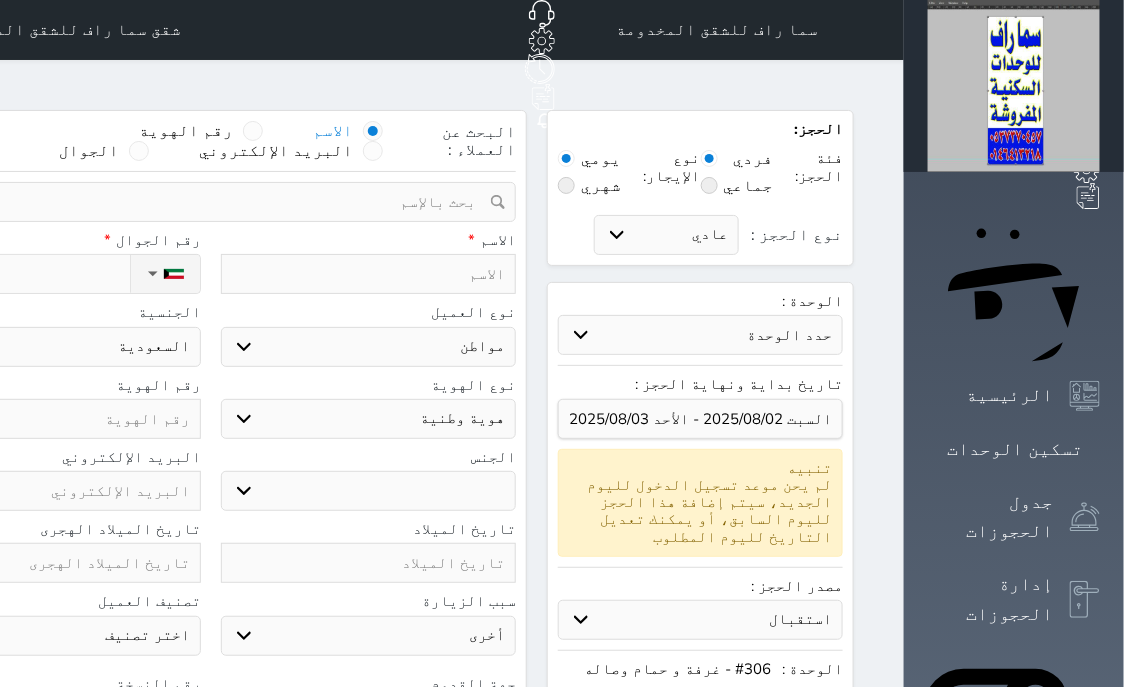 select 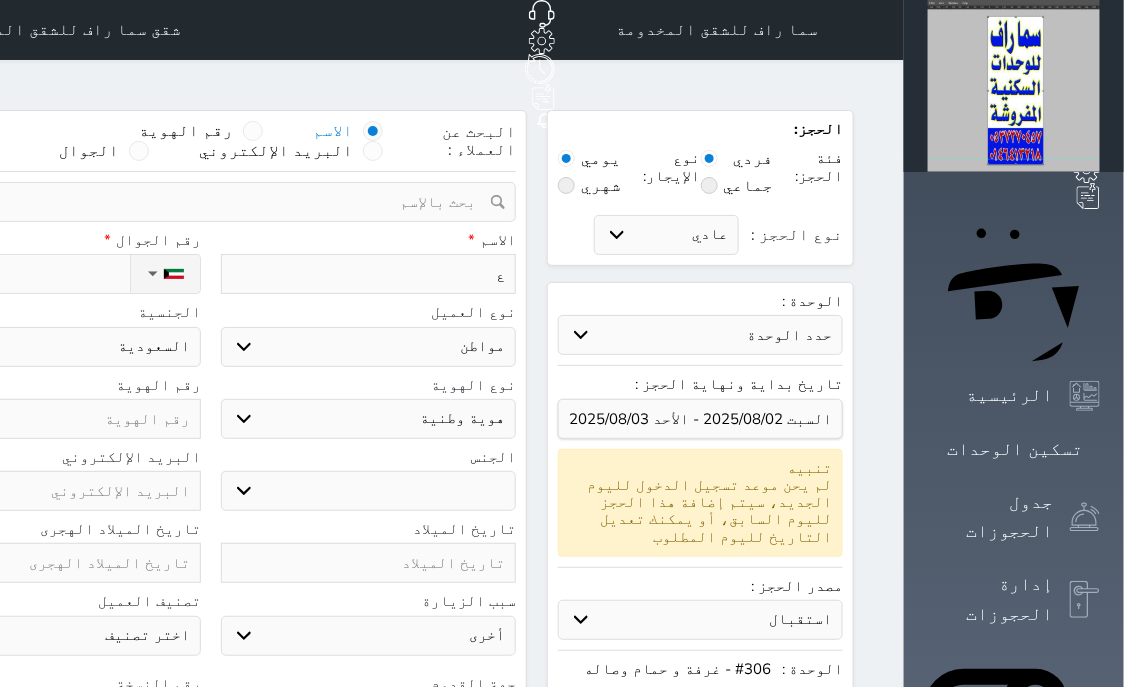 type on "[LAST]" 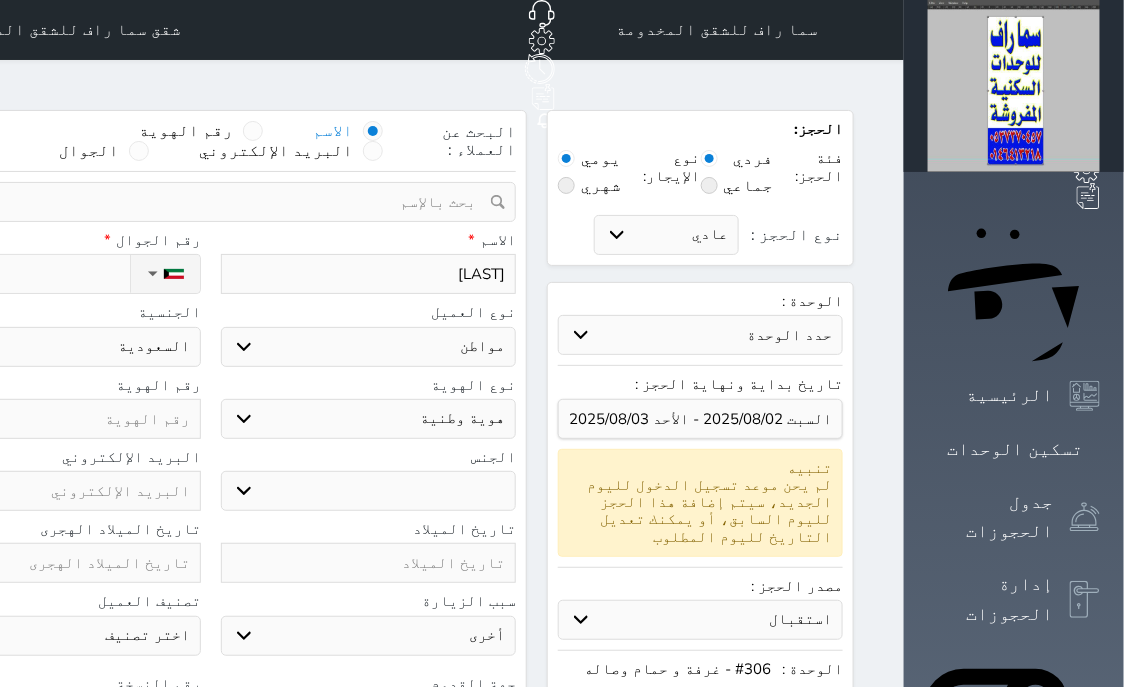 select 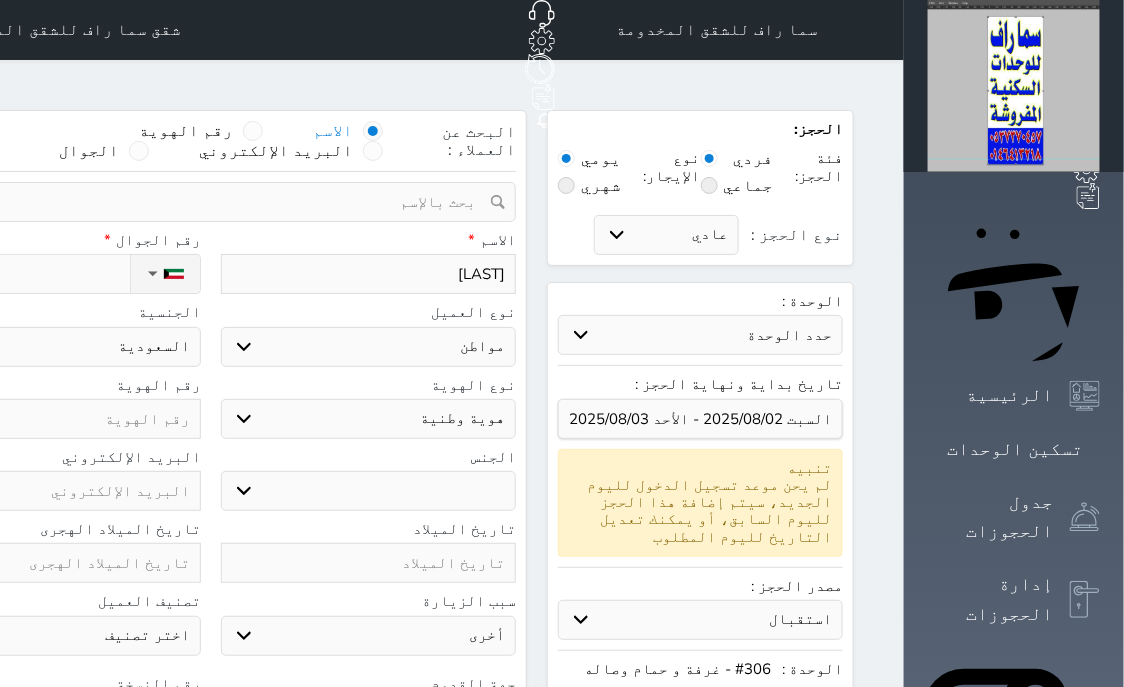 type on "[LAST]" 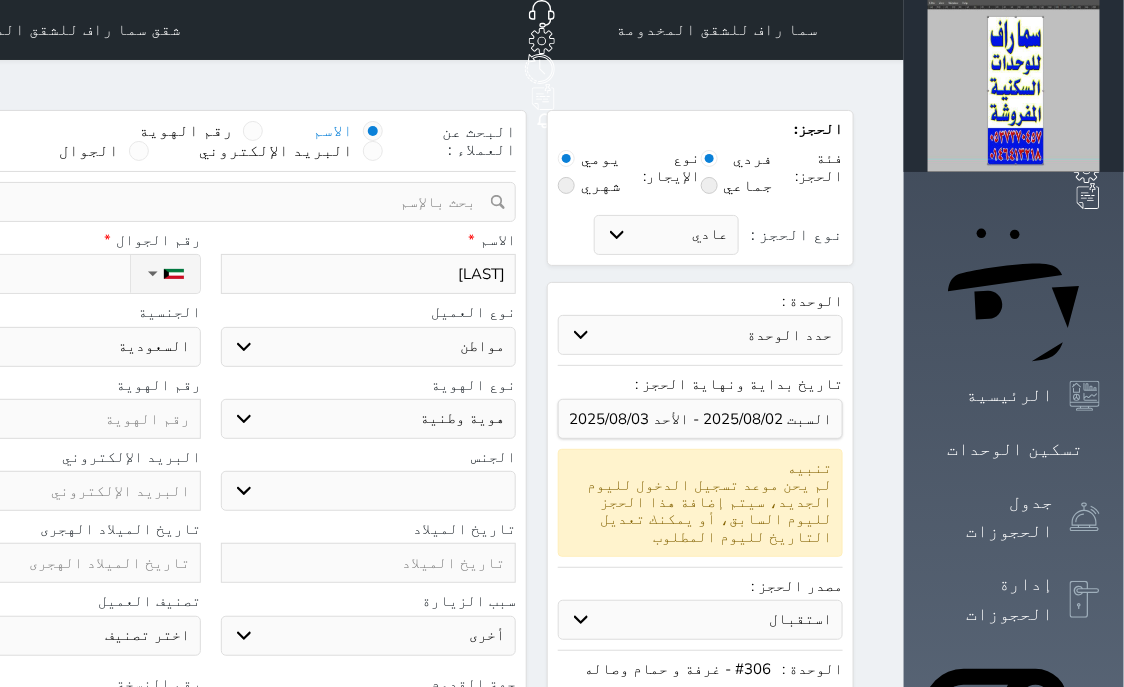 select 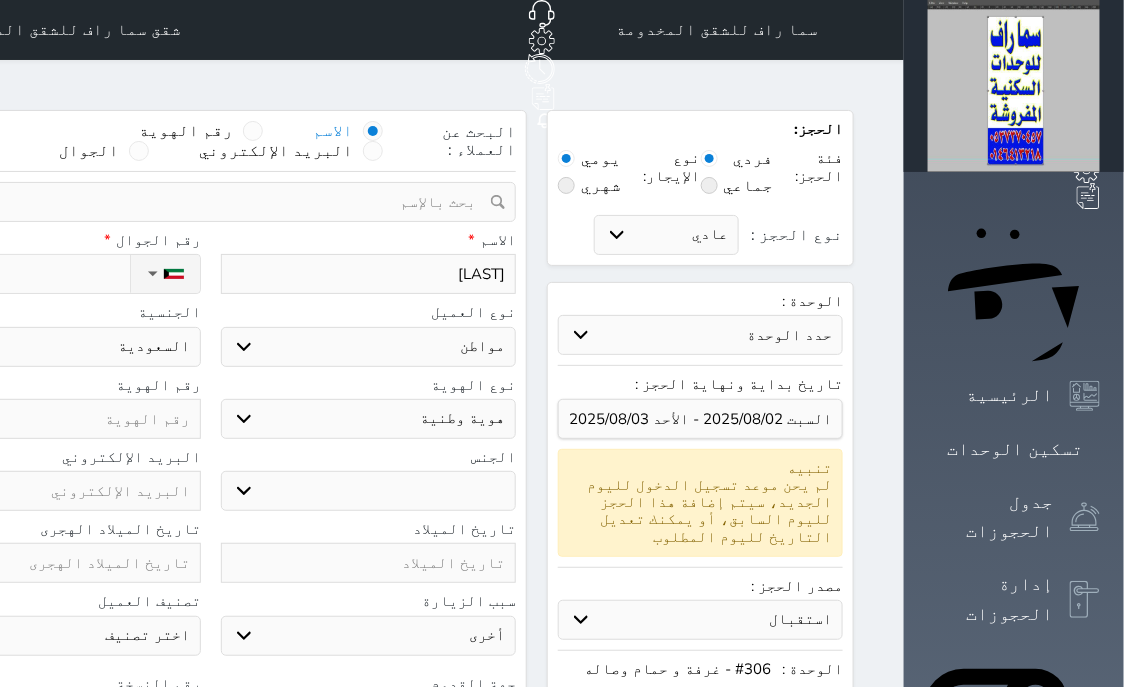 type on "[LAST]" 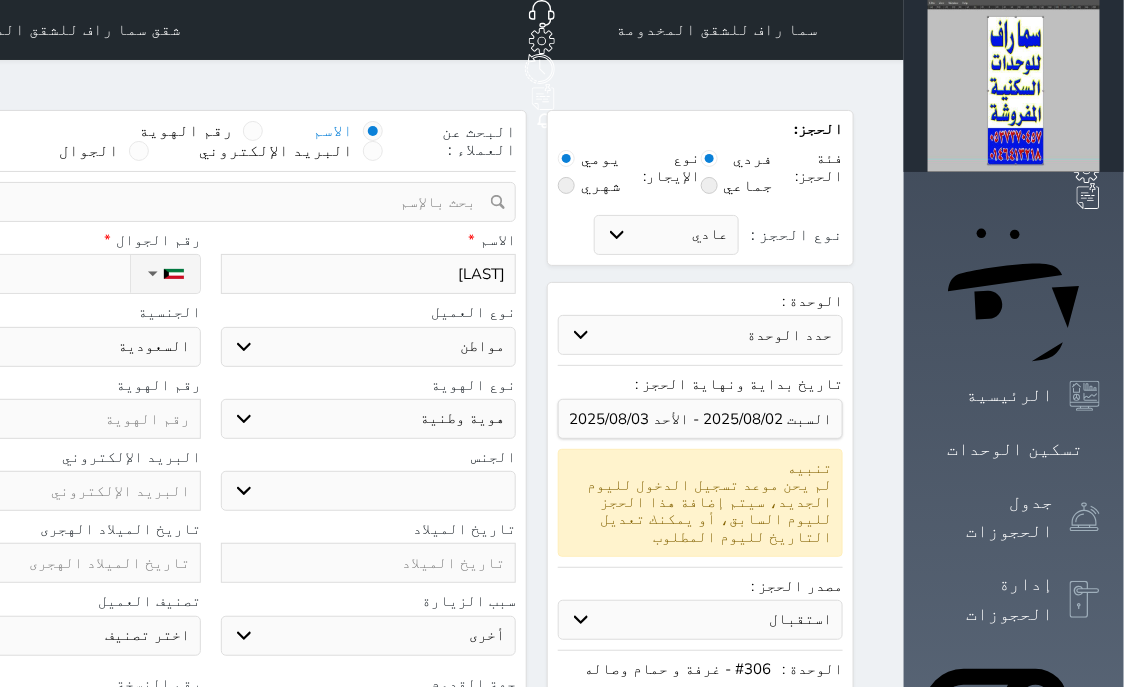 select 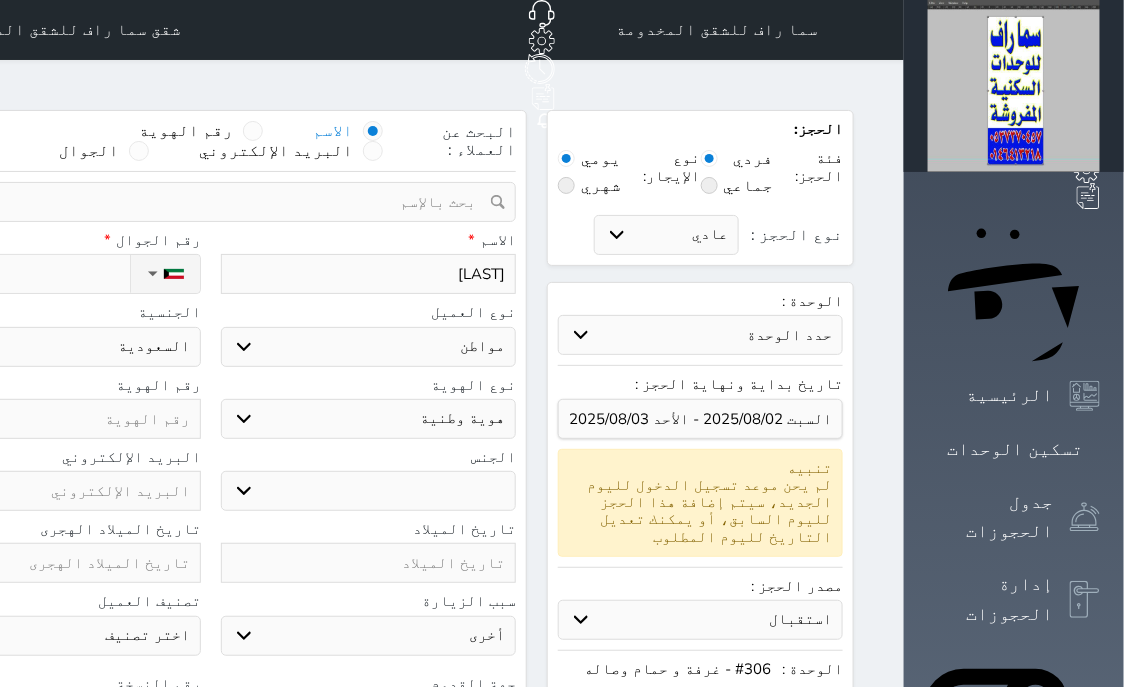 type on "[LAST]" 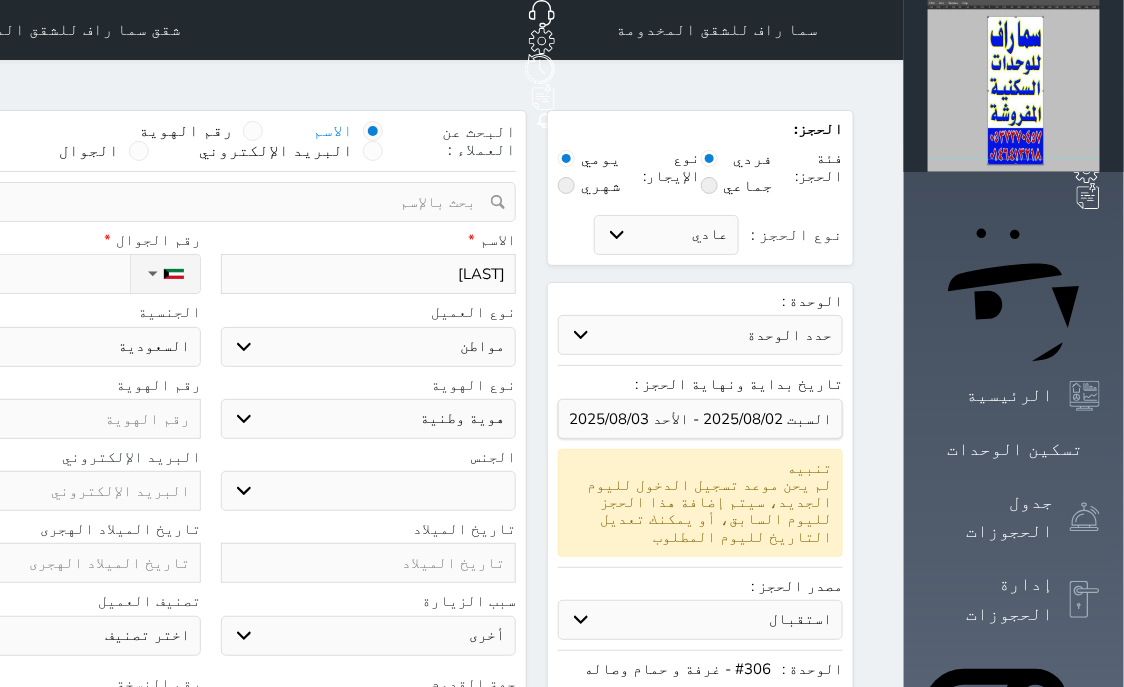select 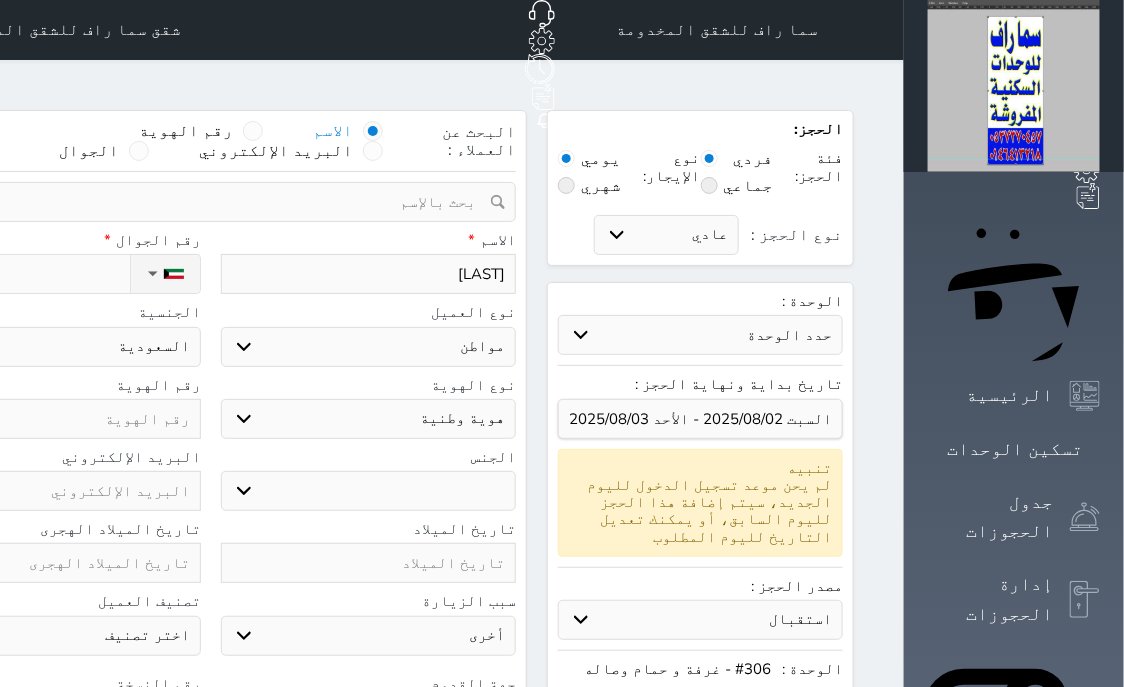 type on "[LAST]" 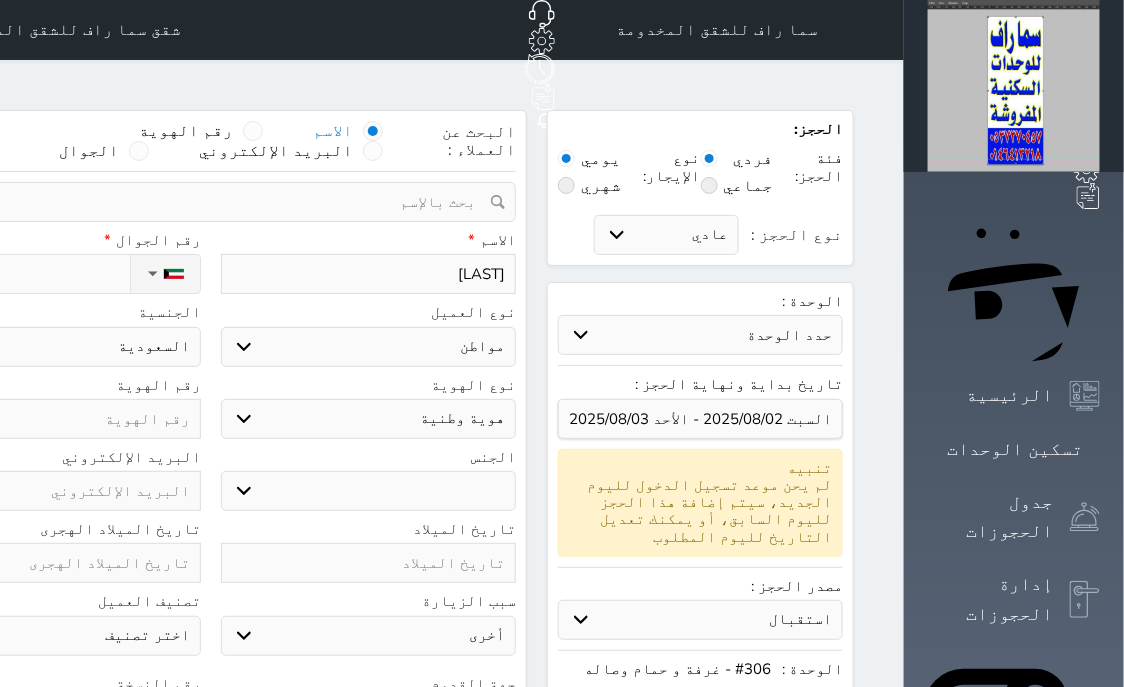 select 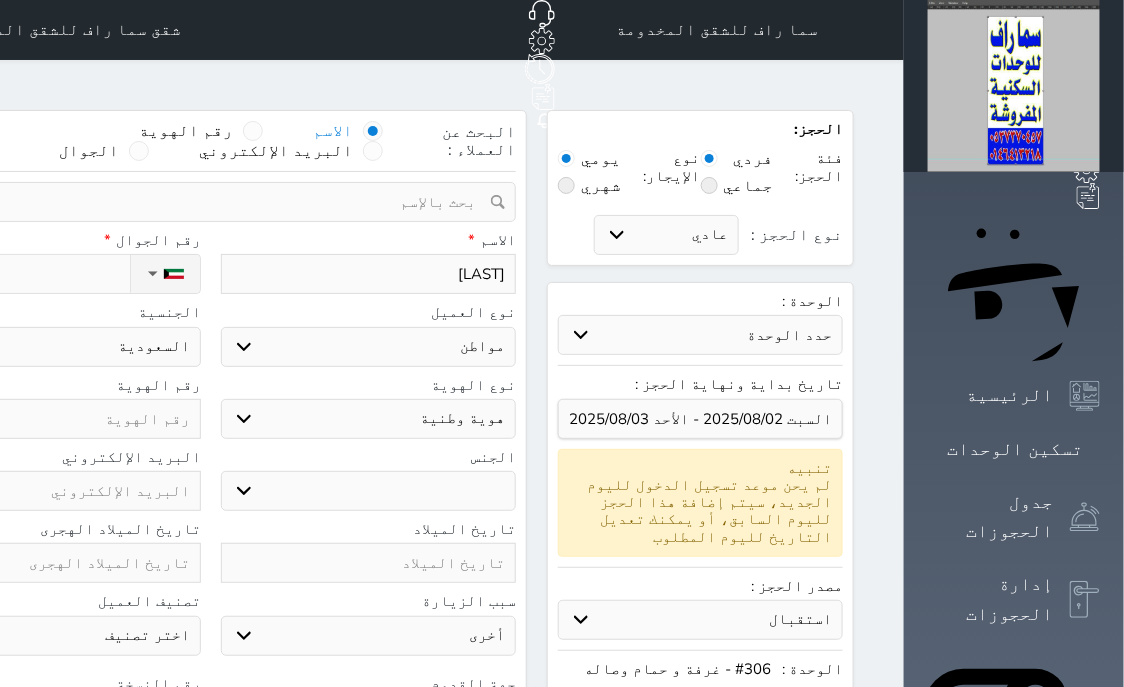 select 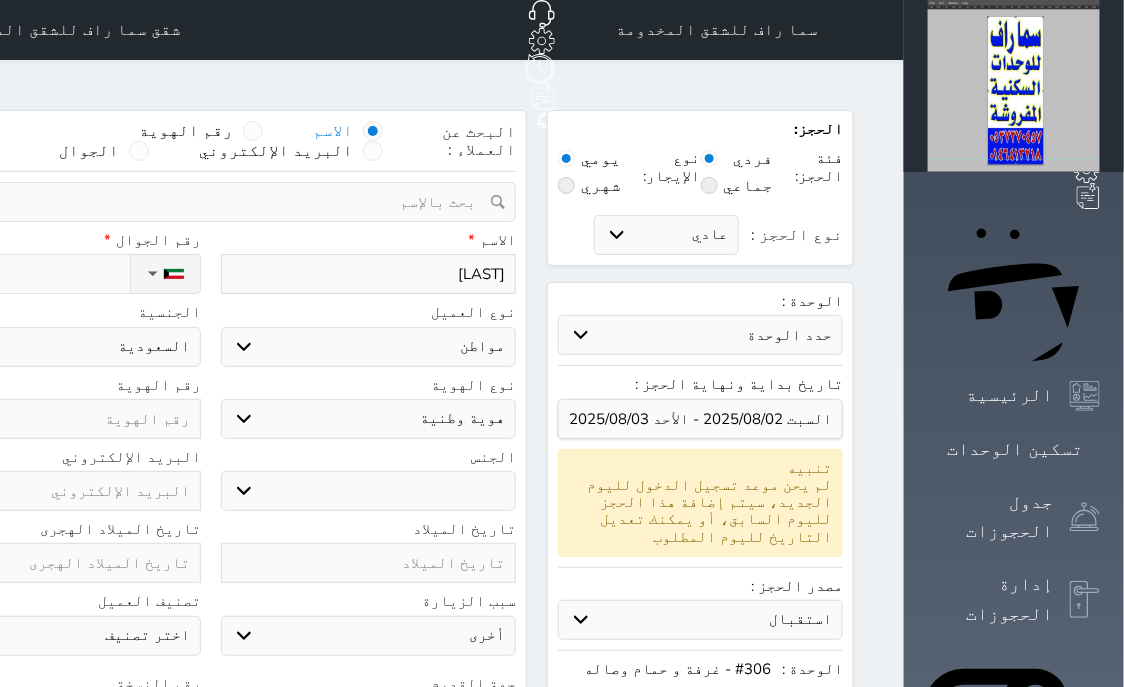 type on "[LAST] [LAST]" 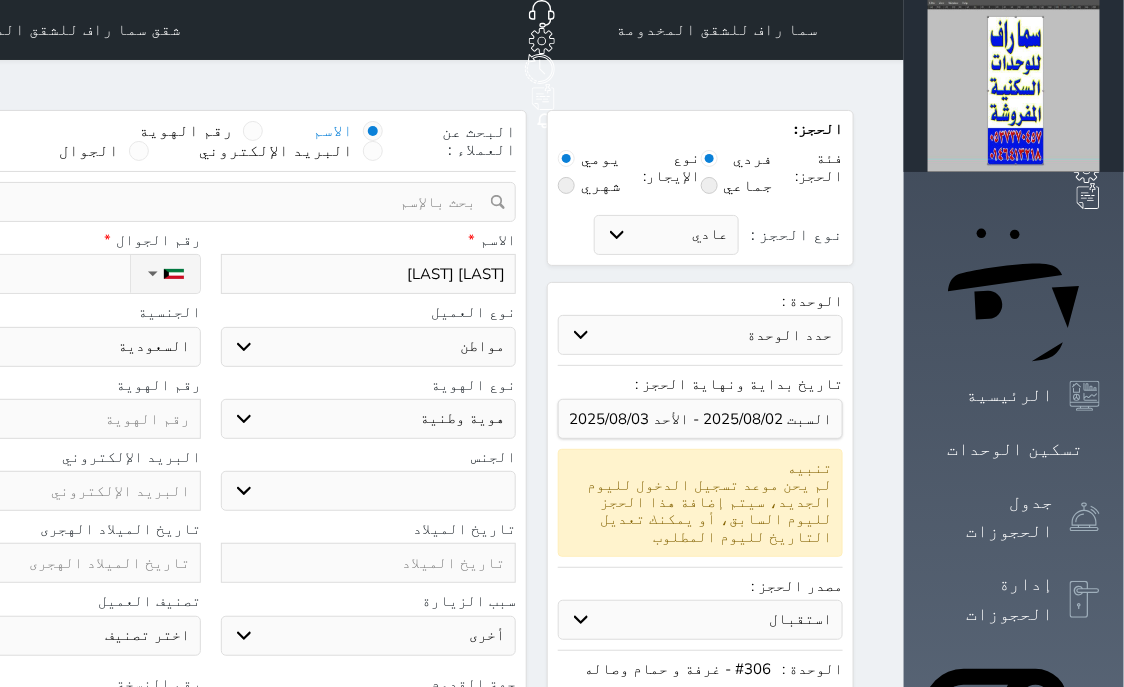 select 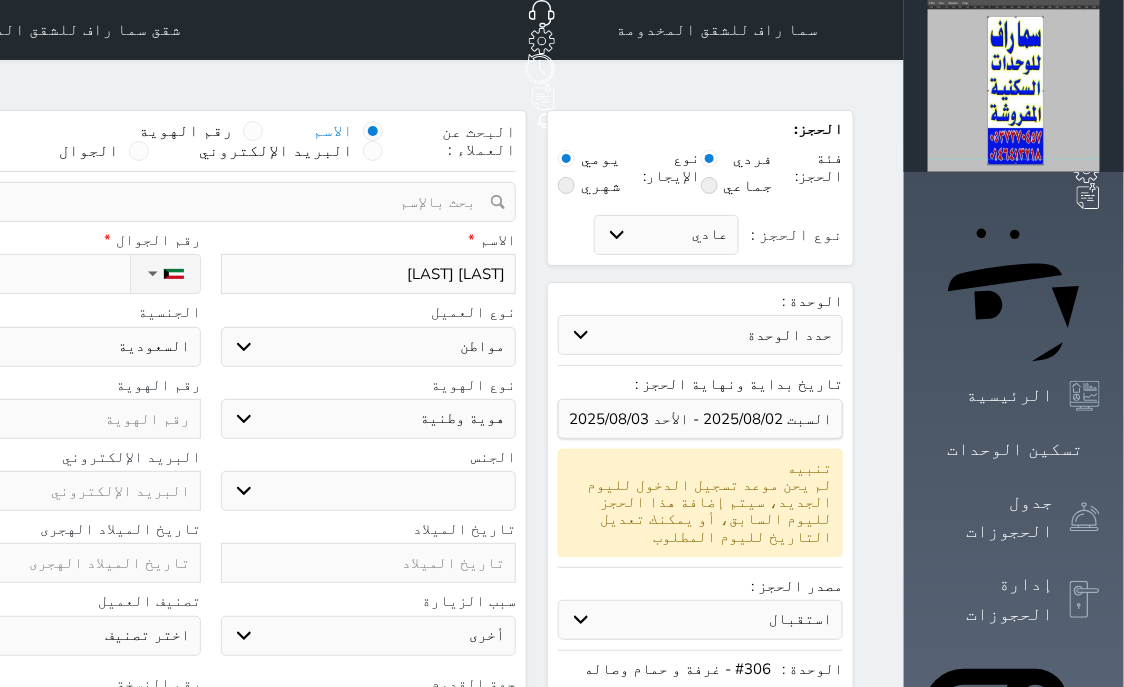 type on "[LAST] [LAST]" 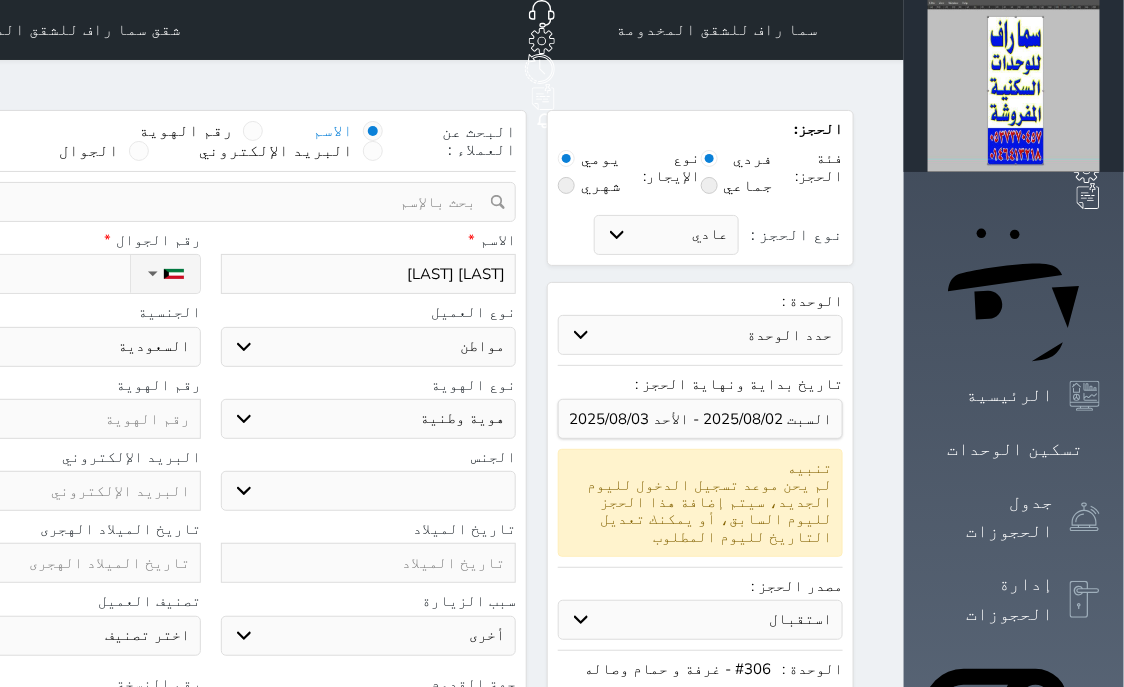 select 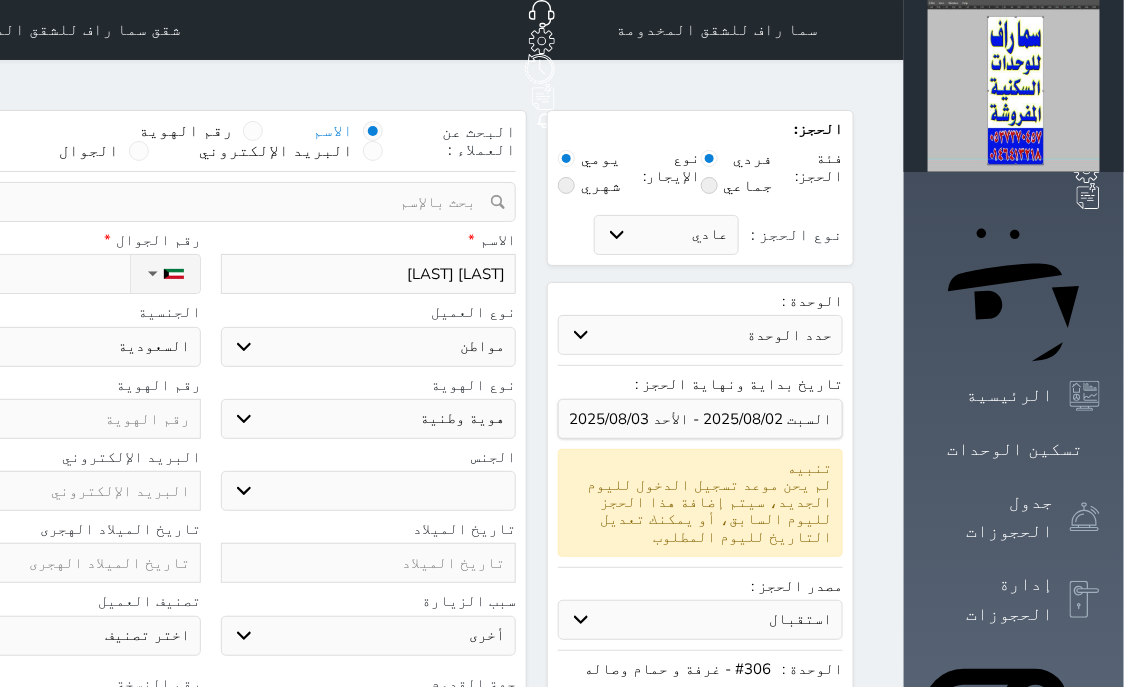 select 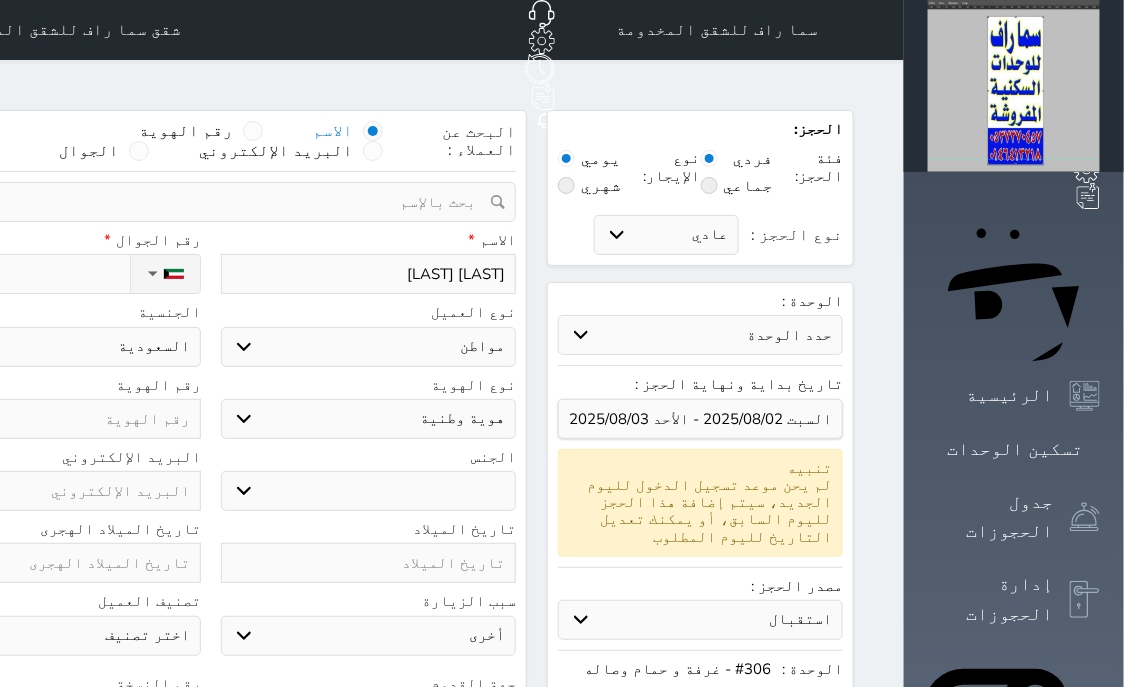 type on "[LAST] [LAST]" 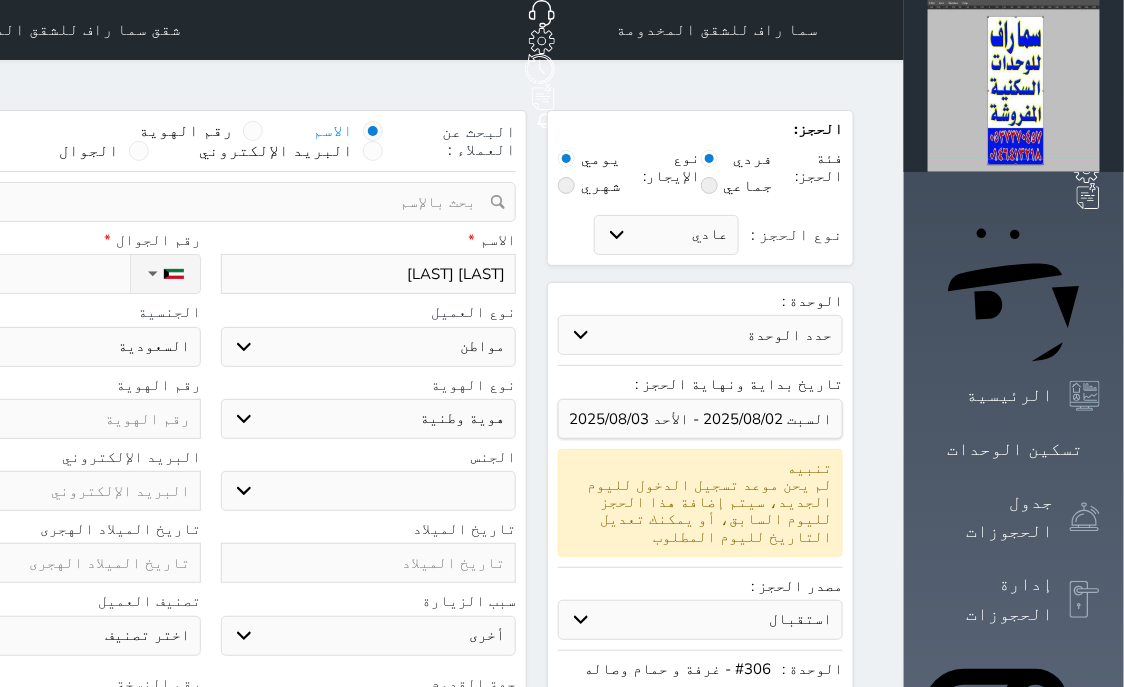 select 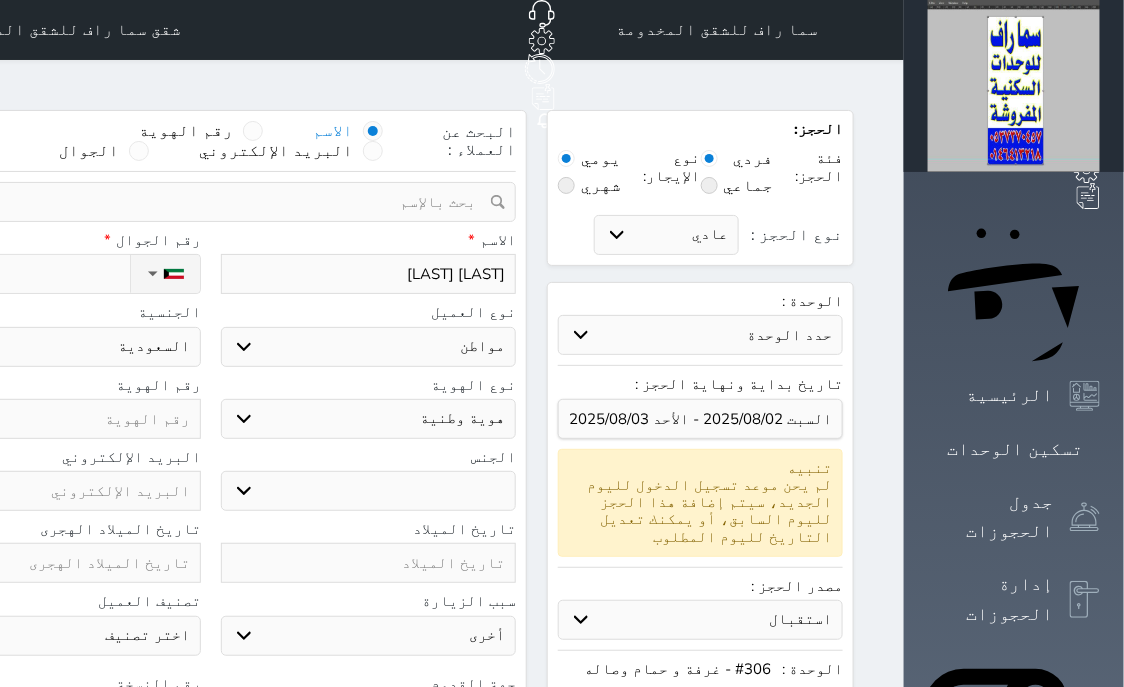 type on "[LAST] [LAST]" 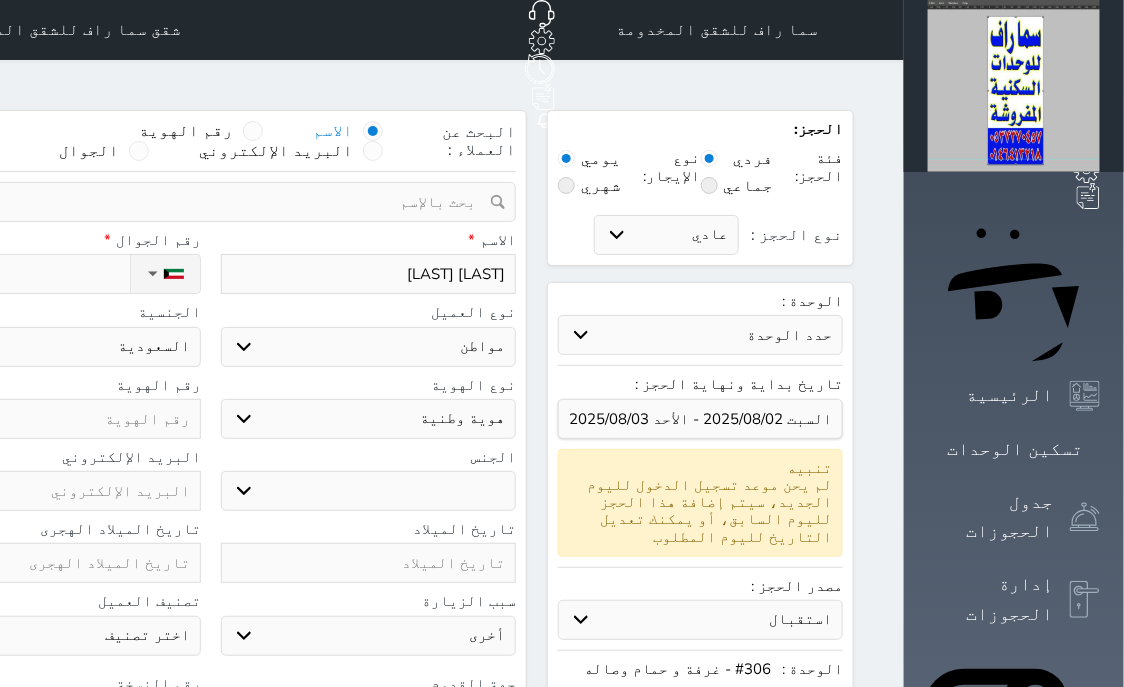 click on "اختر نوع   مواطن مواطن خليجي زائر مقيم" at bounding box center (369, 347) 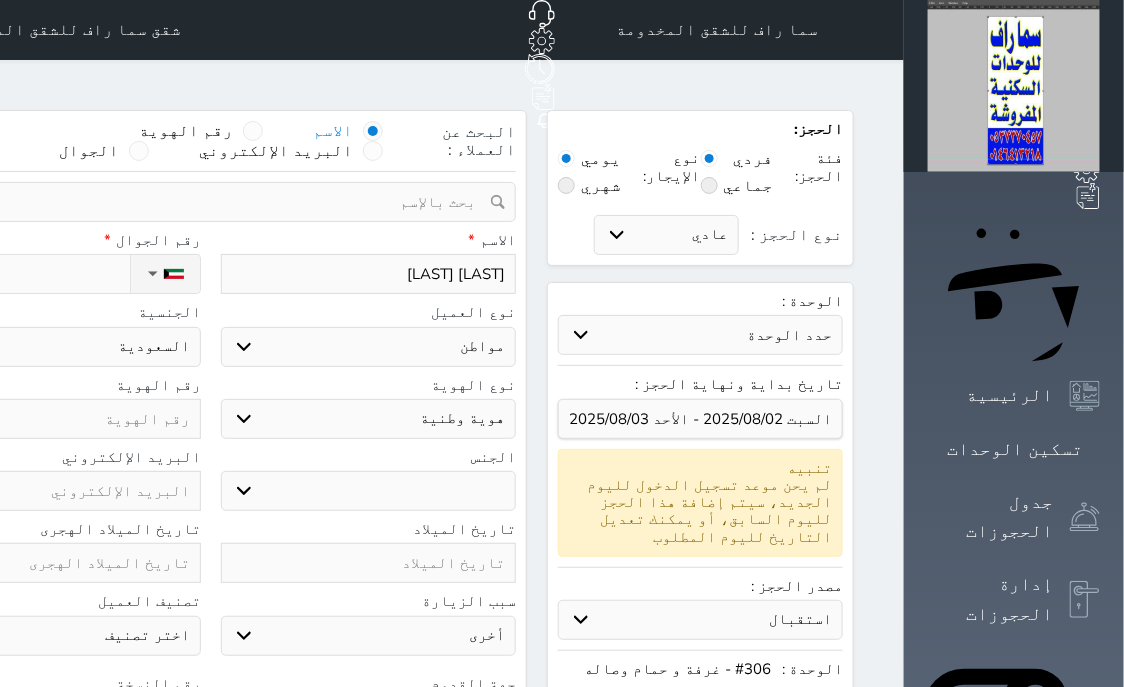select on "3" 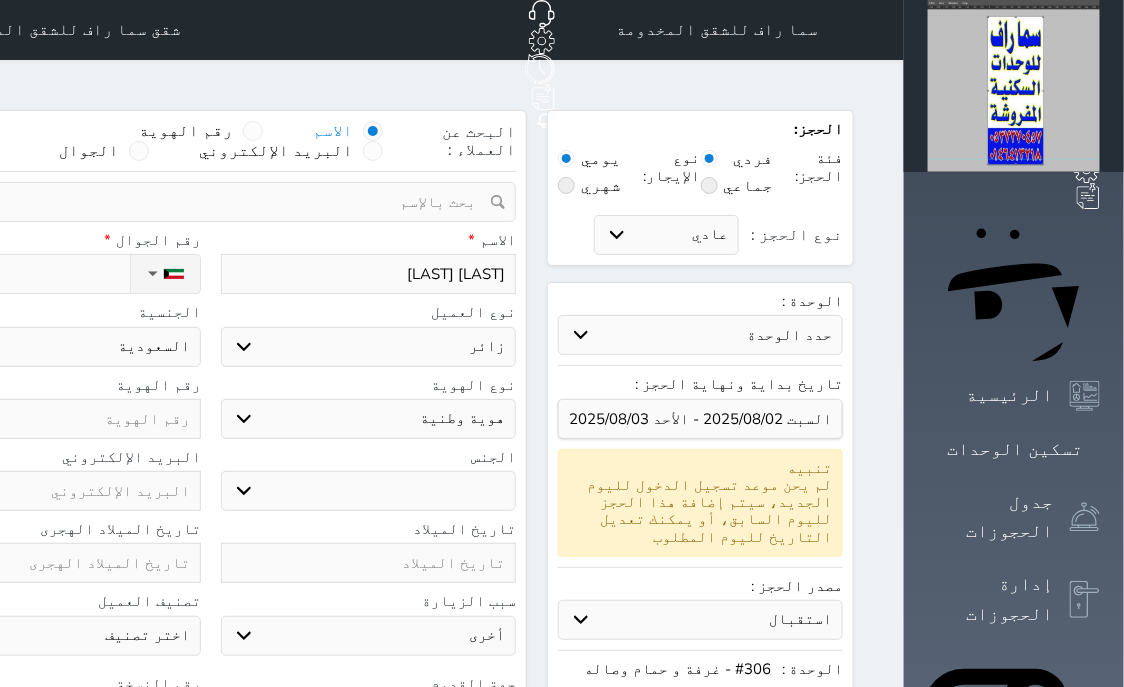 click on "زائر" at bounding box center [0, 0] 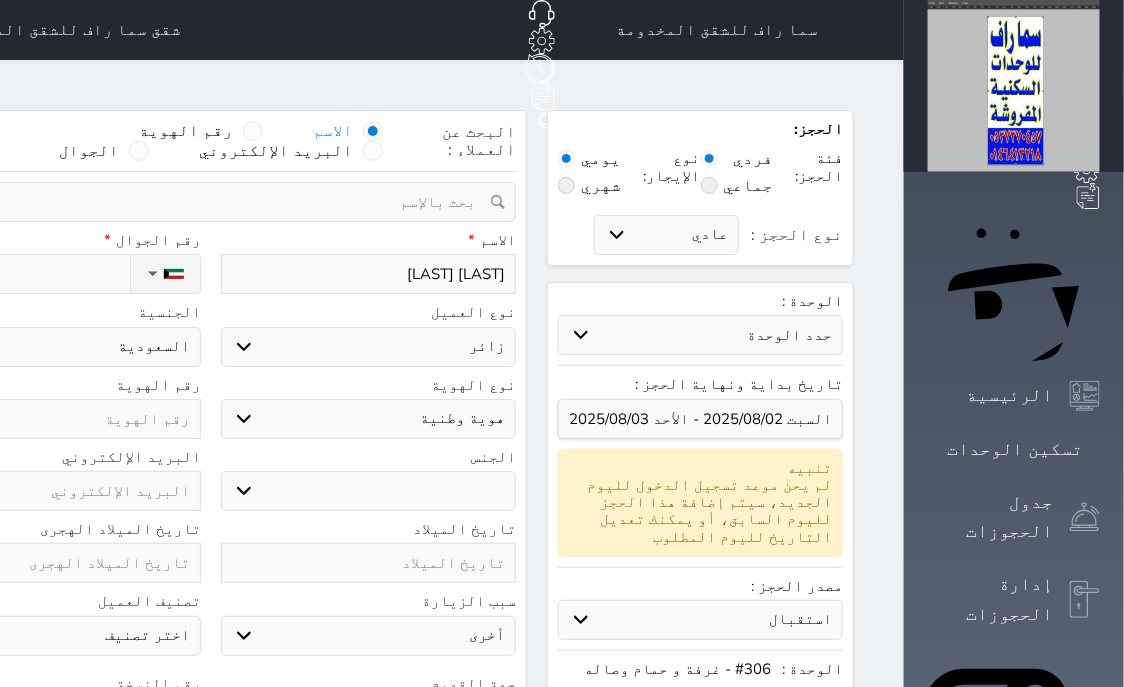 select 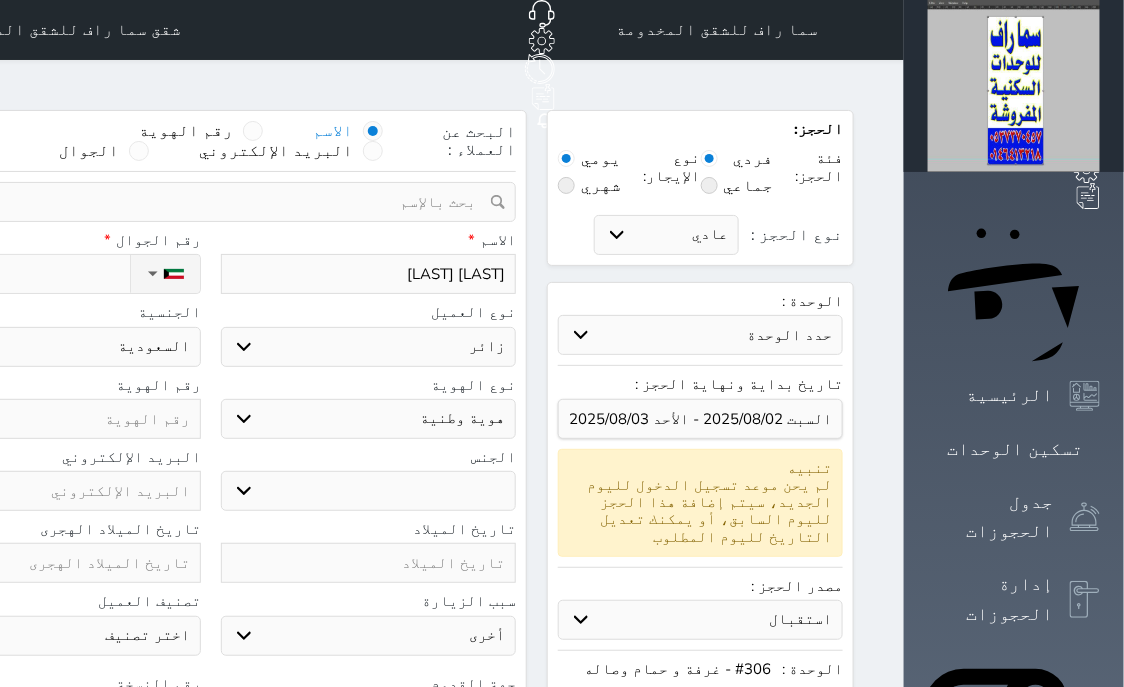select 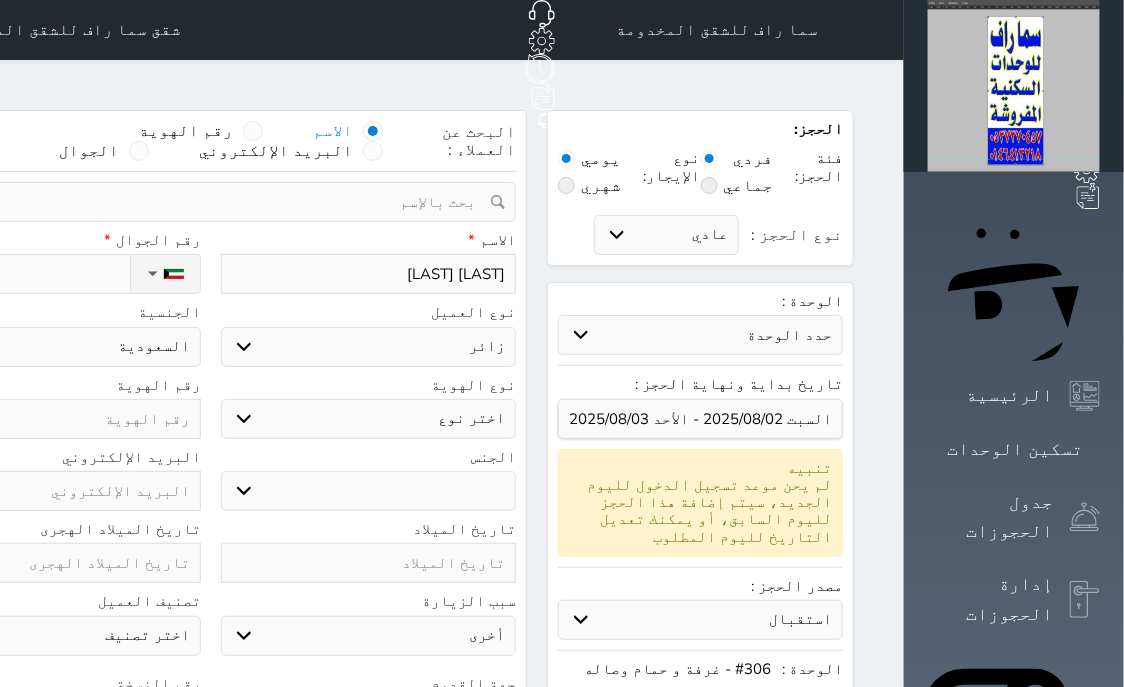 select 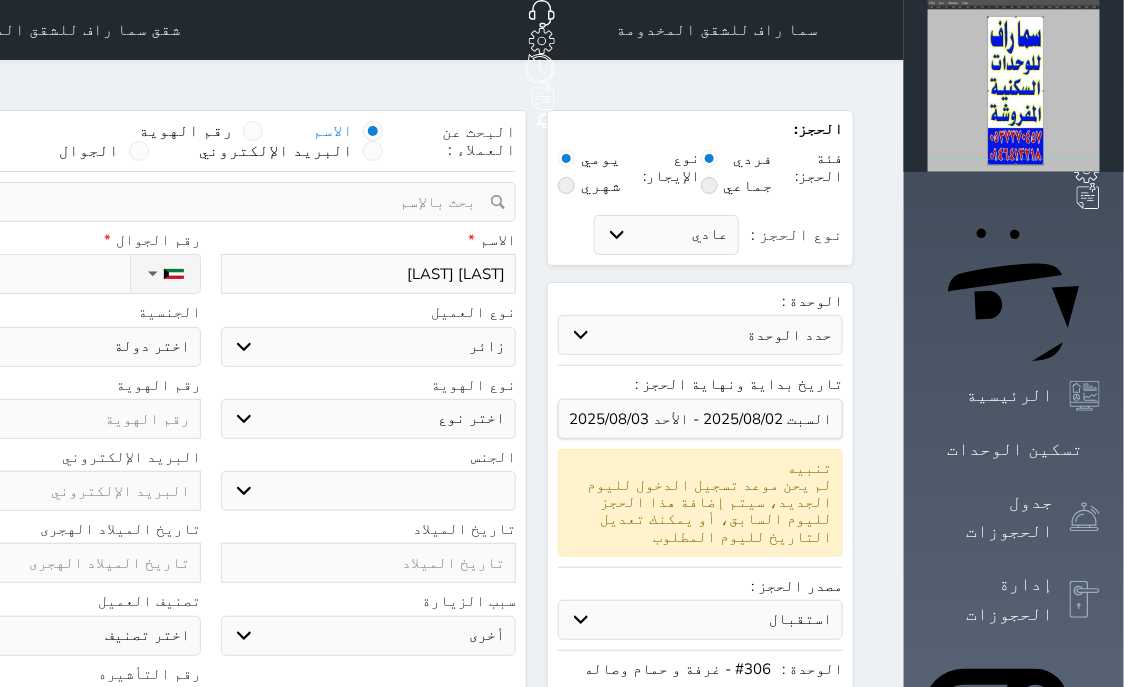 click on "اختر نوع   جواز السفر هوية زائر" at bounding box center (369, 419) 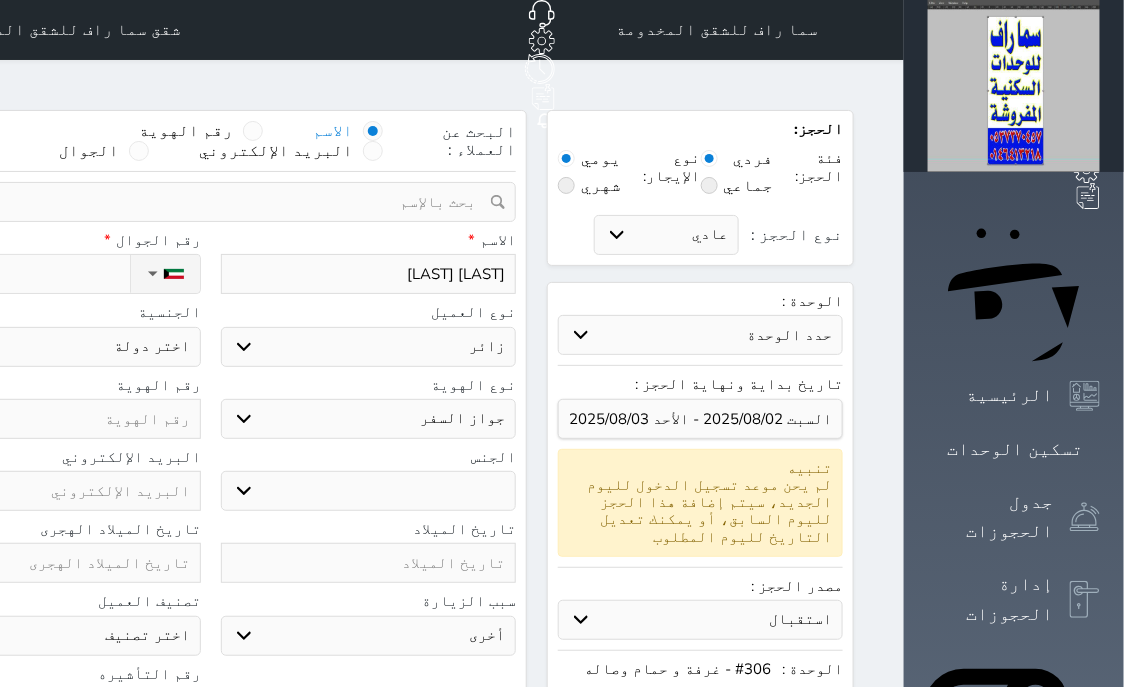 select 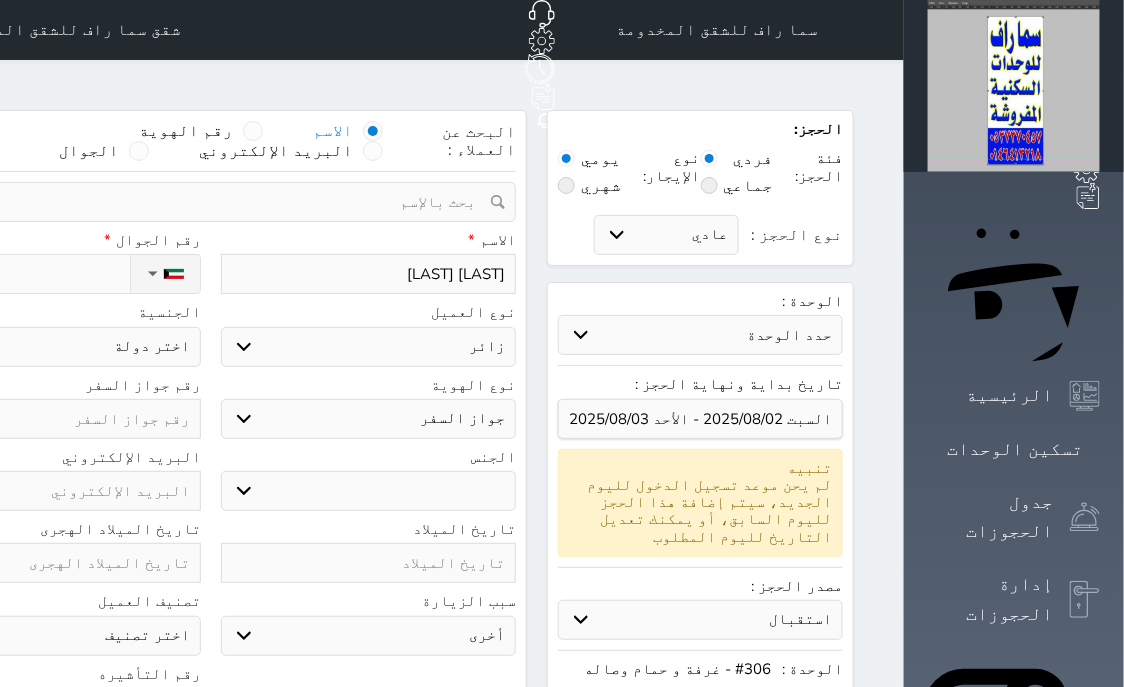 click on "ذكر   انثى" at bounding box center (369, 491) 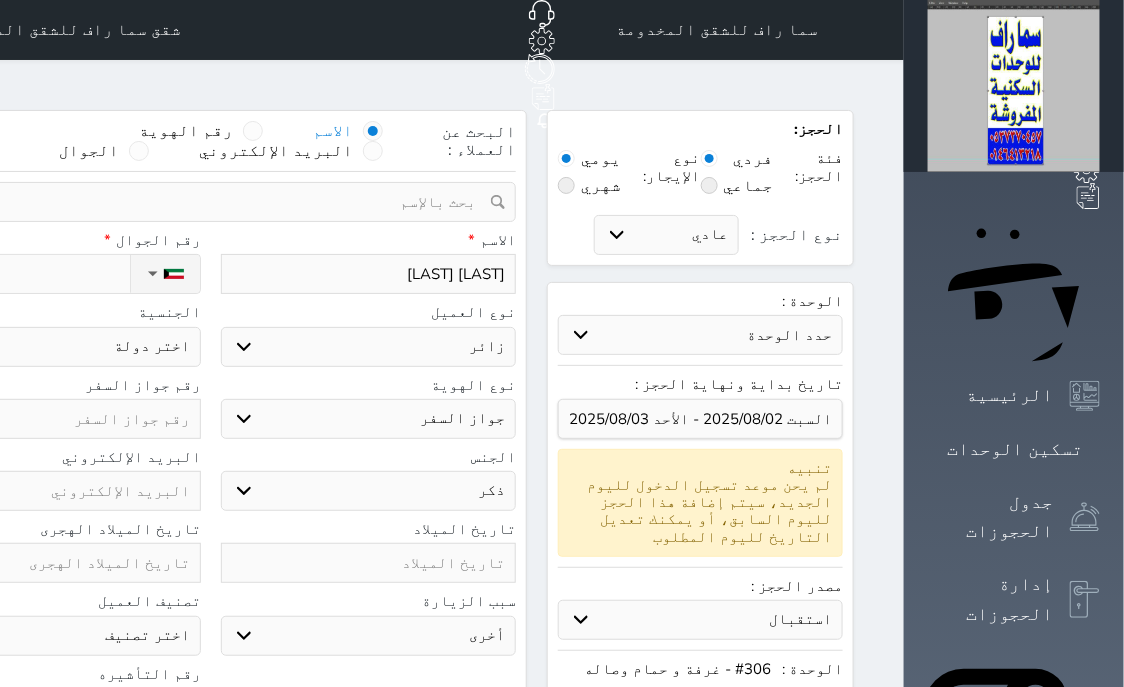 select 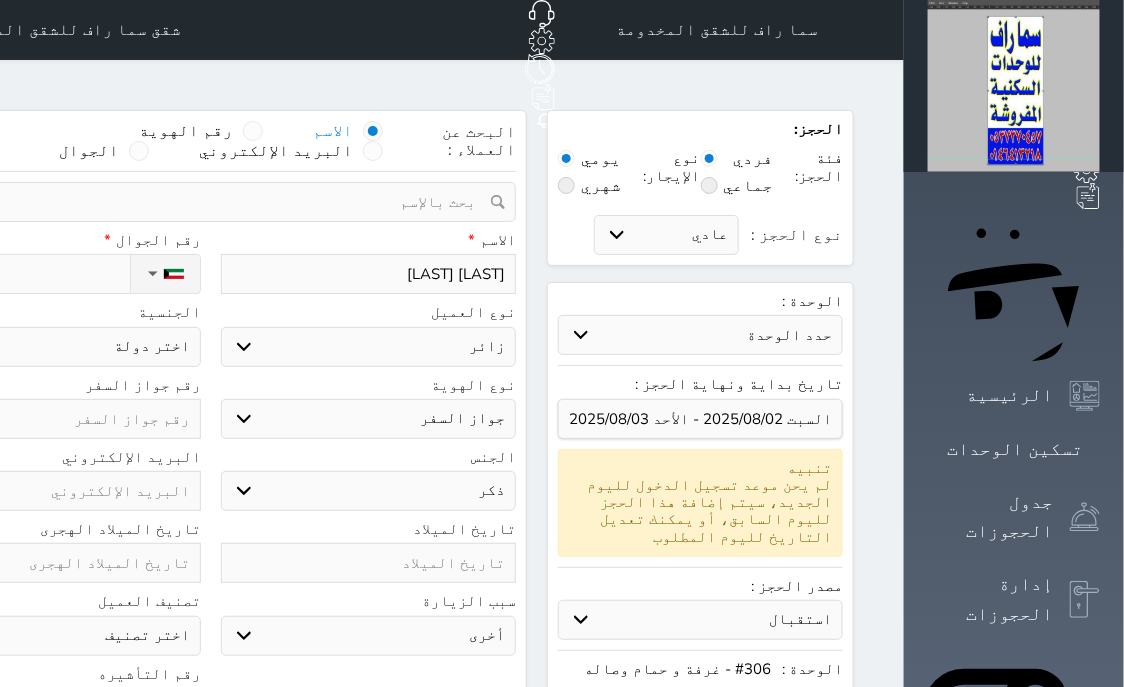 select 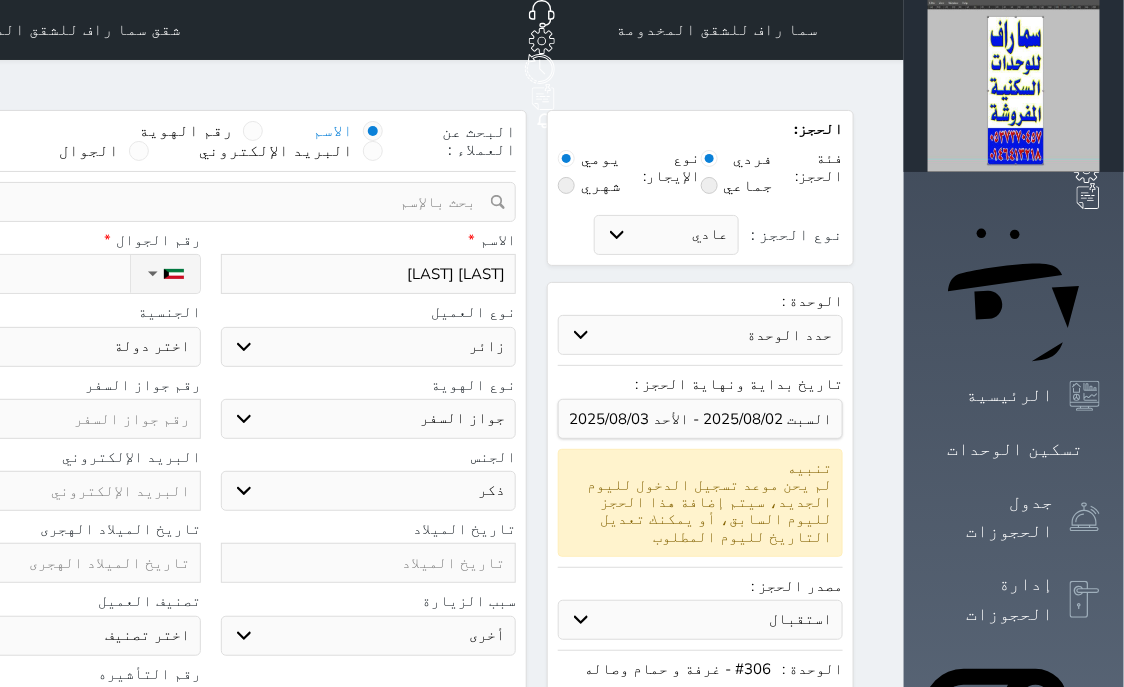 select on "104" 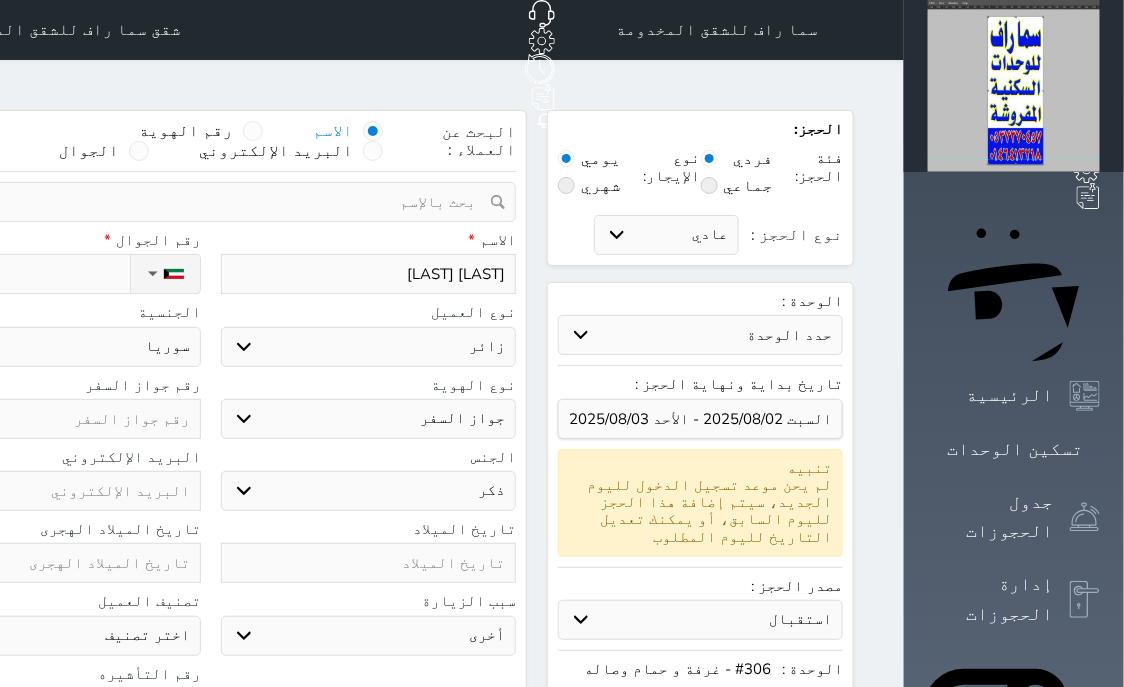 click on "سوريا" at bounding box center [0, 0] 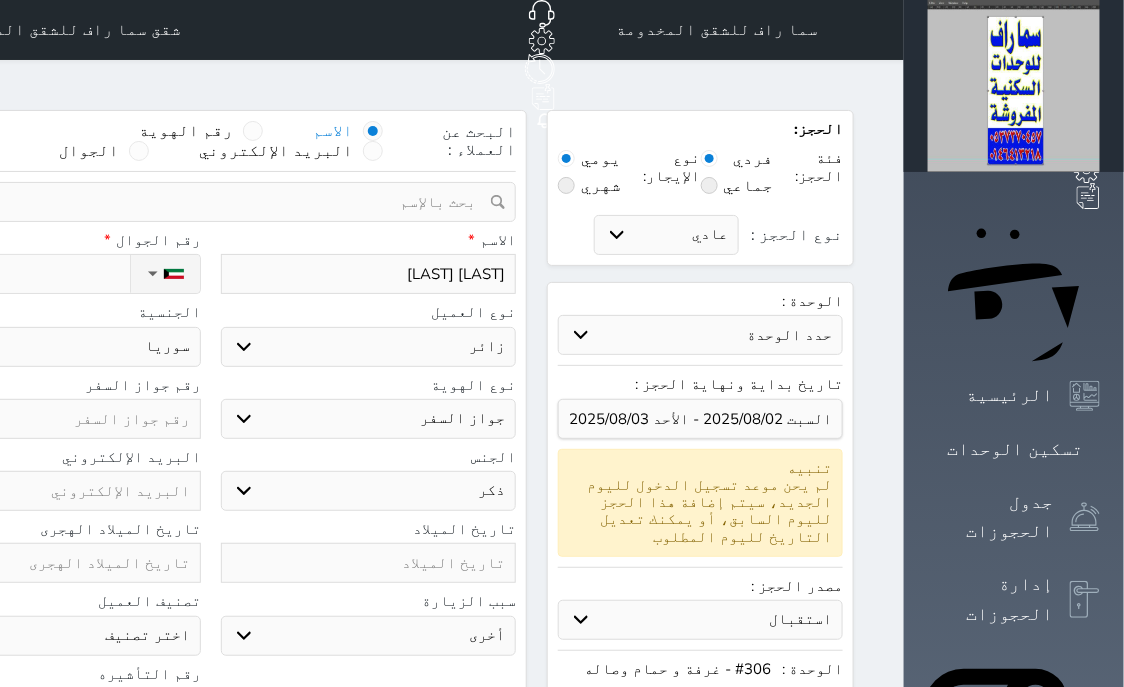 type on "N" 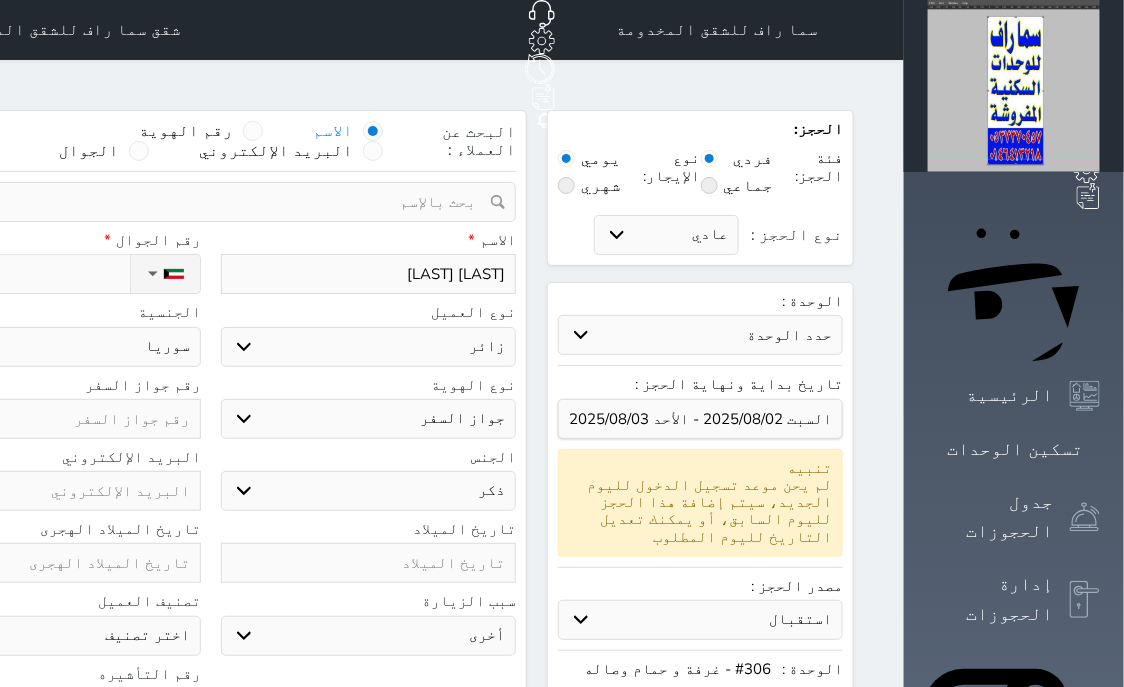 select 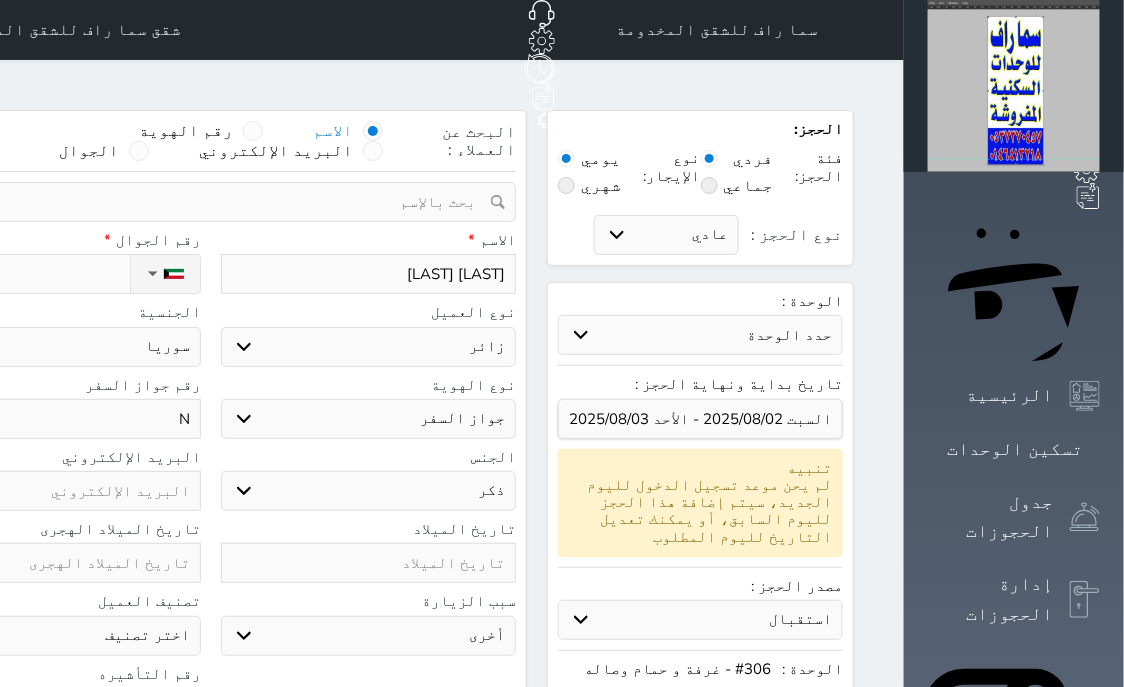 type on "[NUMBER]" 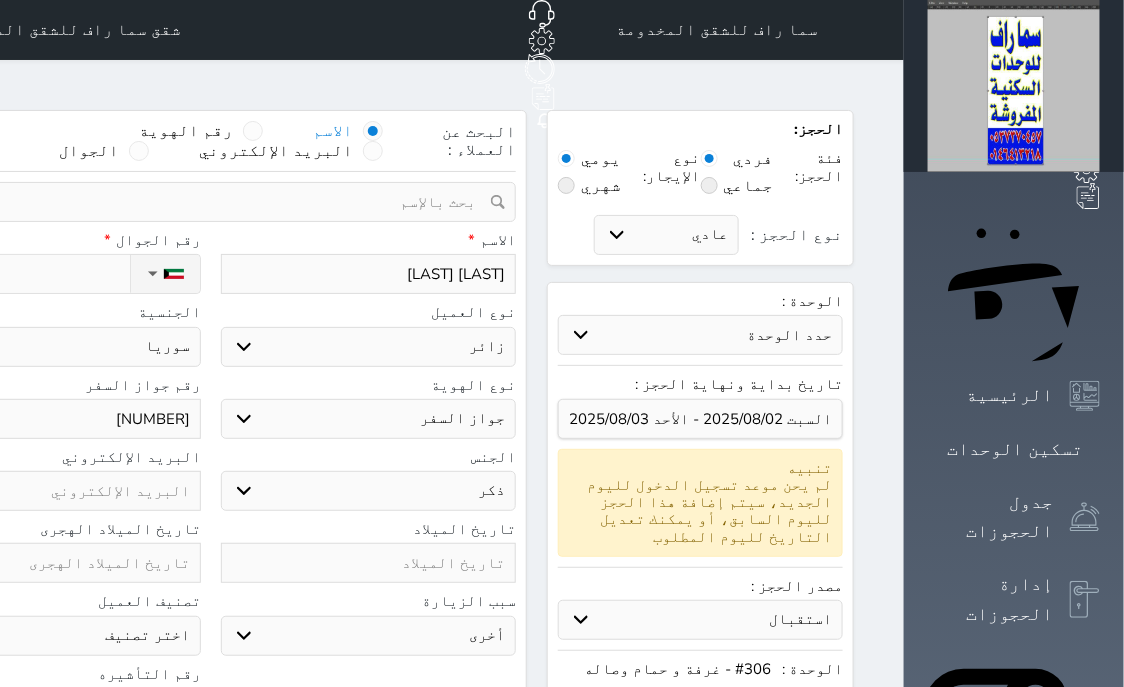 type on "[NUMBER]" 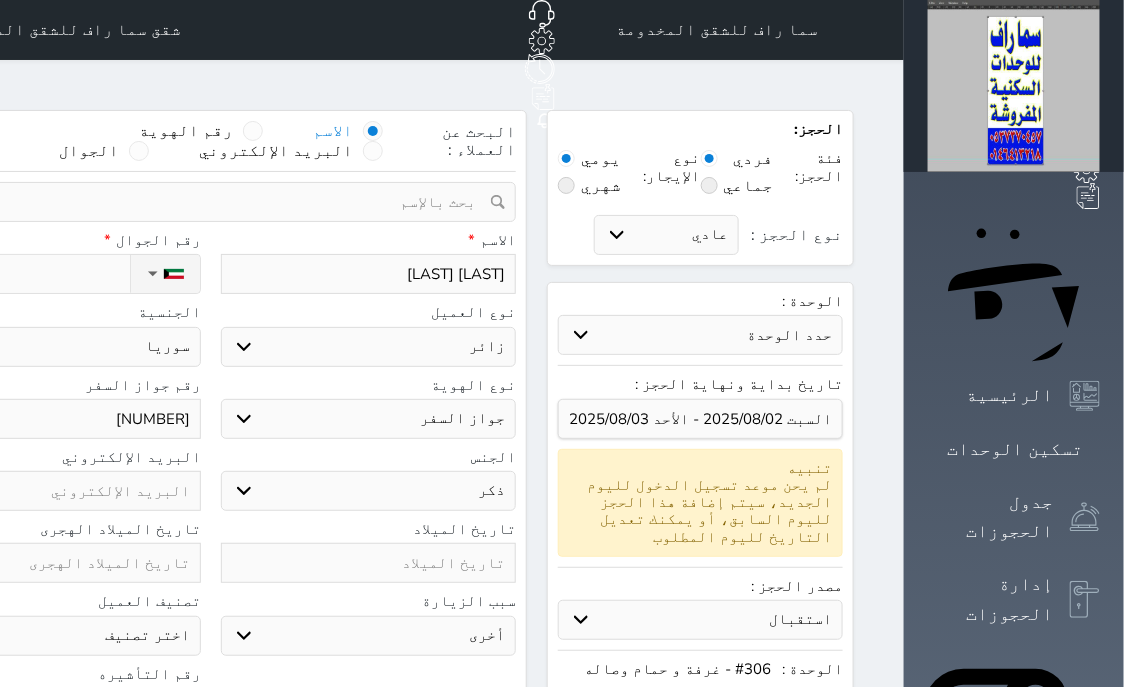 select 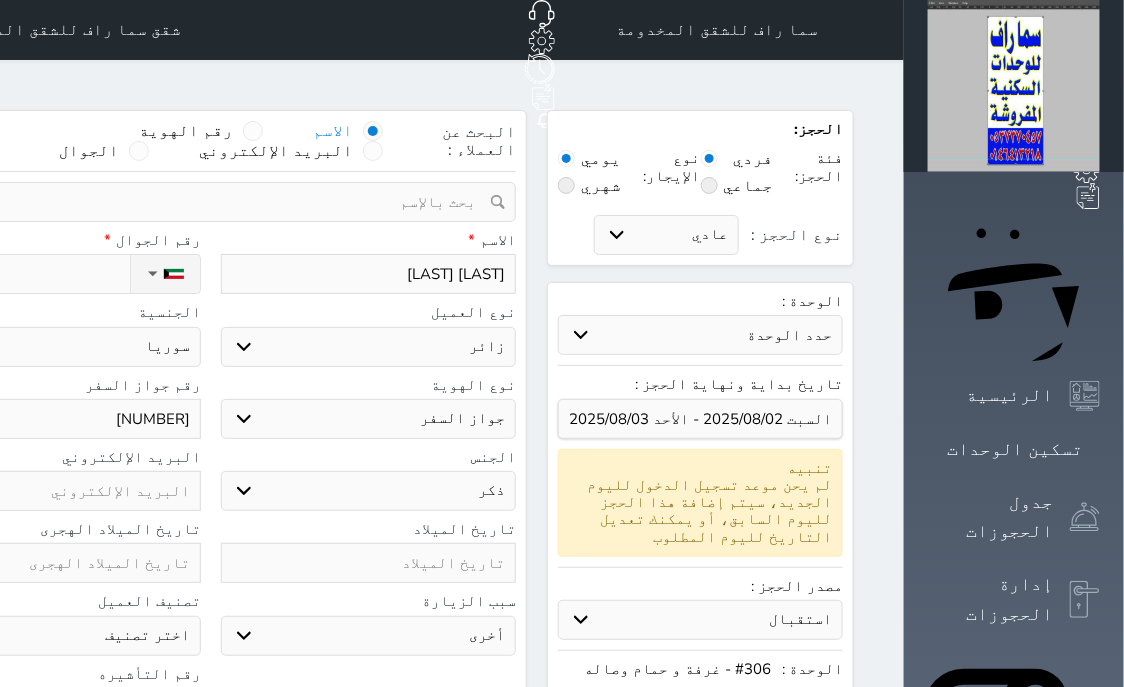 type on "[NUMBER]" 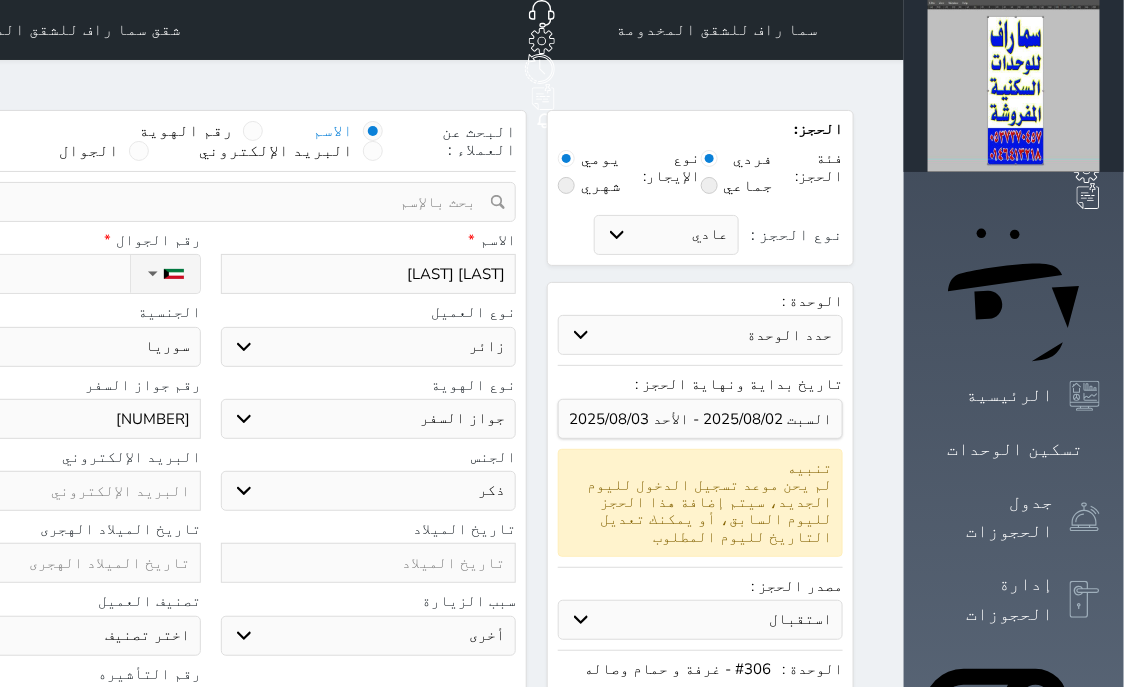 select 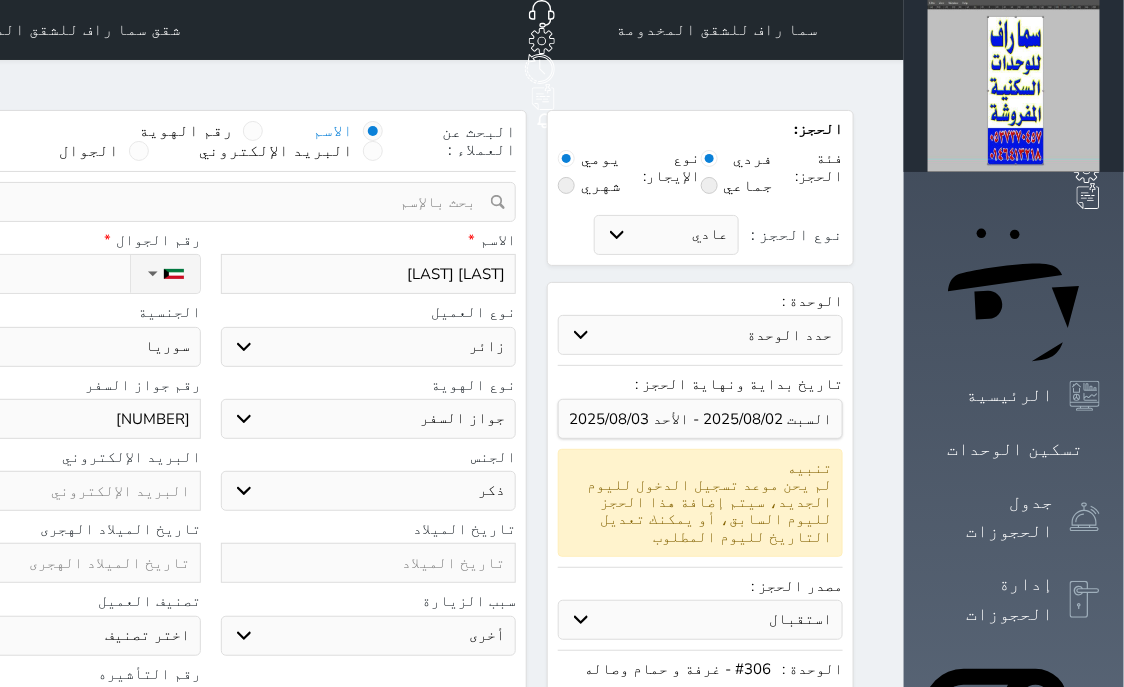 type on "[NUMBER]" 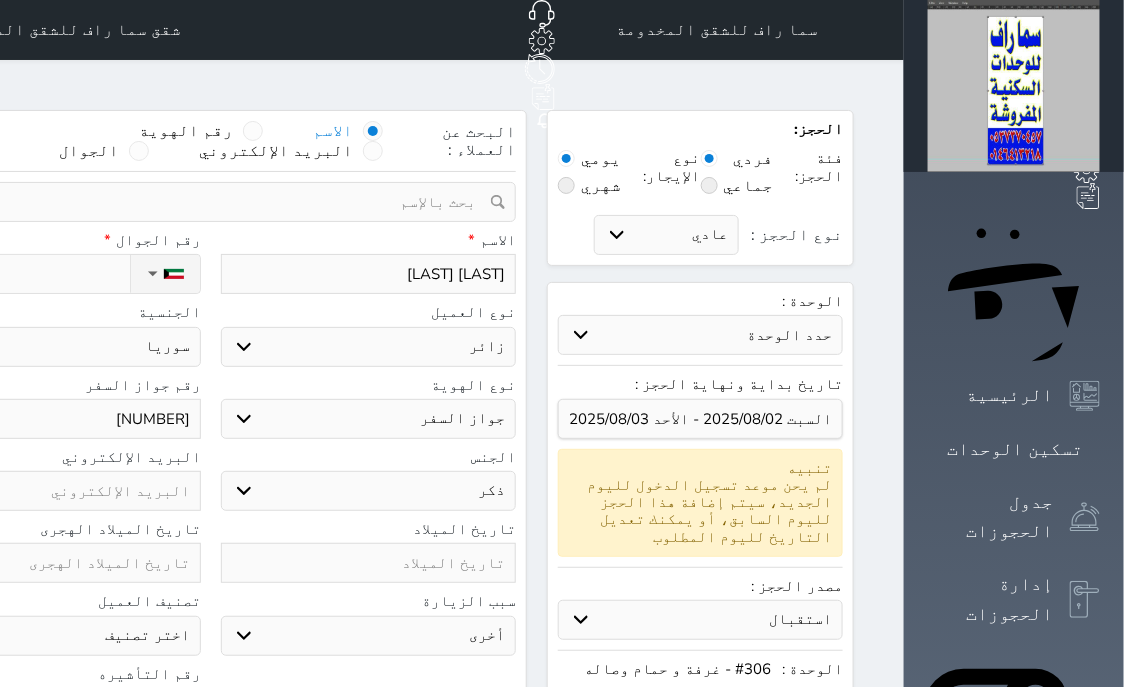 type on "N020748" 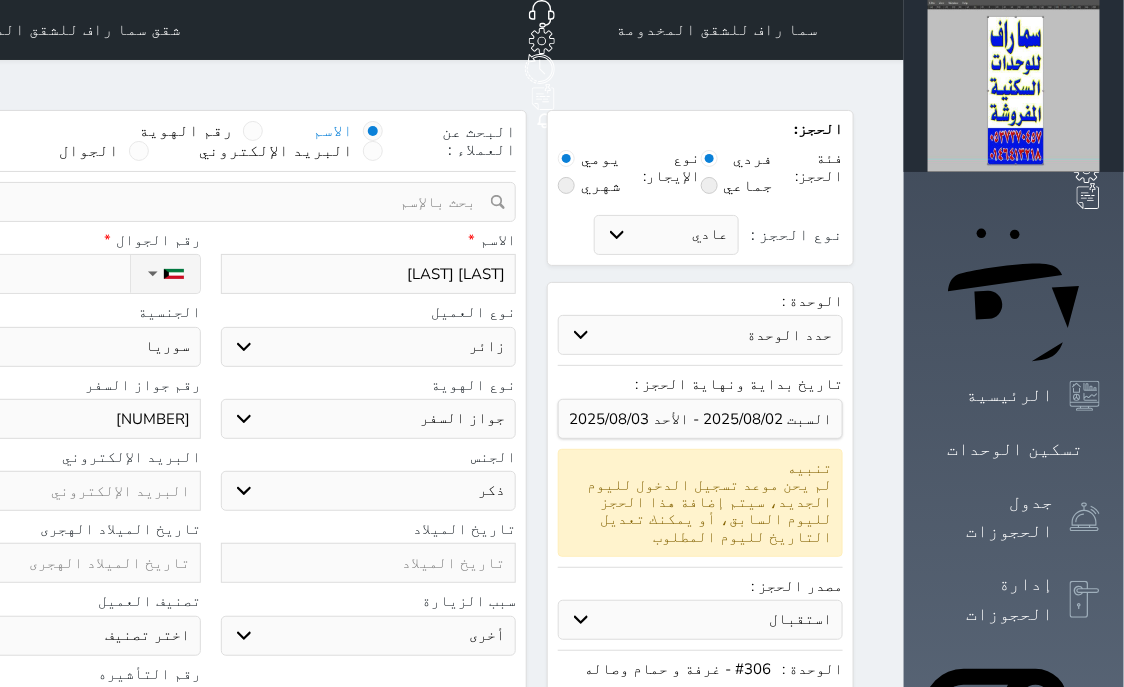 select 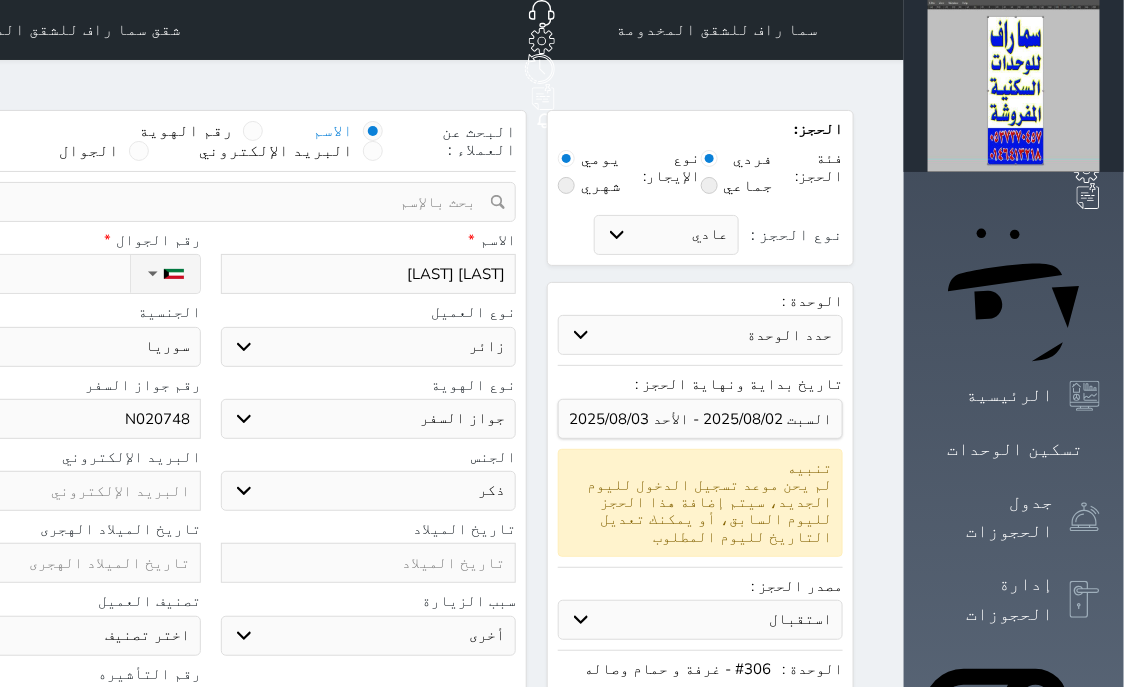 type on "[NUMBER]" 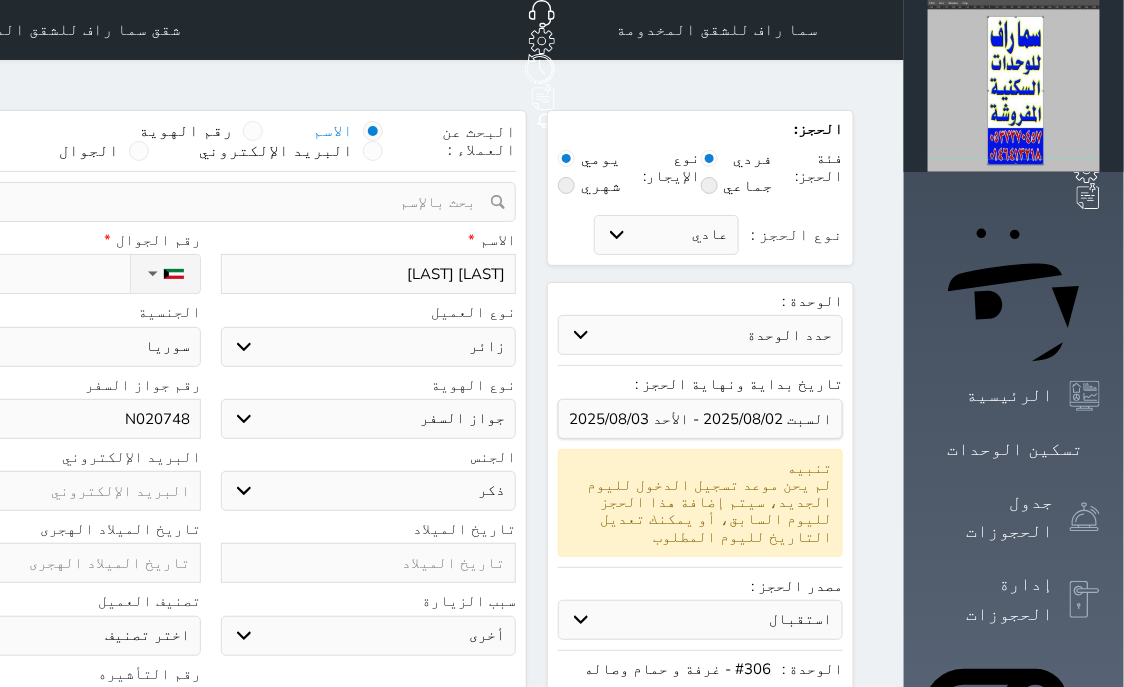 select 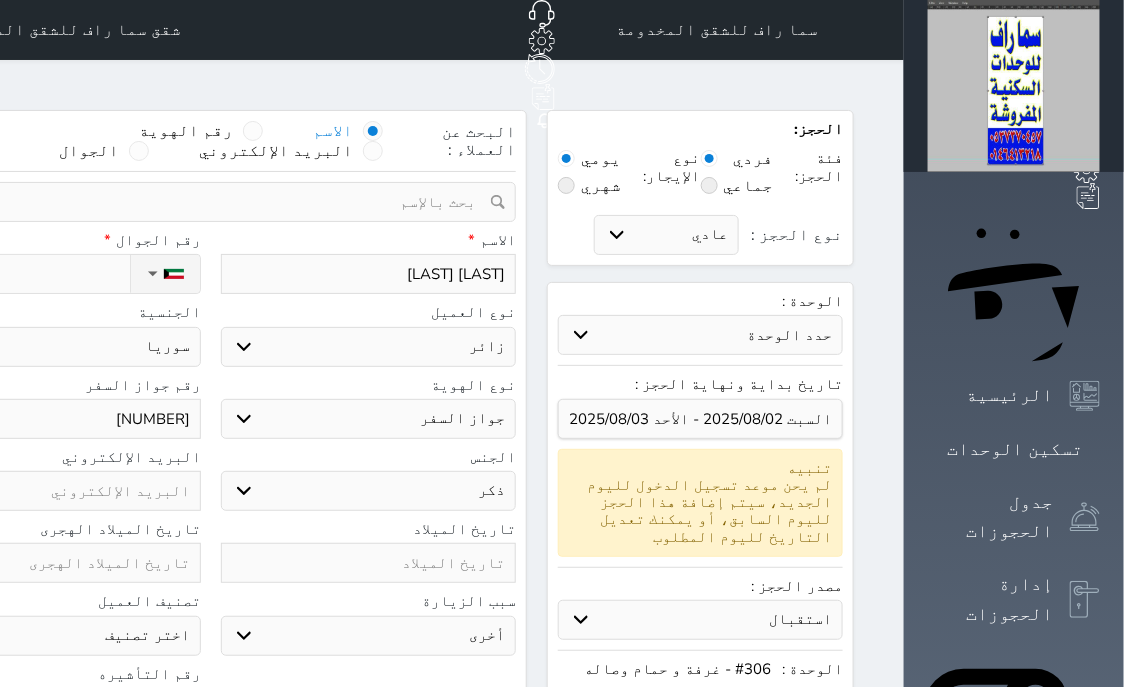 type on "[NUMBER]" 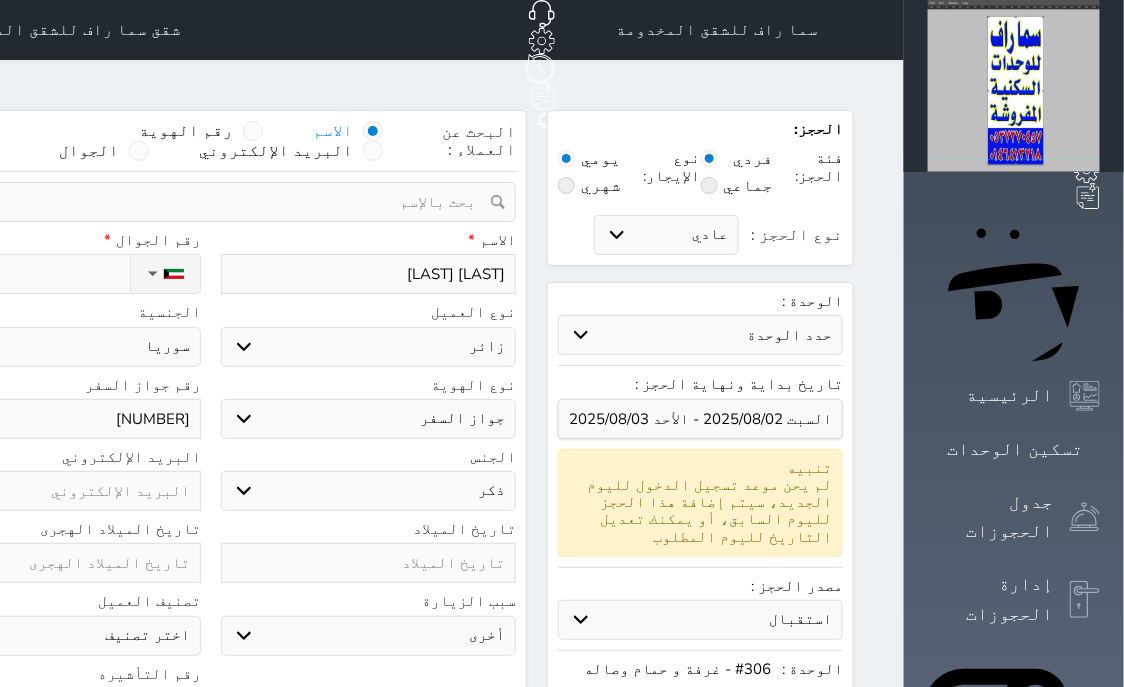 select 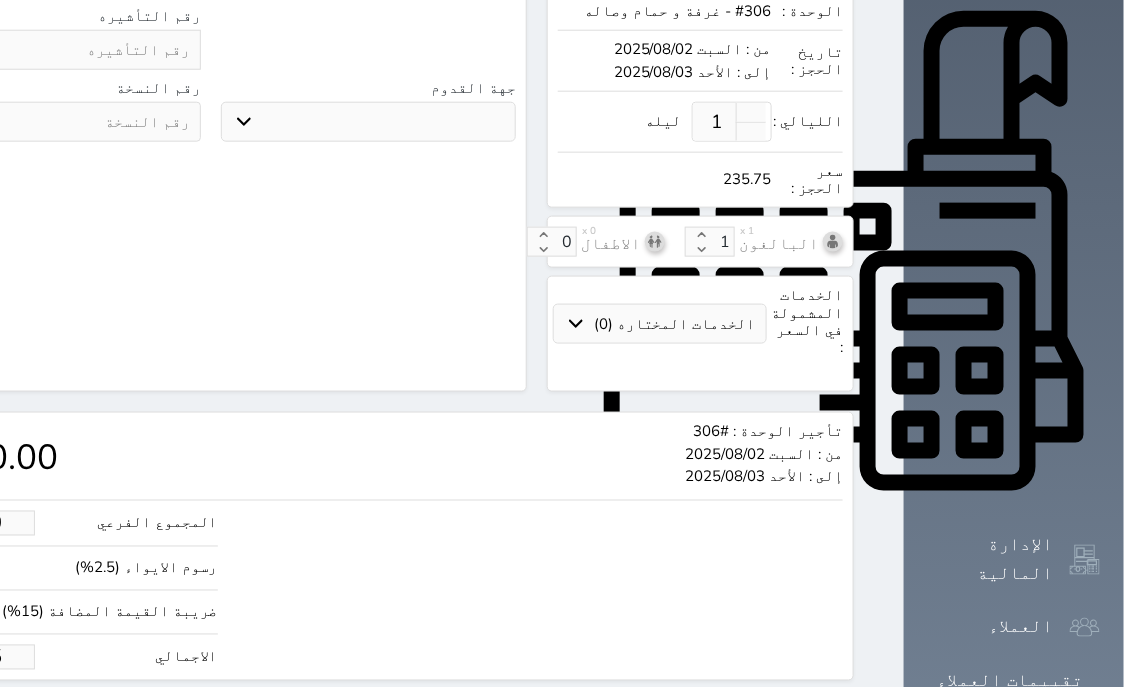 scroll, scrollTop: 665, scrollLeft: 0, axis: vertical 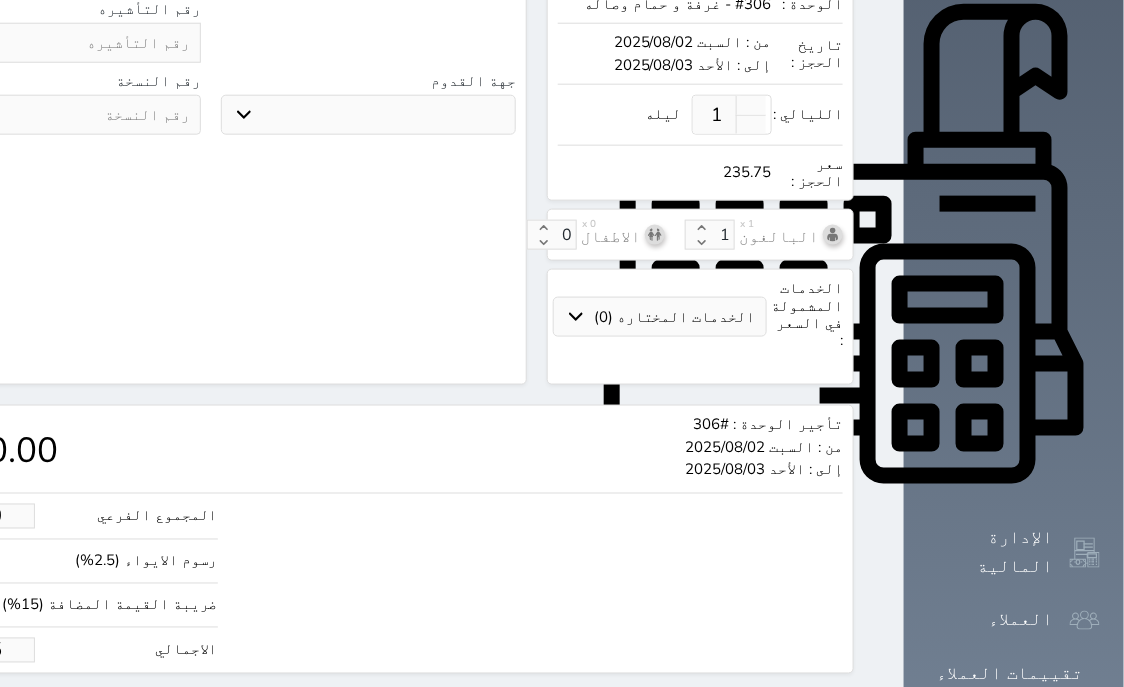 type on "[NUMBER]" 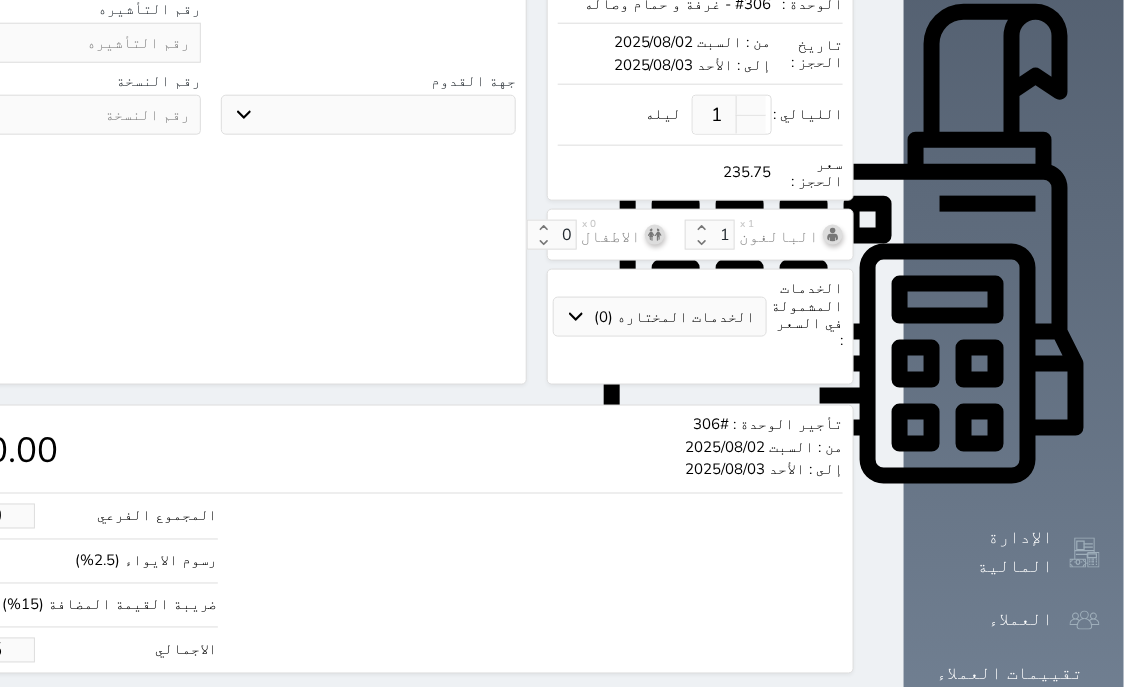 click on "235.75" at bounding box center [-30, 650] 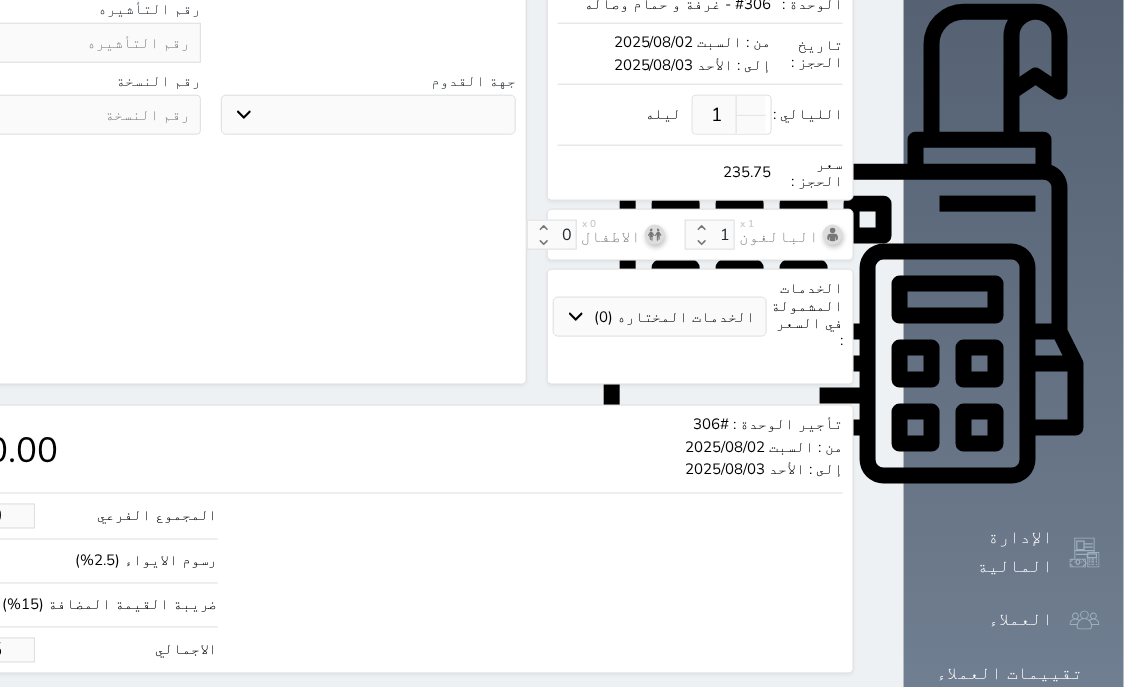 type on "2" 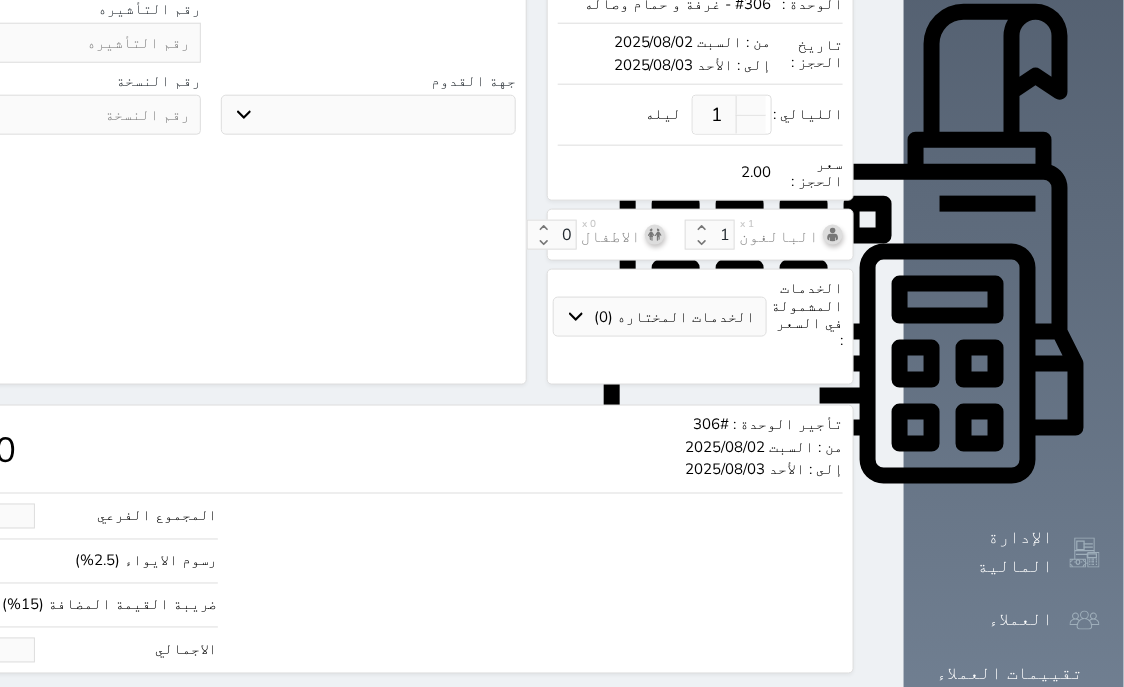 type on "16.97" 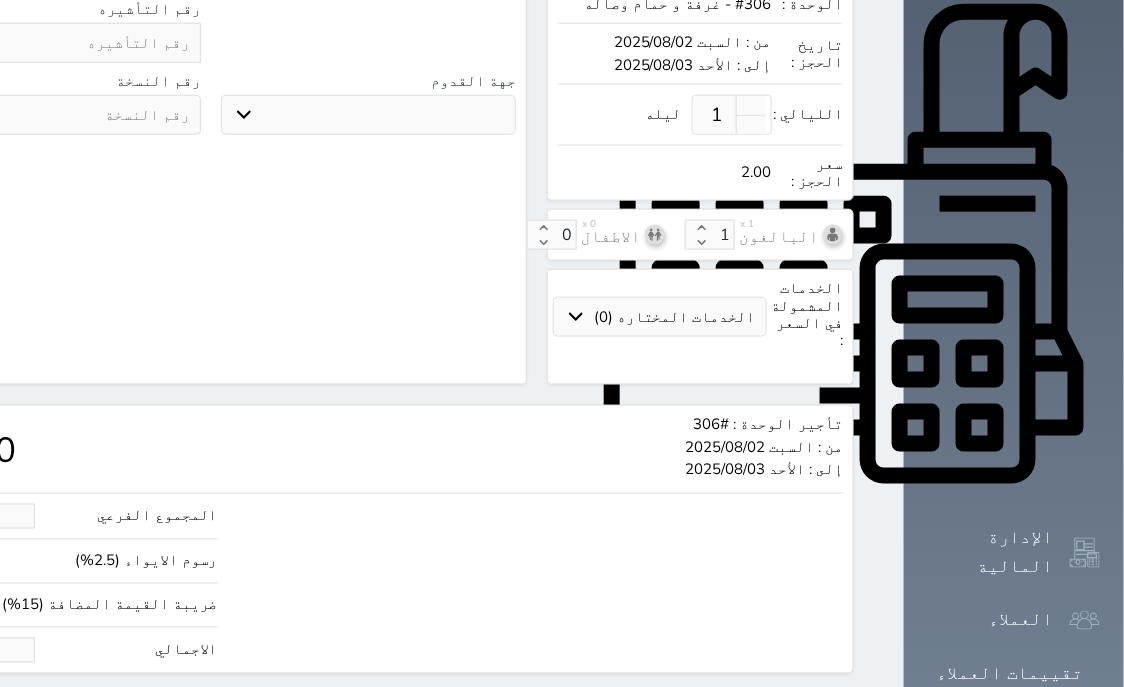 type on "20" 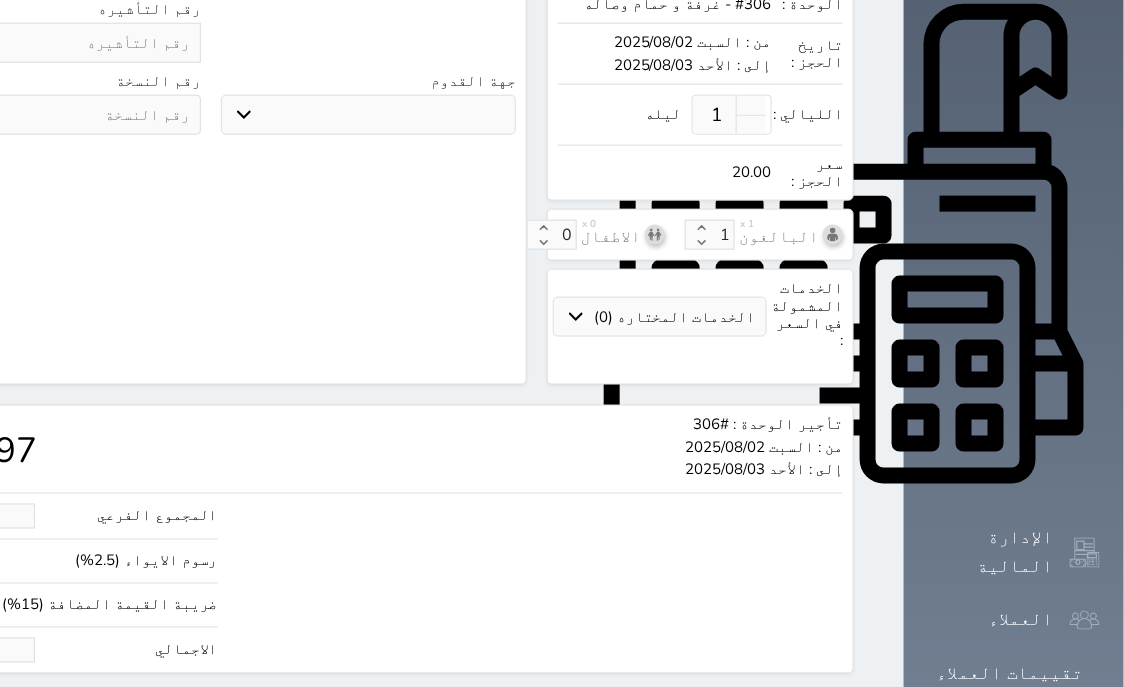 type on "169.67" 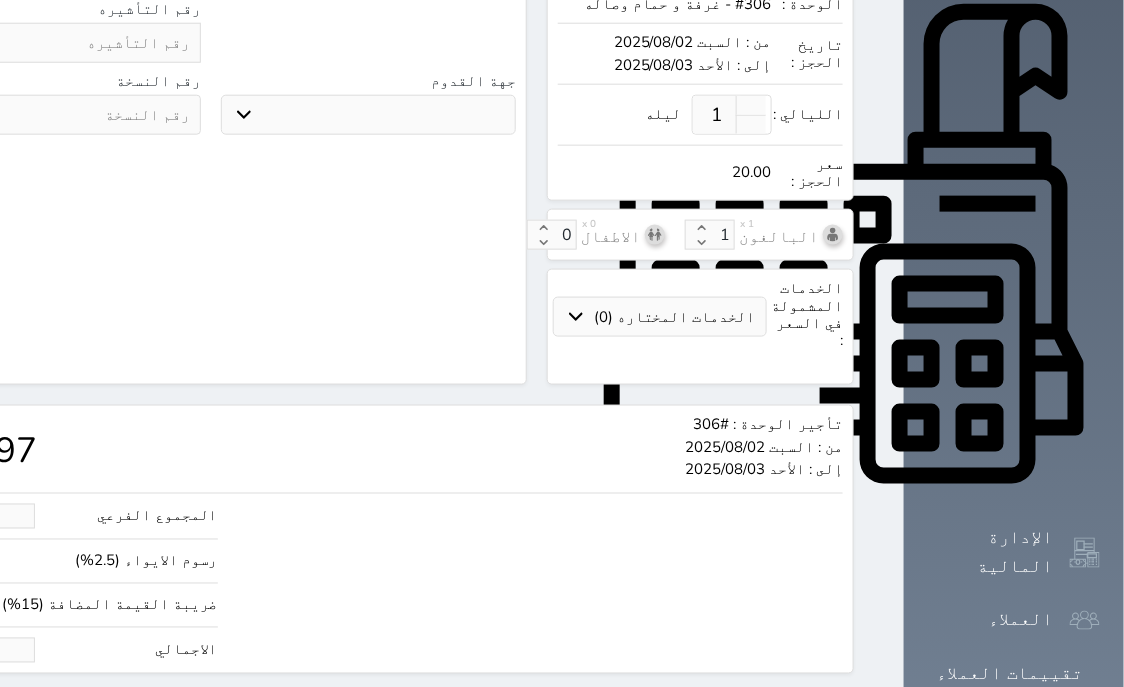 type on "200" 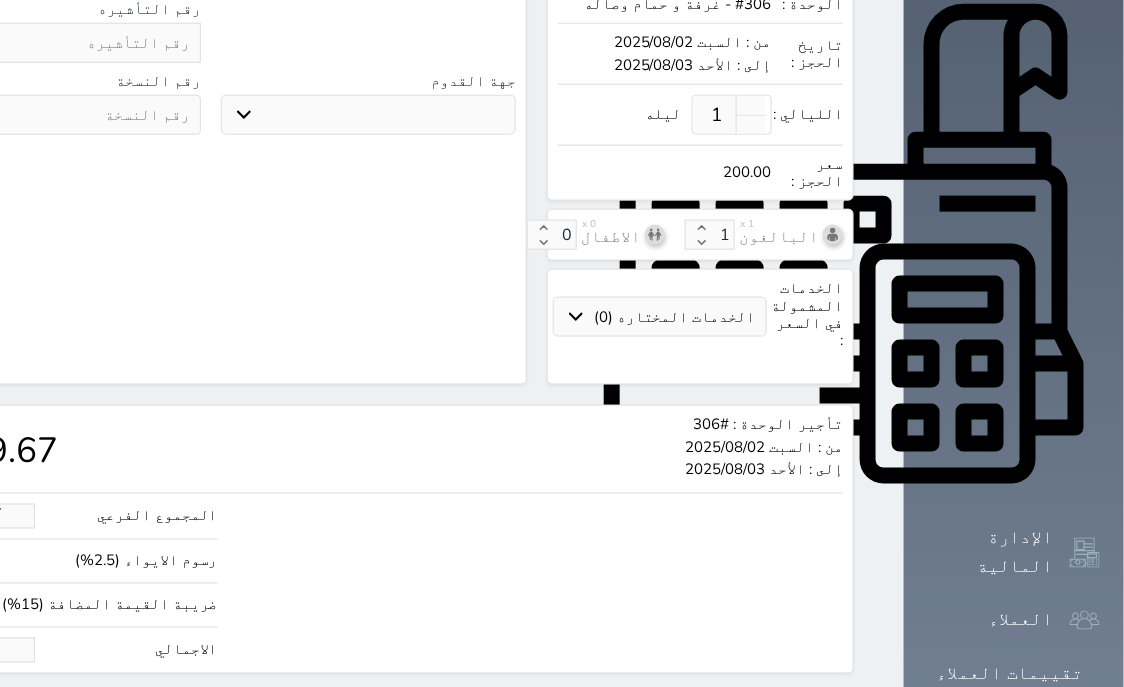 type on "16.97" 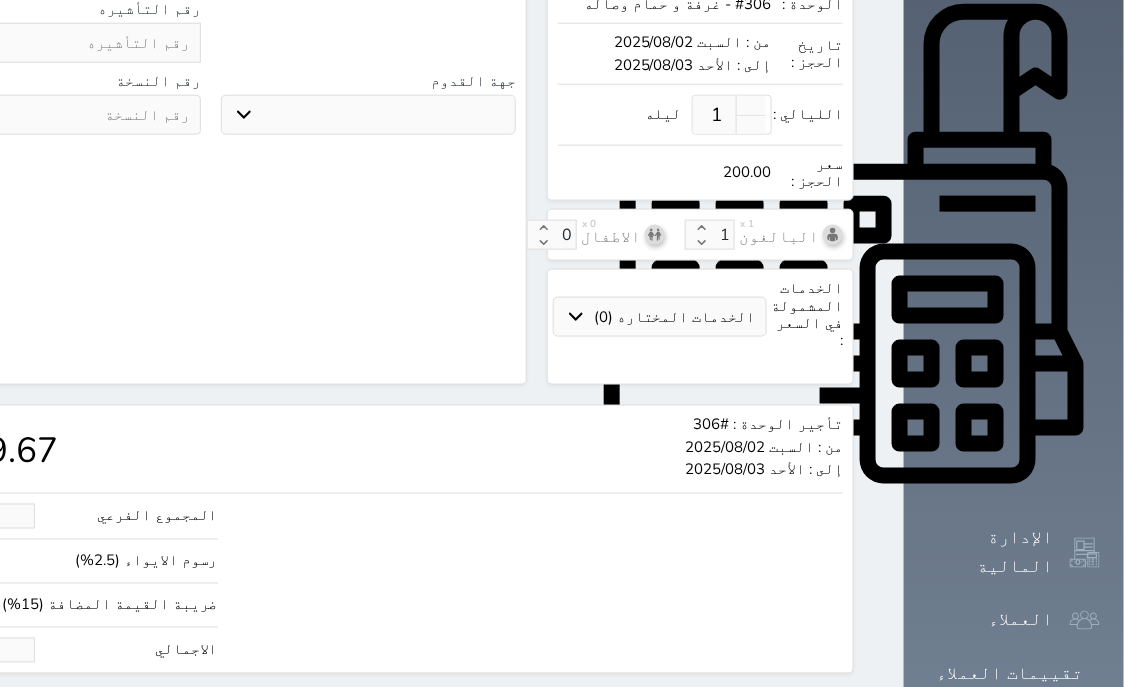 type on "20" 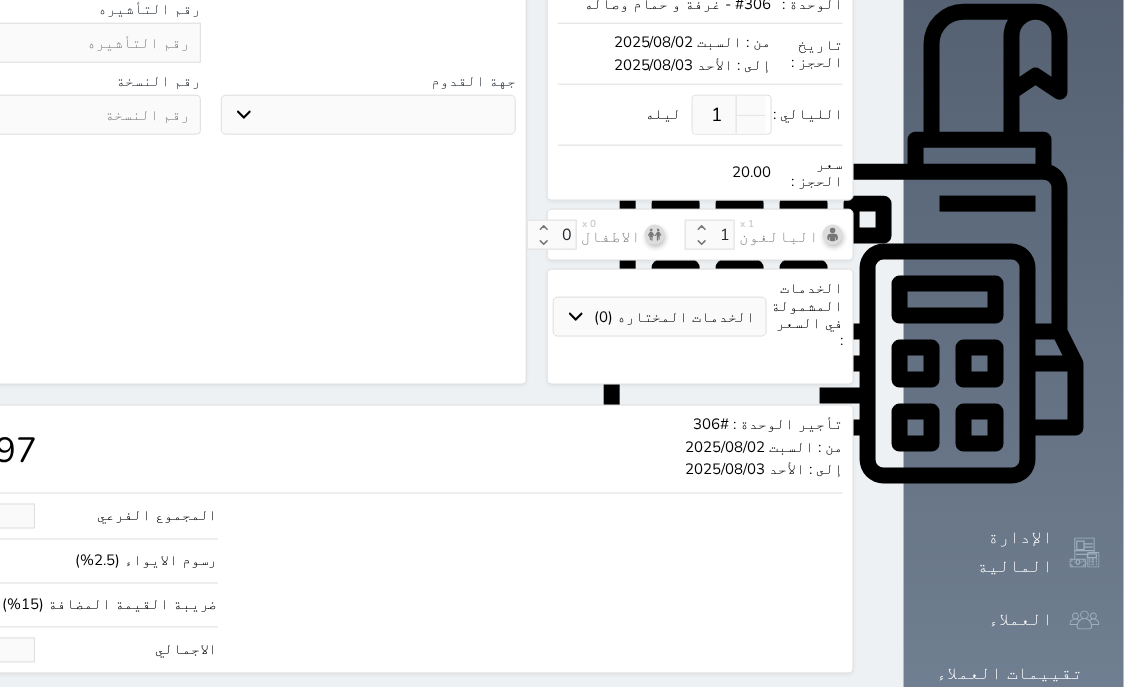 type on "1.70" 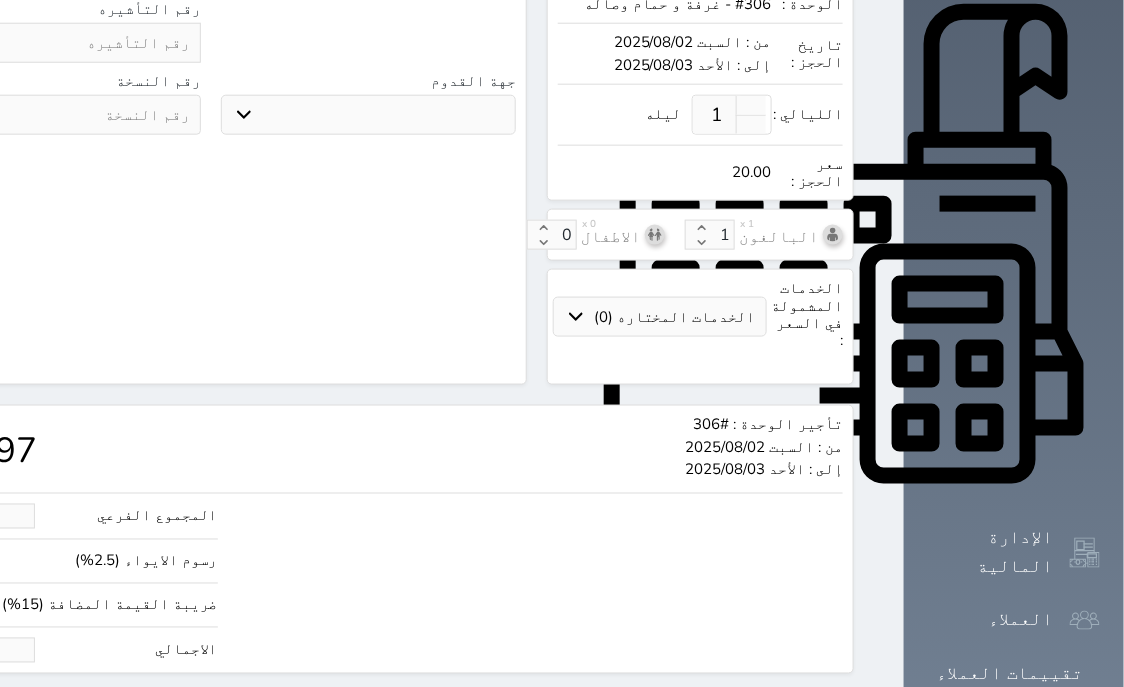 type on "2" 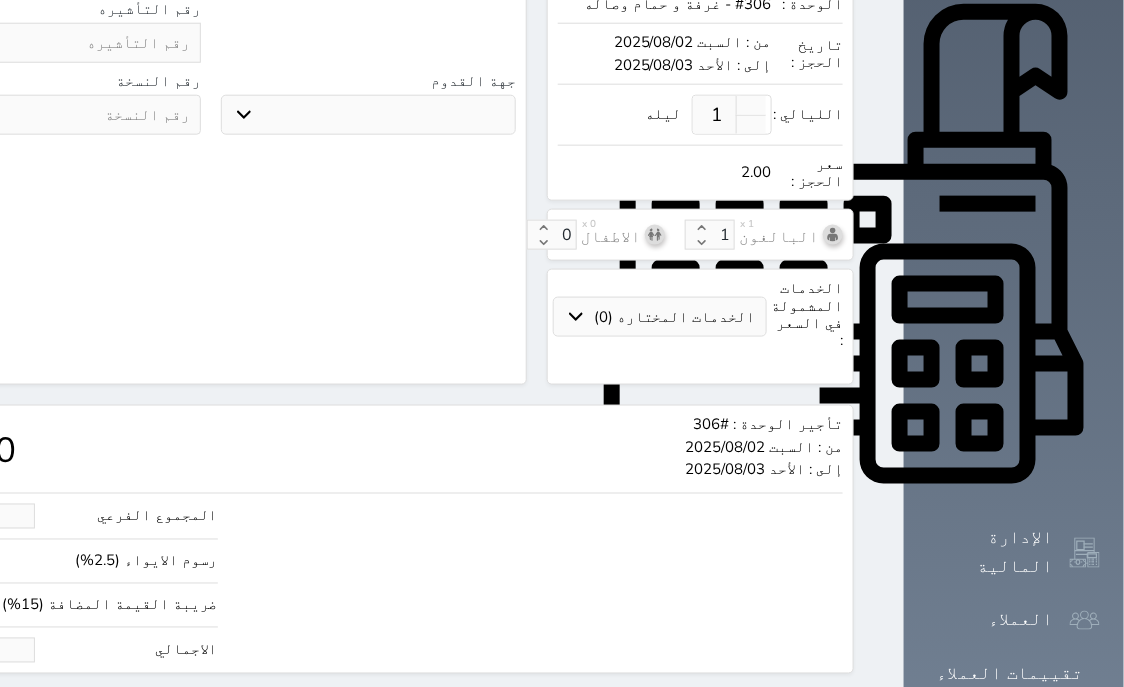 type on "19.51" 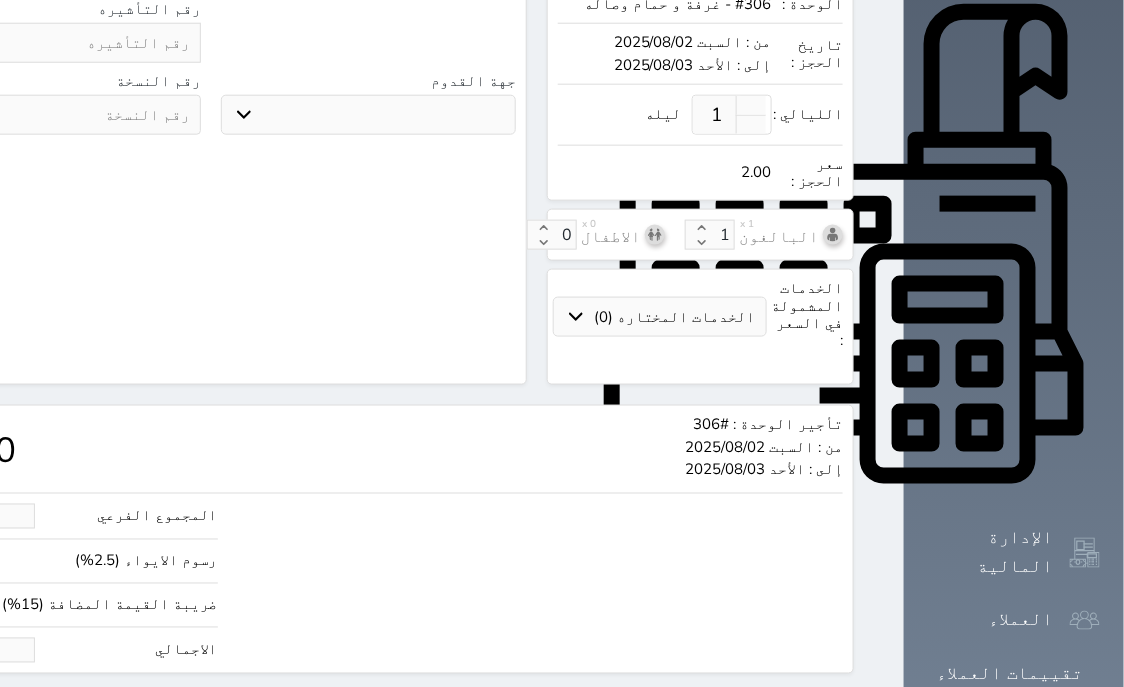 type on "23" 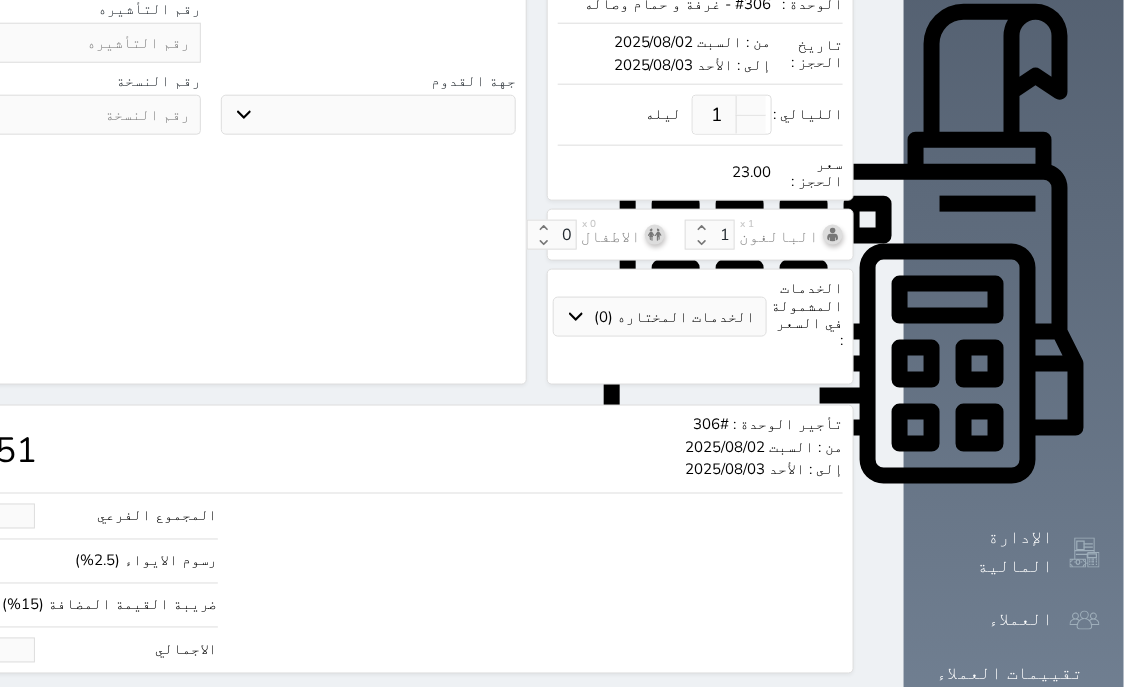 type on "195.12" 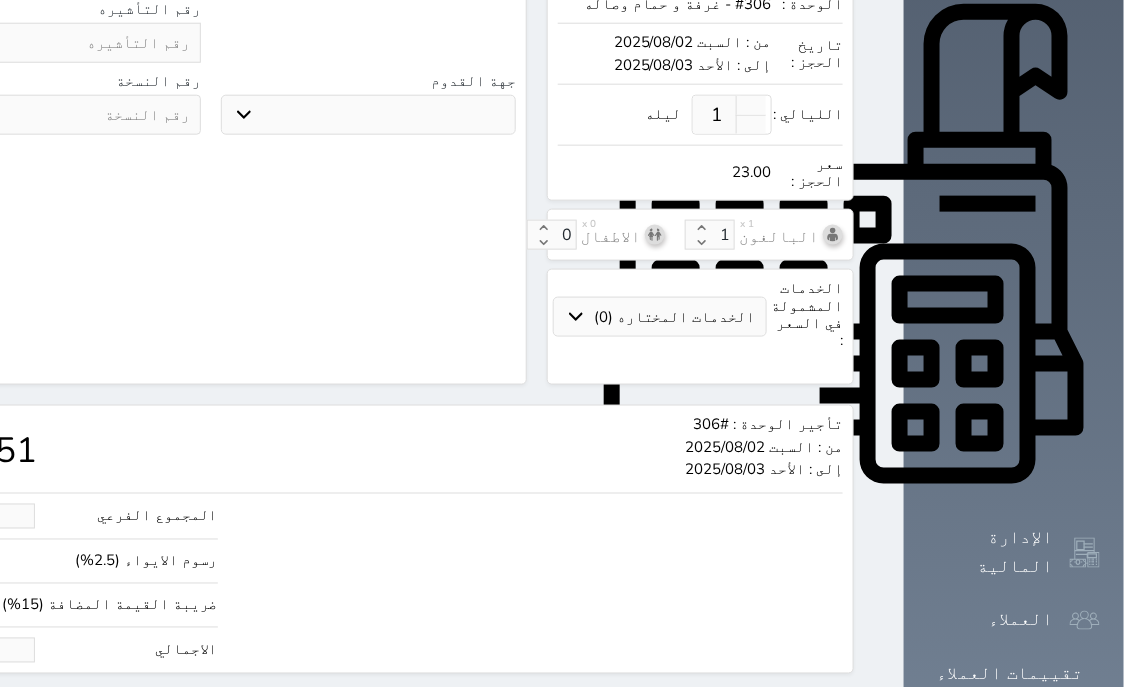 type on "230" 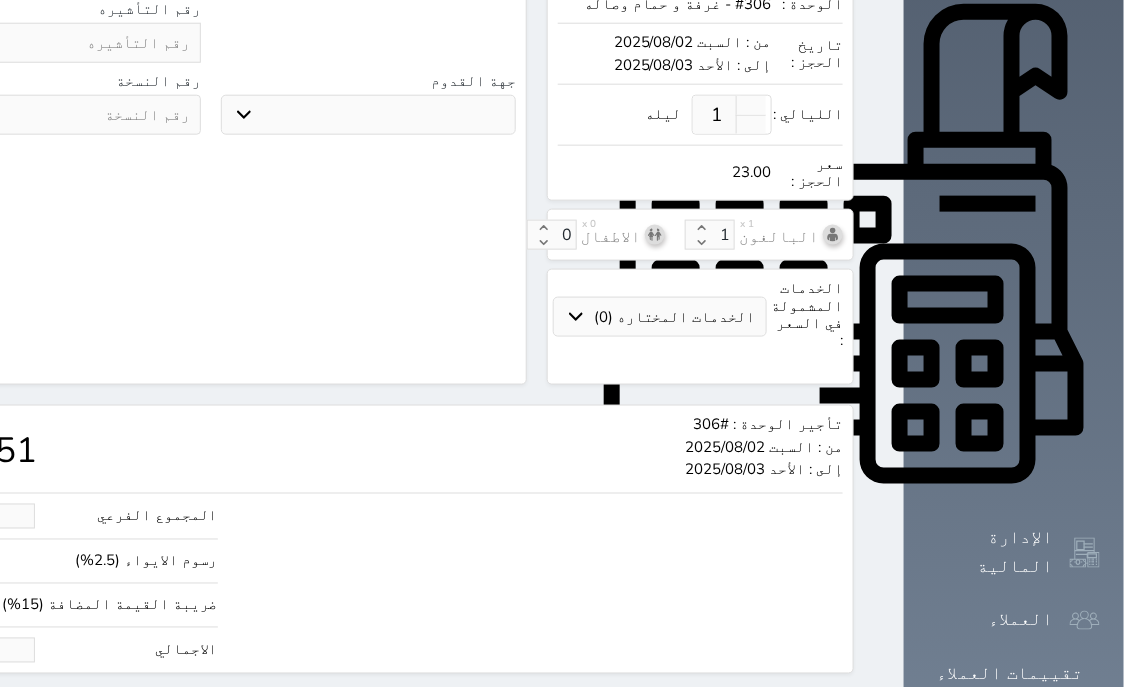 select 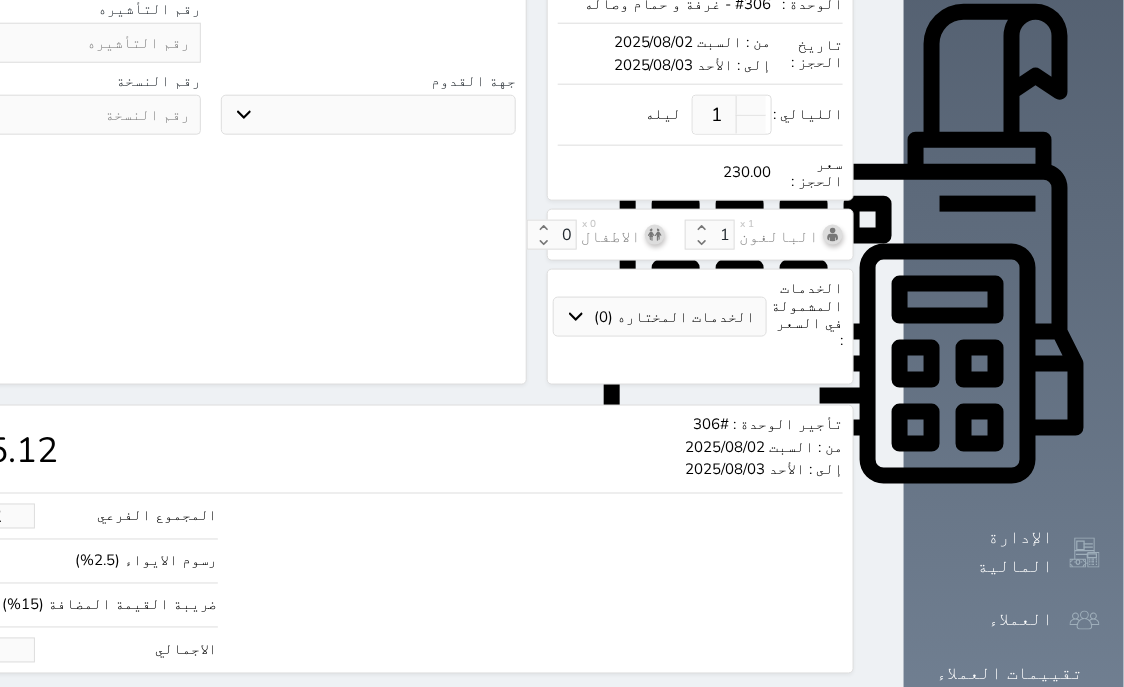 type on "230.00" 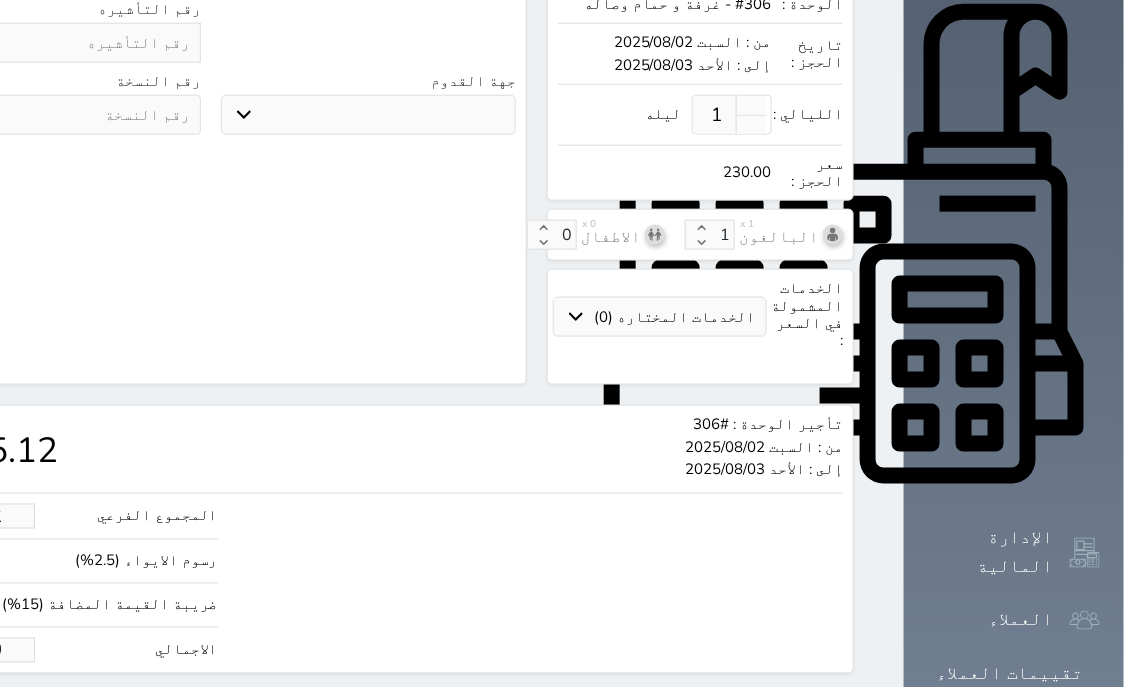 click on "حجز" at bounding box center [-13, 711] 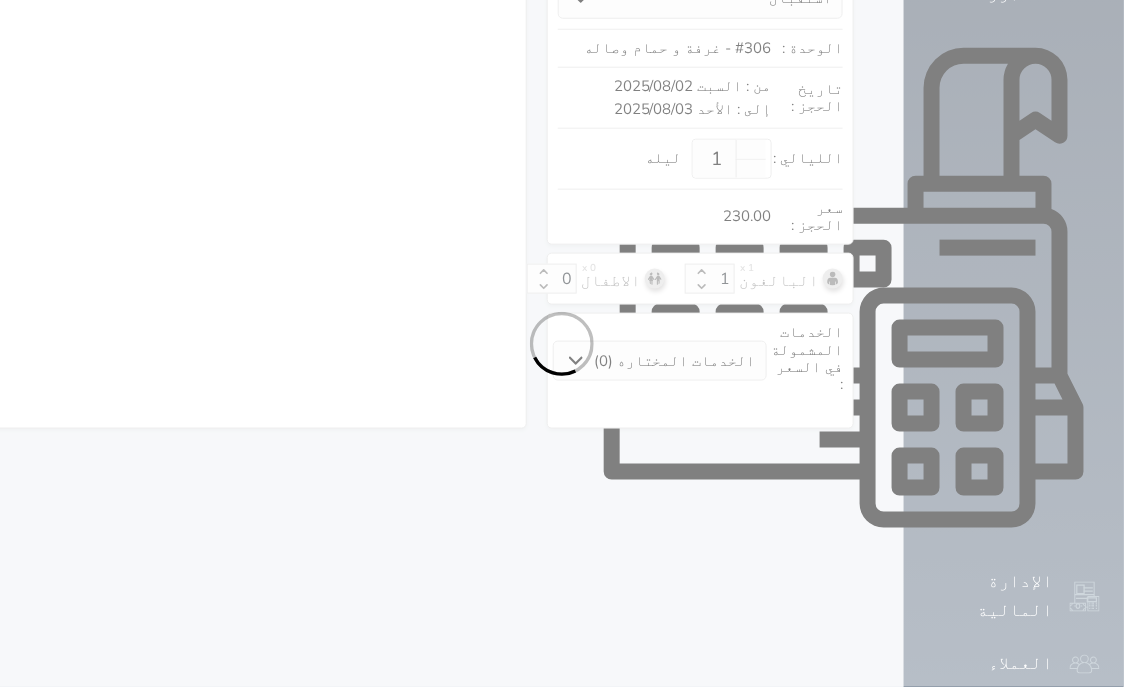select on "3" 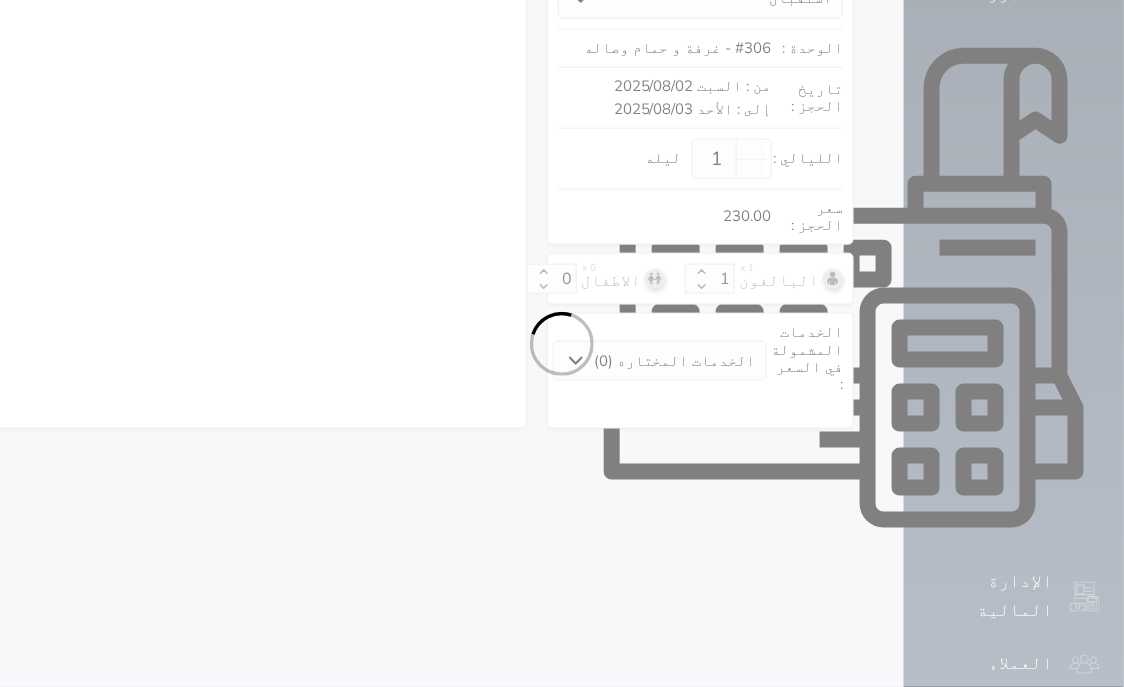 select on "104" 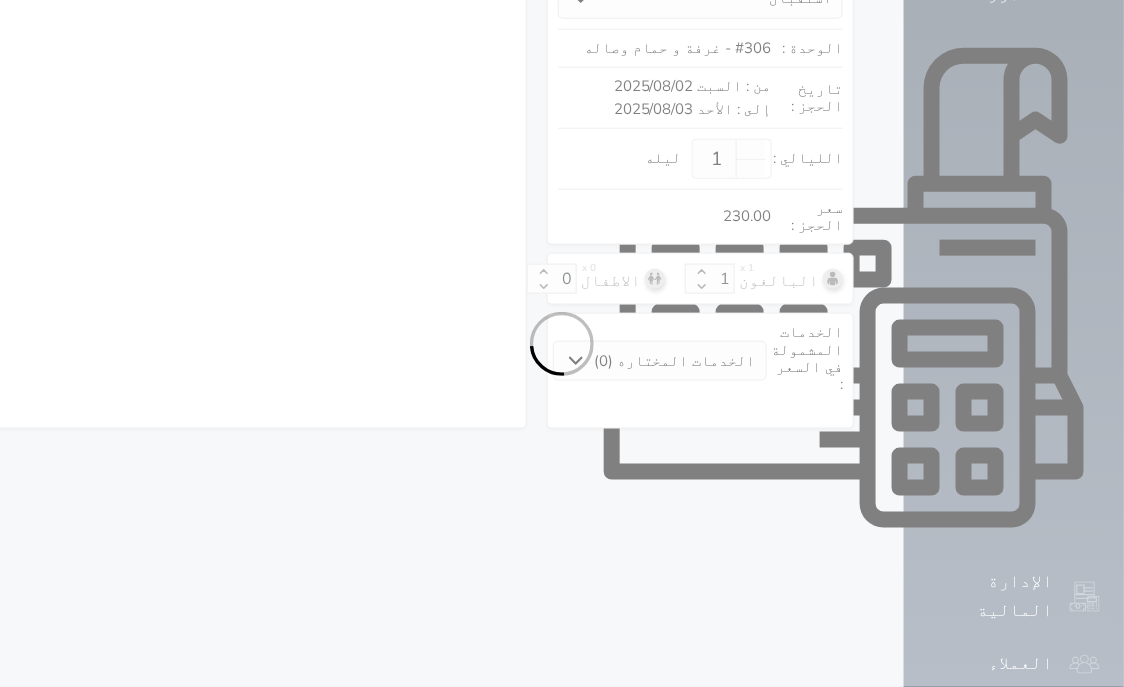 select on "5" 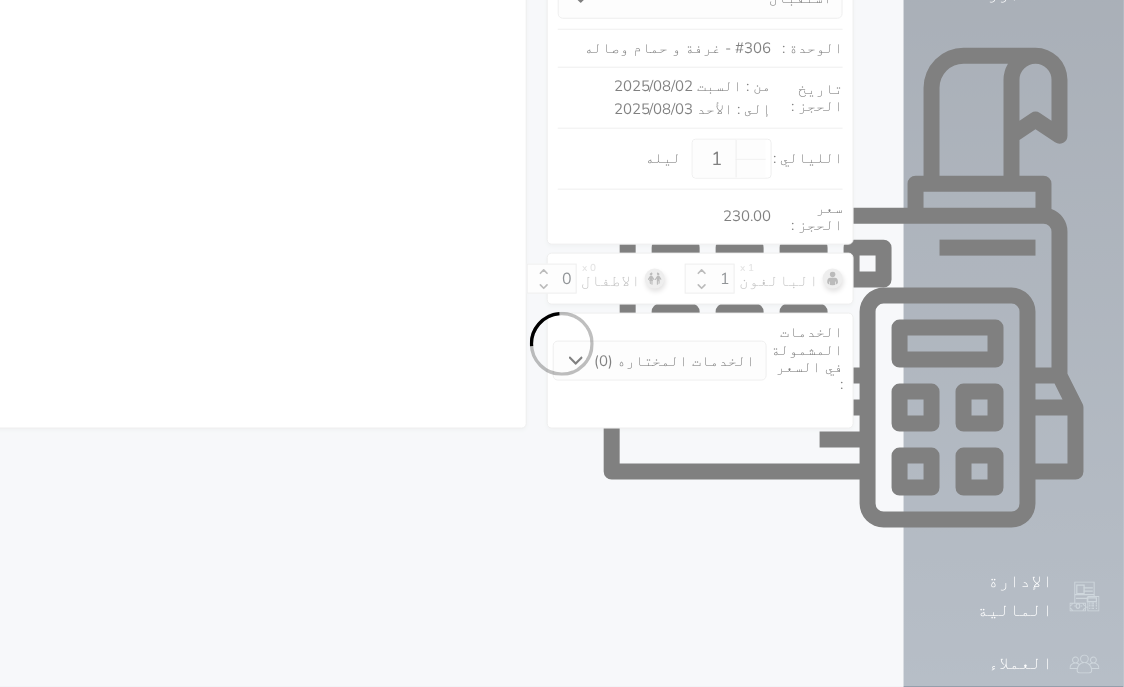 select on "7" 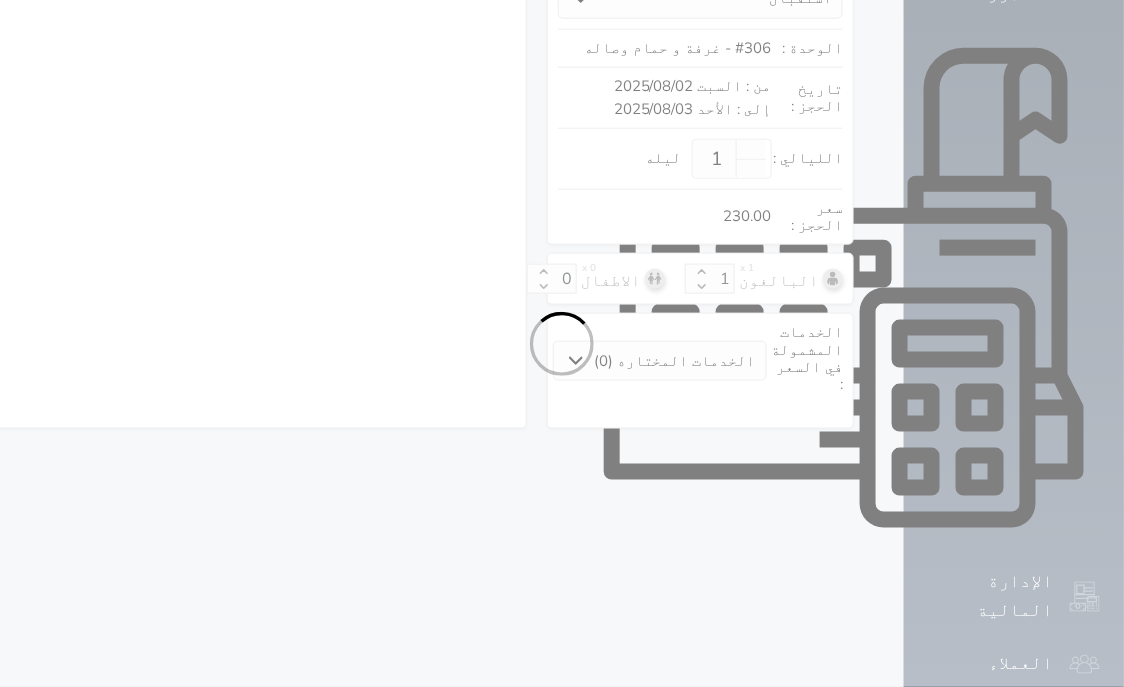 select 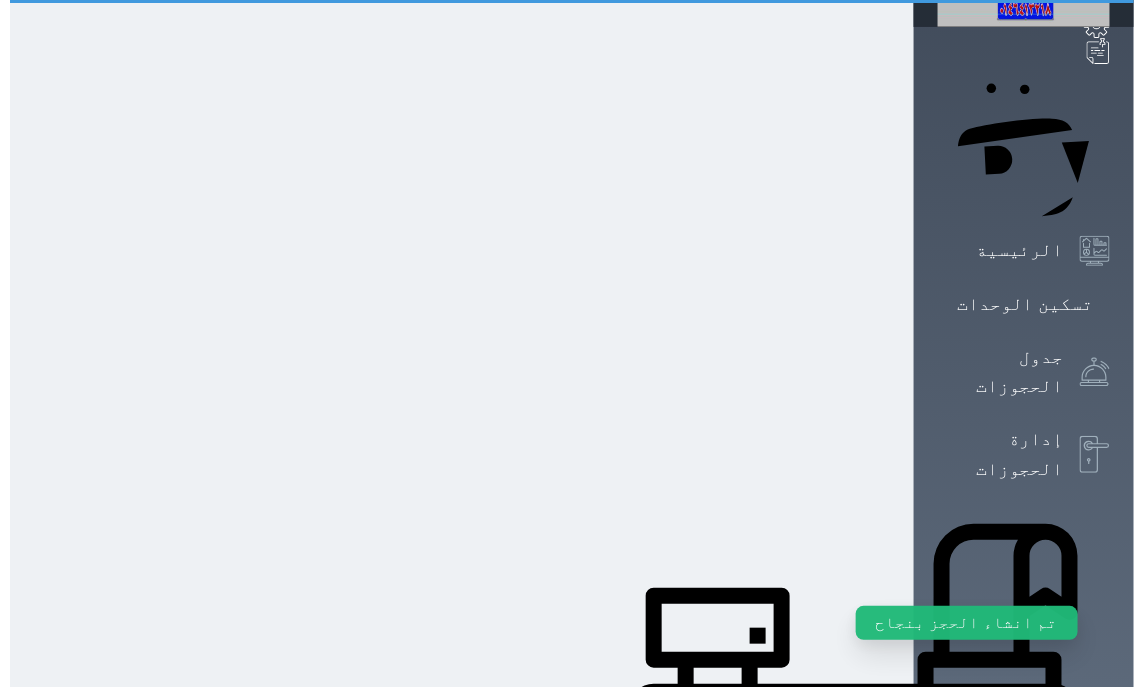 scroll, scrollTop: 0, scrollLeft: 0, axis: both 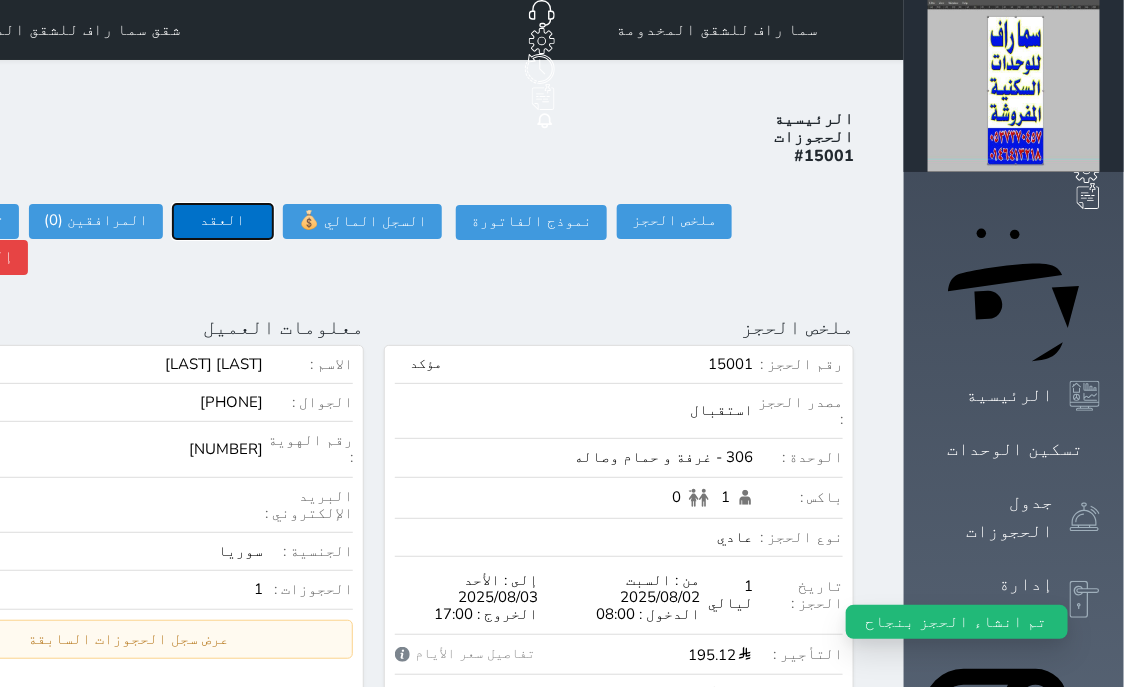 click on "العقد" at bounding box center [223, 221] 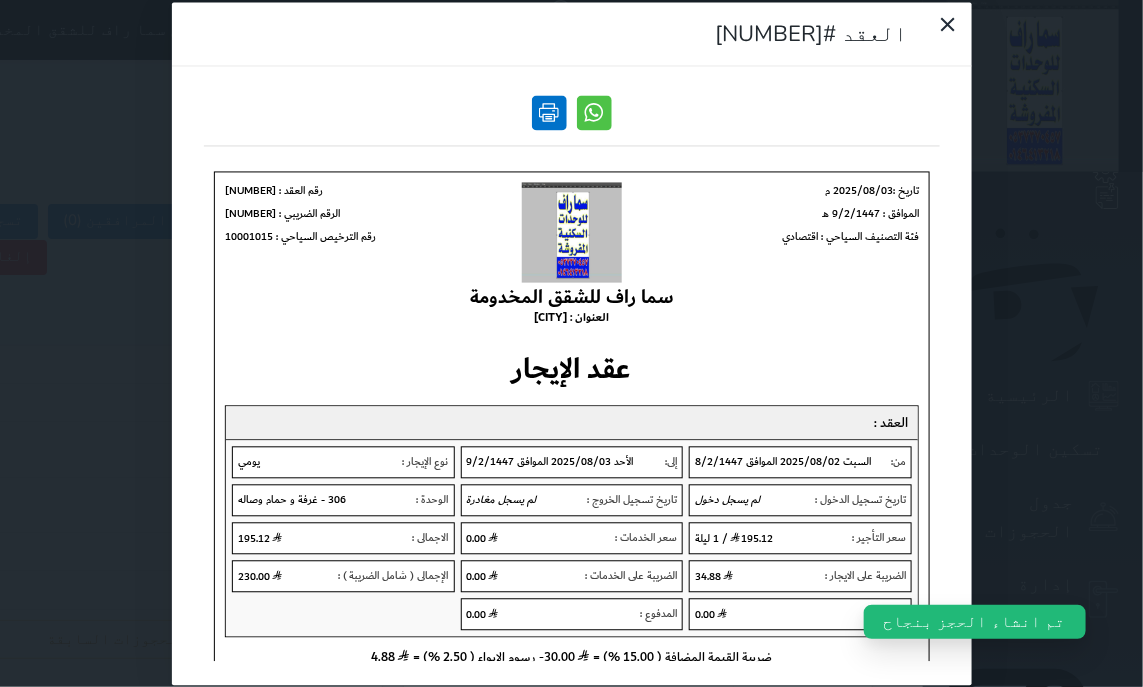 scroll, scrollTop: 0, scrollLeft: 0, axis: both 